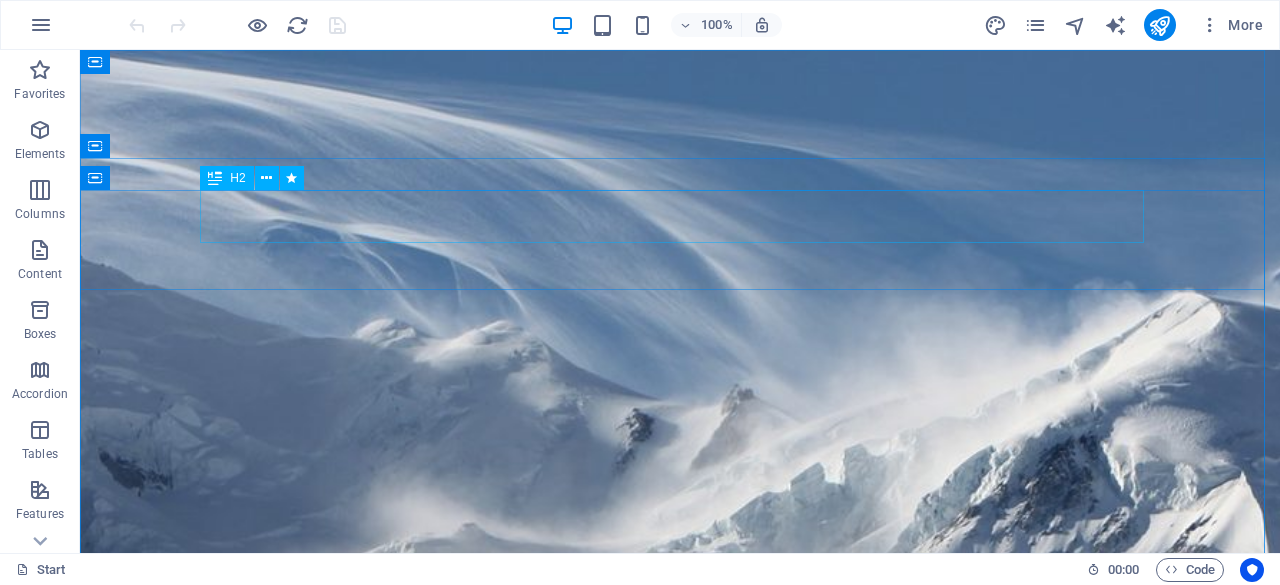 scroll, scrollTop: 0, scrollLeft: 0, axis: both 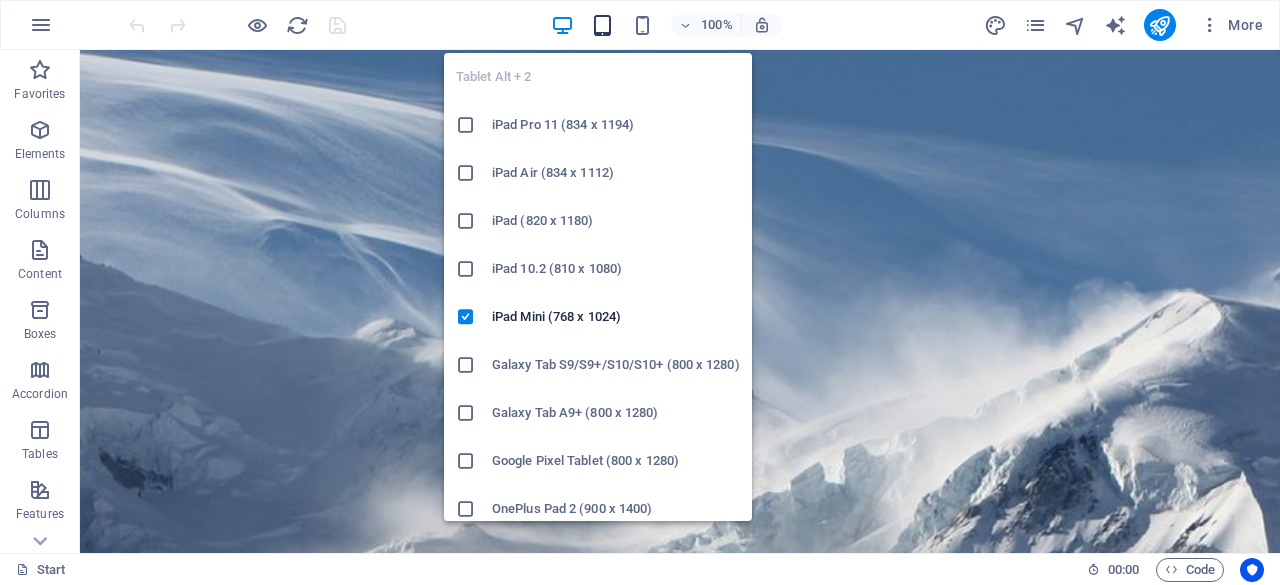 click at bounding box center (602, 25) 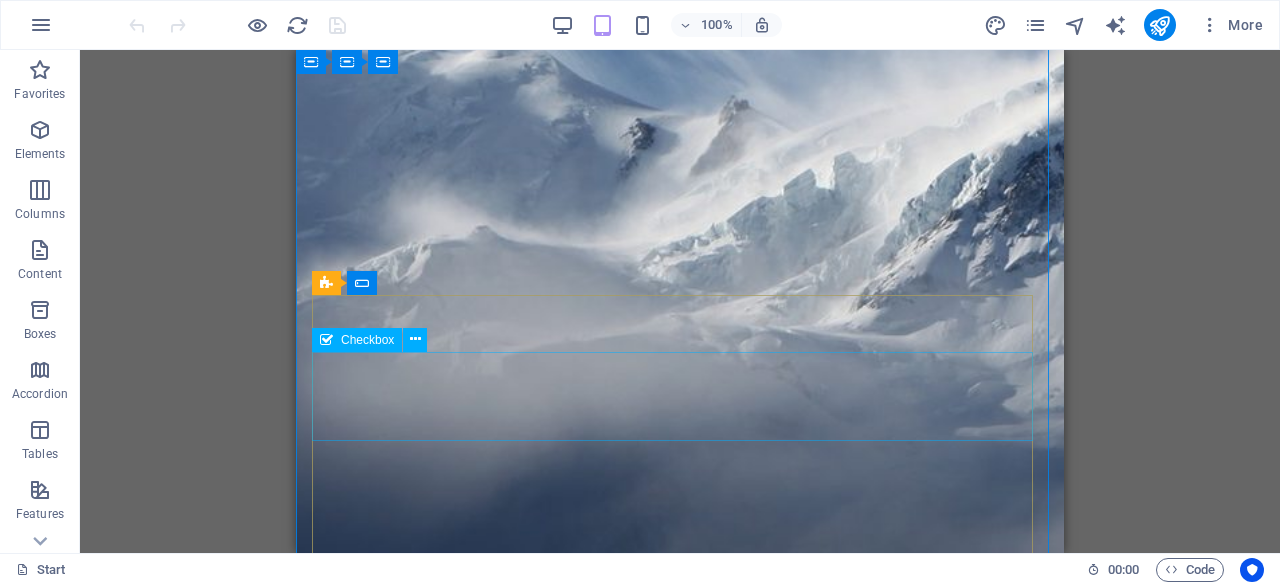 scroll, scrollTop: 267, scrollLeft: 0, axis: vertical 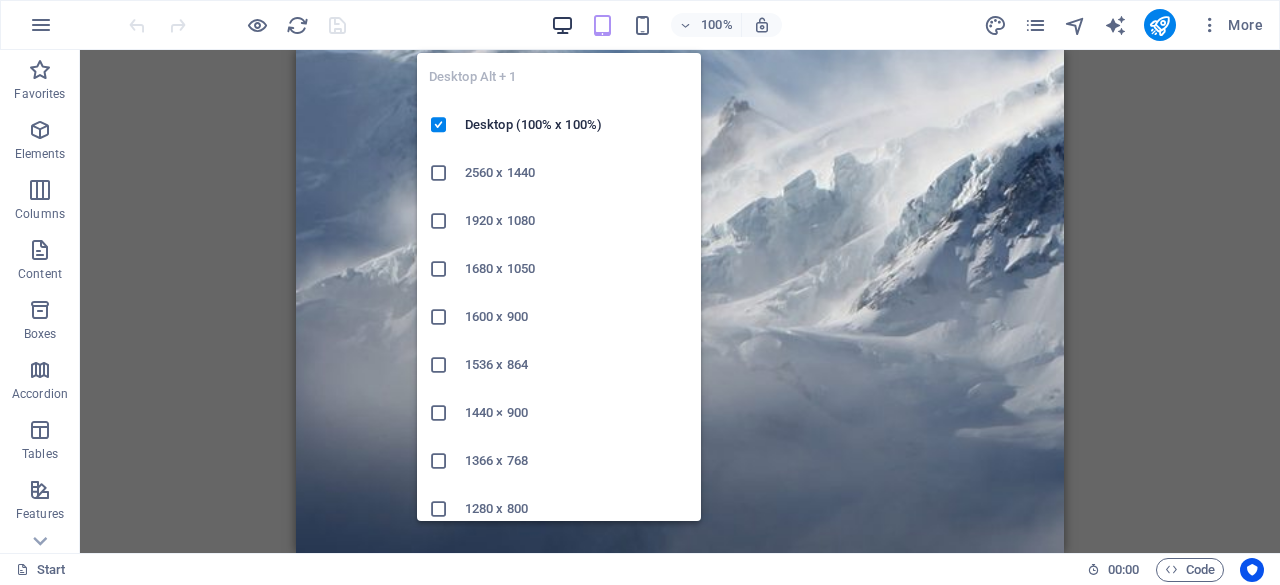 click at bounding box center (562, 25) 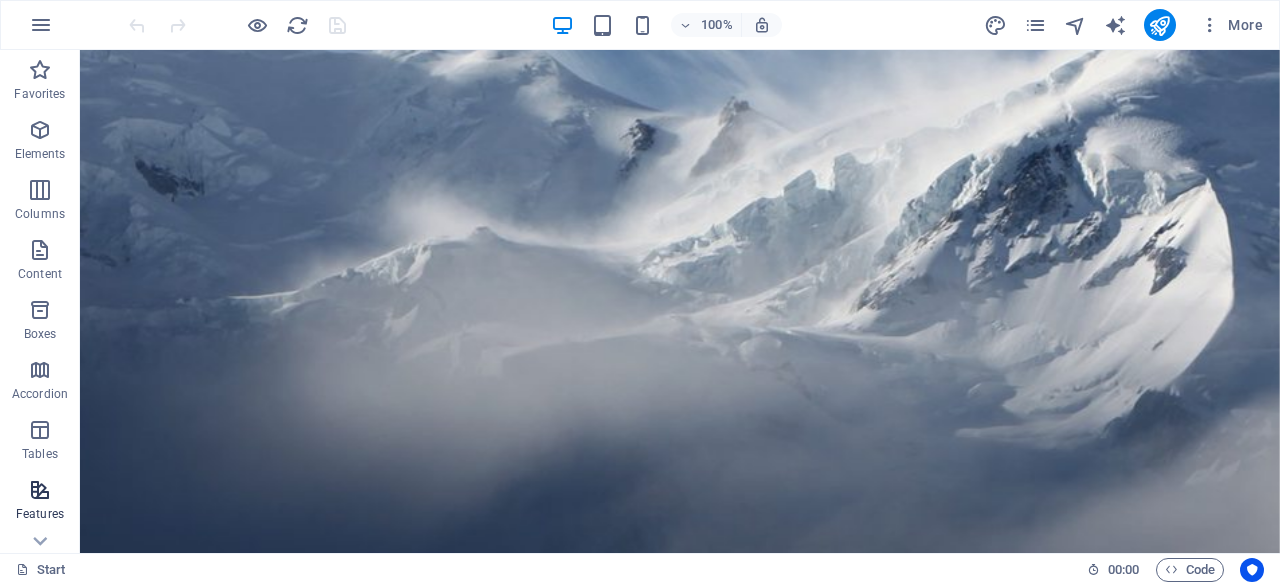click at bounding box center (40, 490) 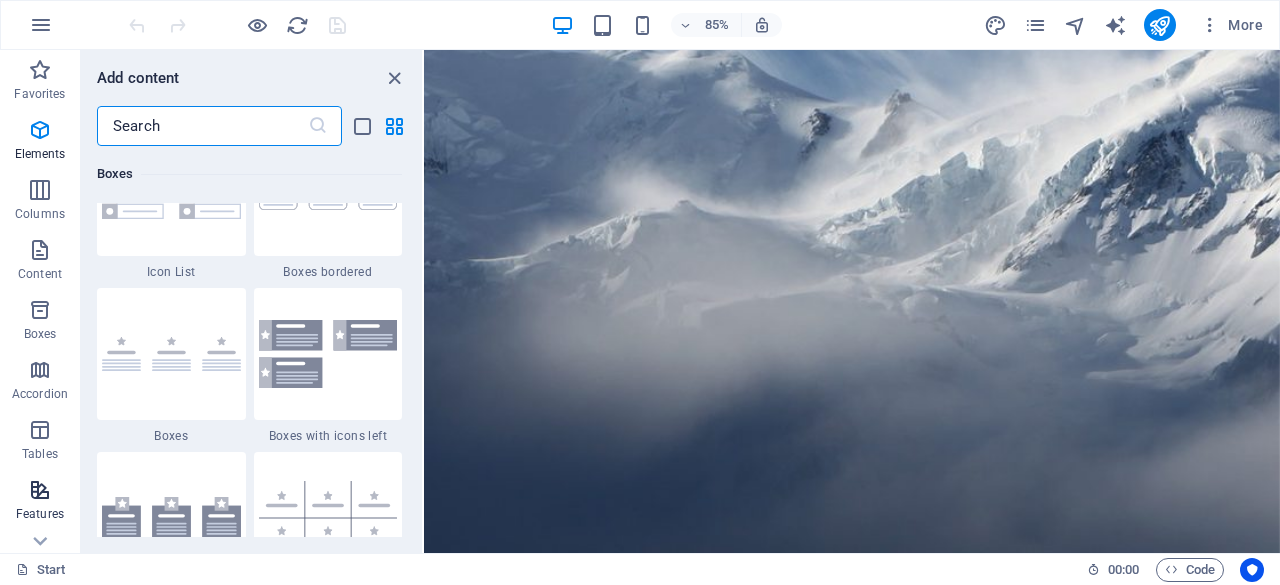 scroll, scrollTop: 7795, scrollLeft: 0, axis: vertical 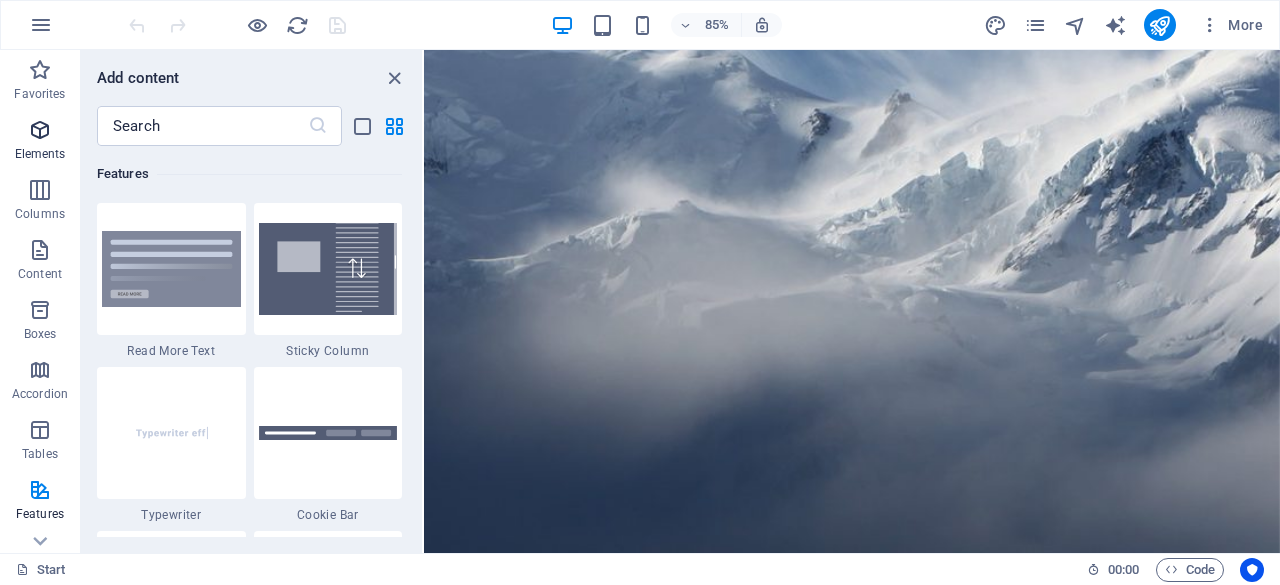 click at bounding box center (40, 130) 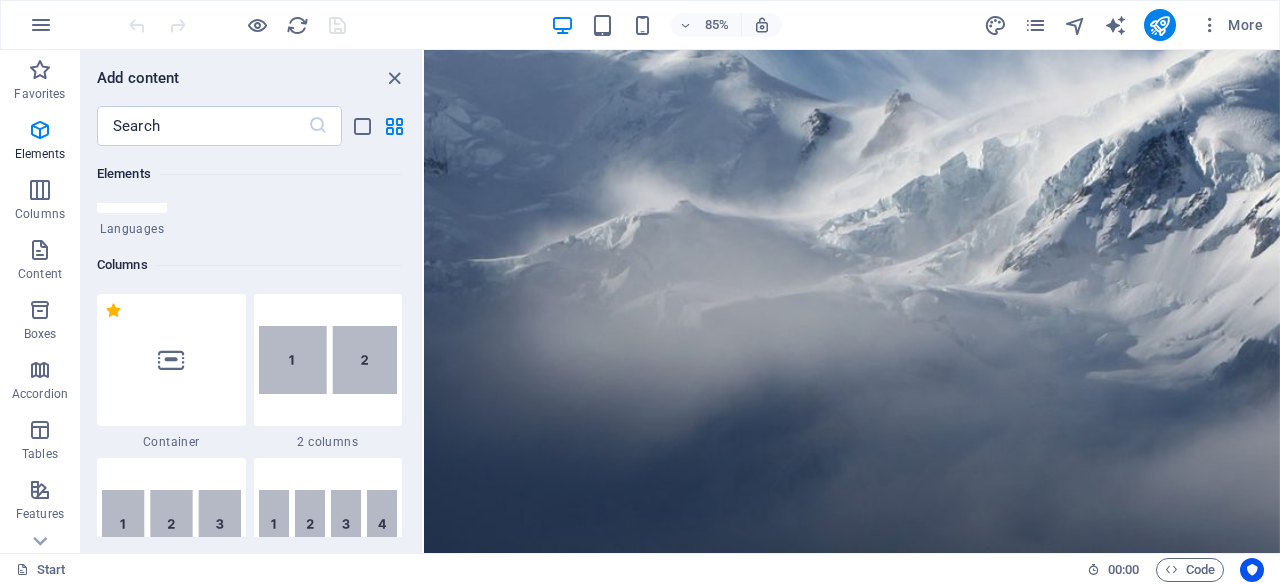 scroll, scrollTop: 900, scrollLeft: 0, axis: vertical 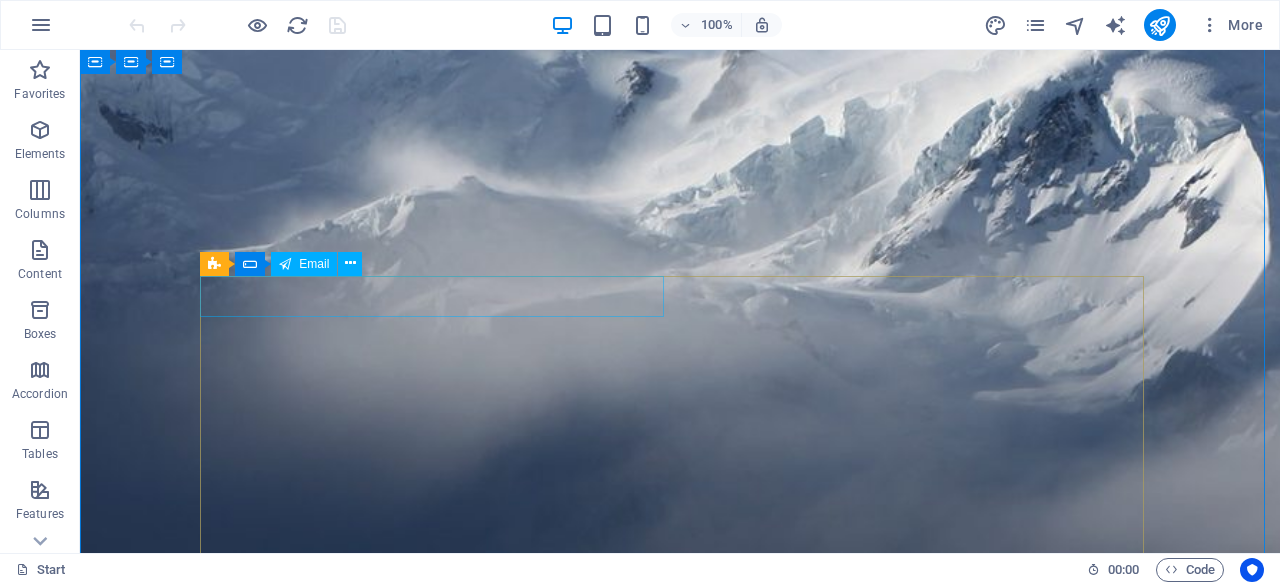 click at bounding box center [440, 2618] 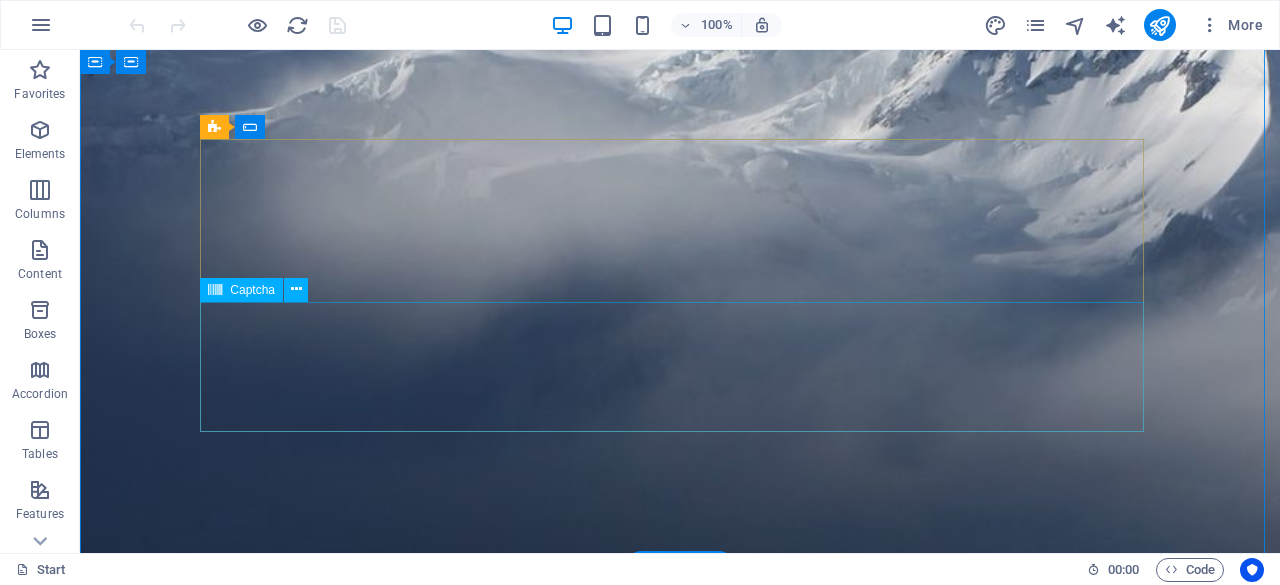 scroll, scrollTop: 485, scrollLeft: 0, axis: vertical 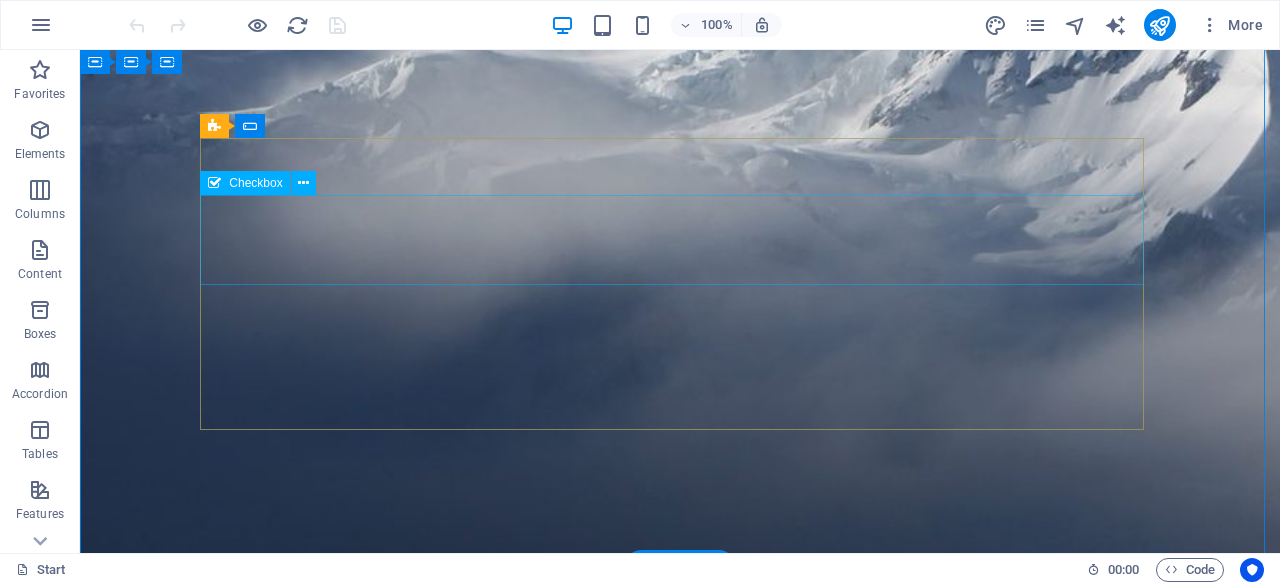 click on "I have read and understand the privacy policy." at bounding box center (680, 2562) 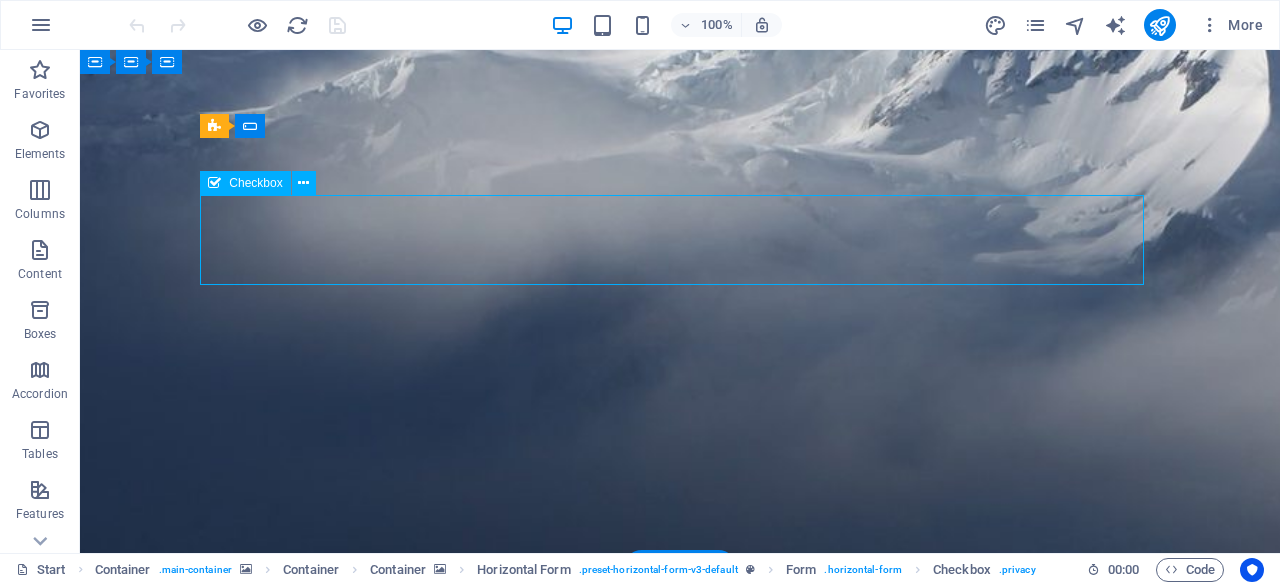 click on "I have read and understand the privacy policy." at bounding box center (680, 2562) 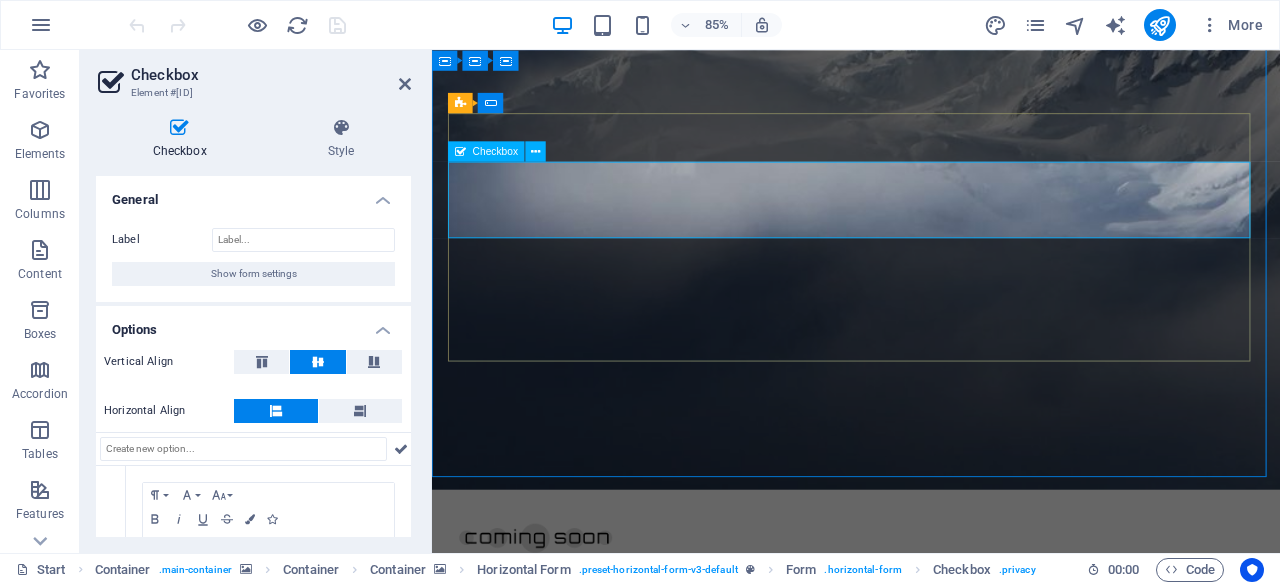click on "I have read and understand the privacy policy." at bounding box center [931, 2548] 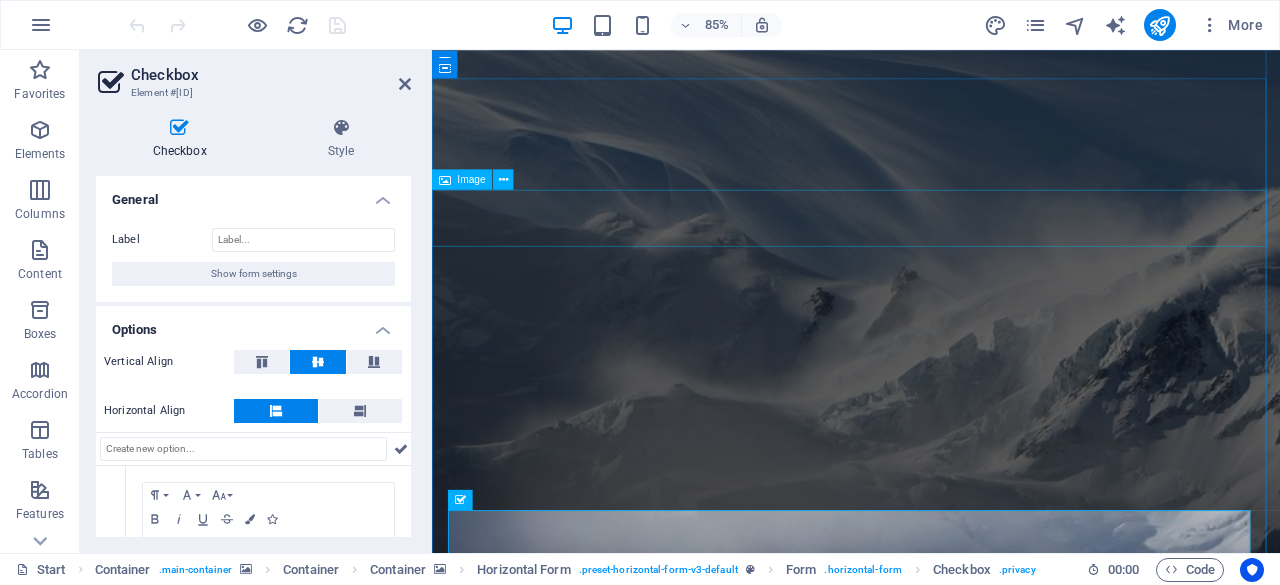 scroll, scrollTop: 0, scrollLeft: 0, axis: both 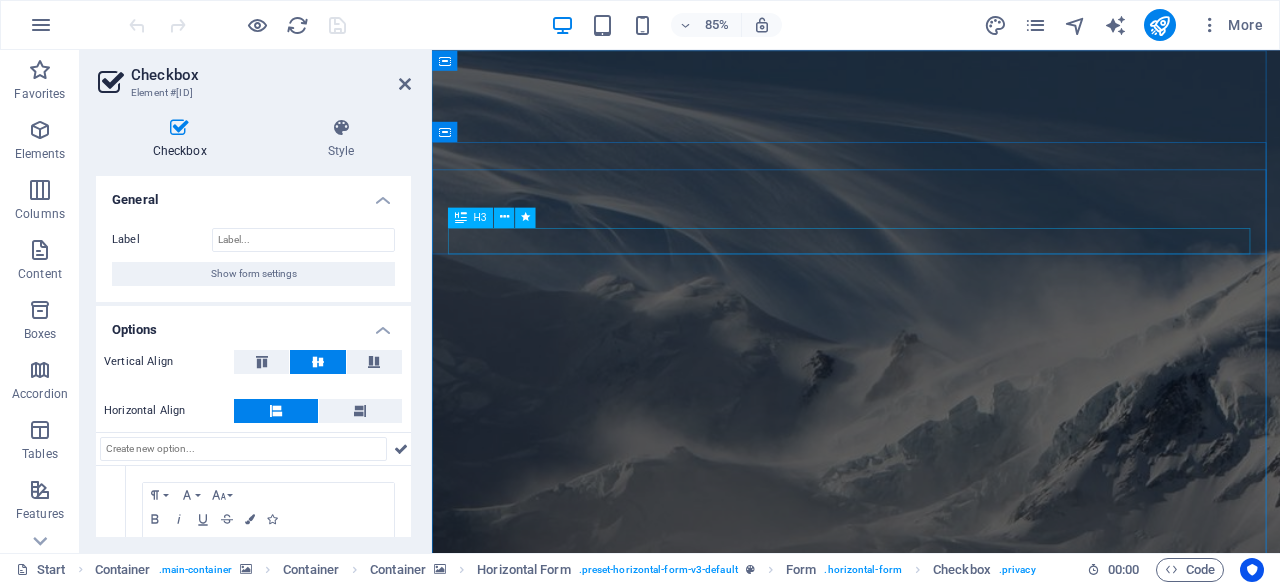 click on "and our brand new designed website too... stay tuned!" at bounding box center [931, 1452] 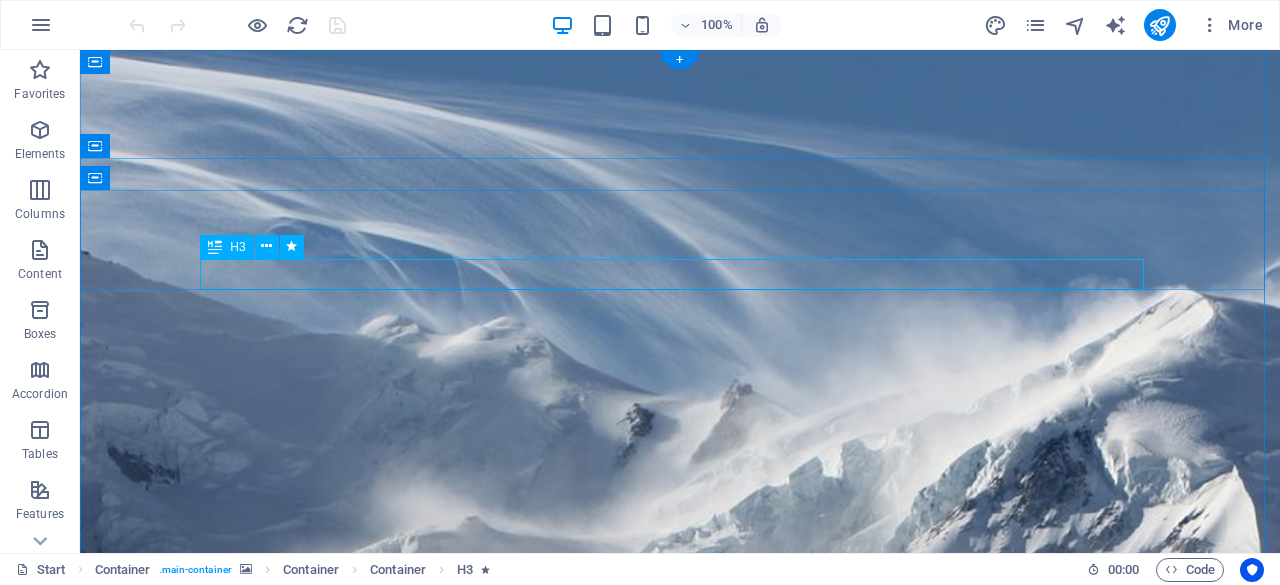 click on "and our brand new designed website too... stay tuned!" at bounding box center [680, 1452] 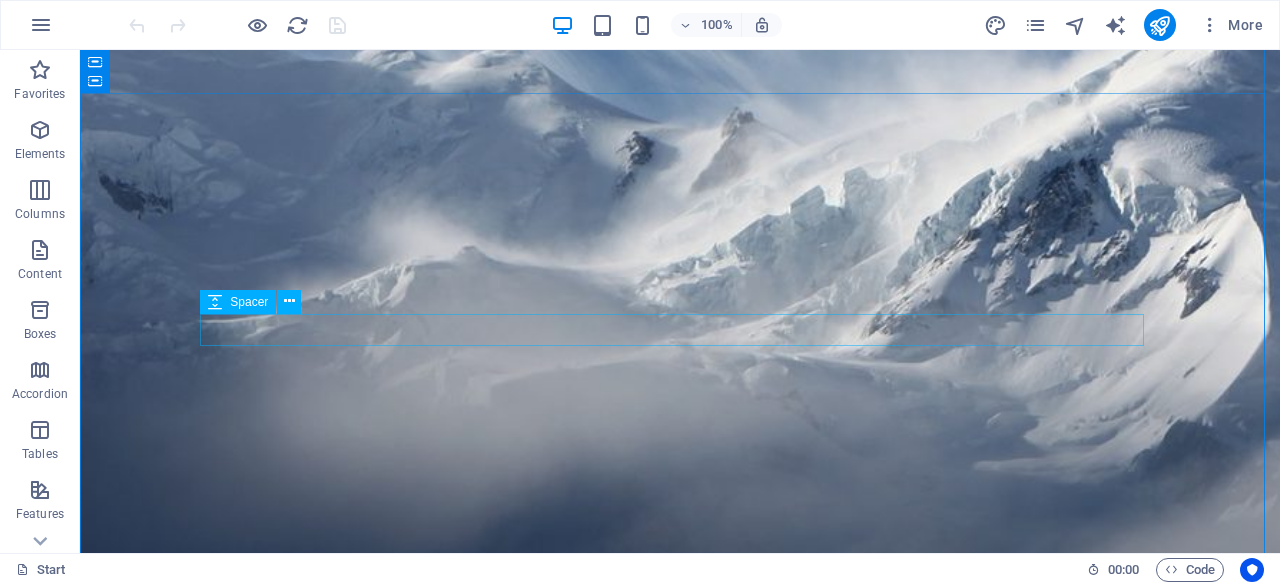 scroll, scrollTop: 279, scrollLeft: 0, axis: vertical 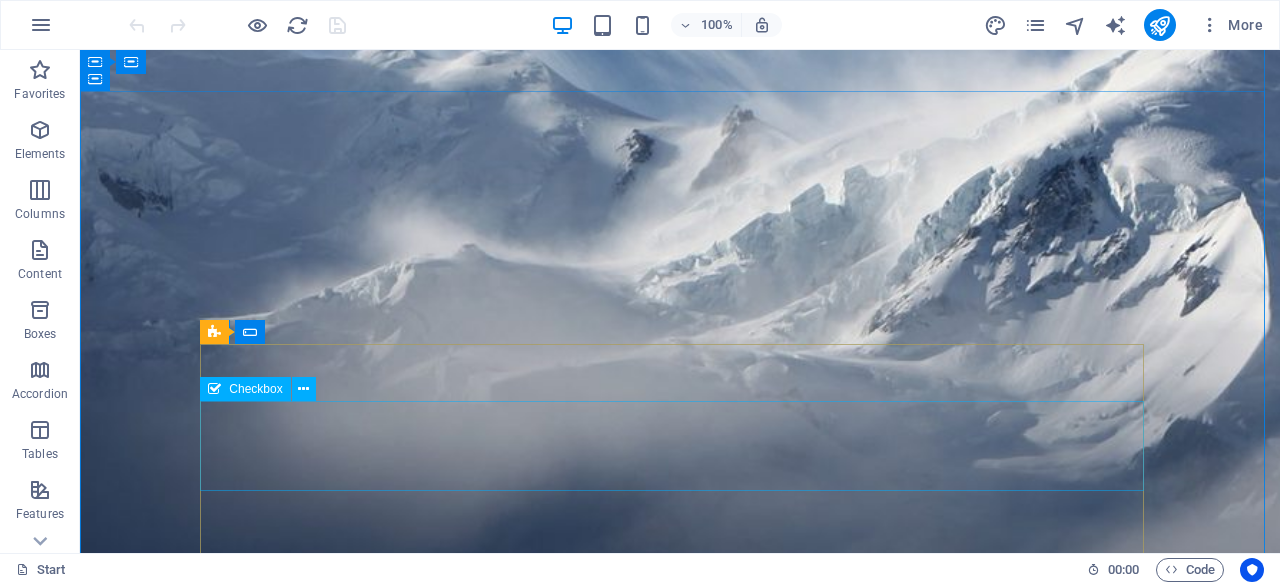 click on "I have read and understand the privacy policy." at bounding box center (680, 2768) 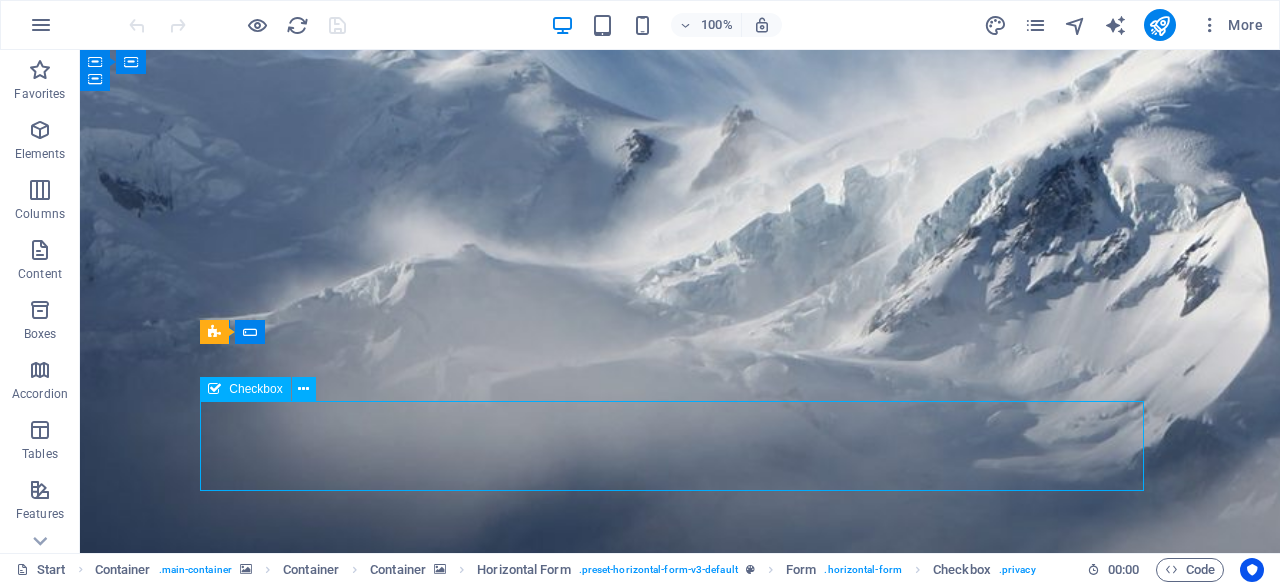 click on "I have read and understand the privacy policy." at bounding box center [680, 2768] 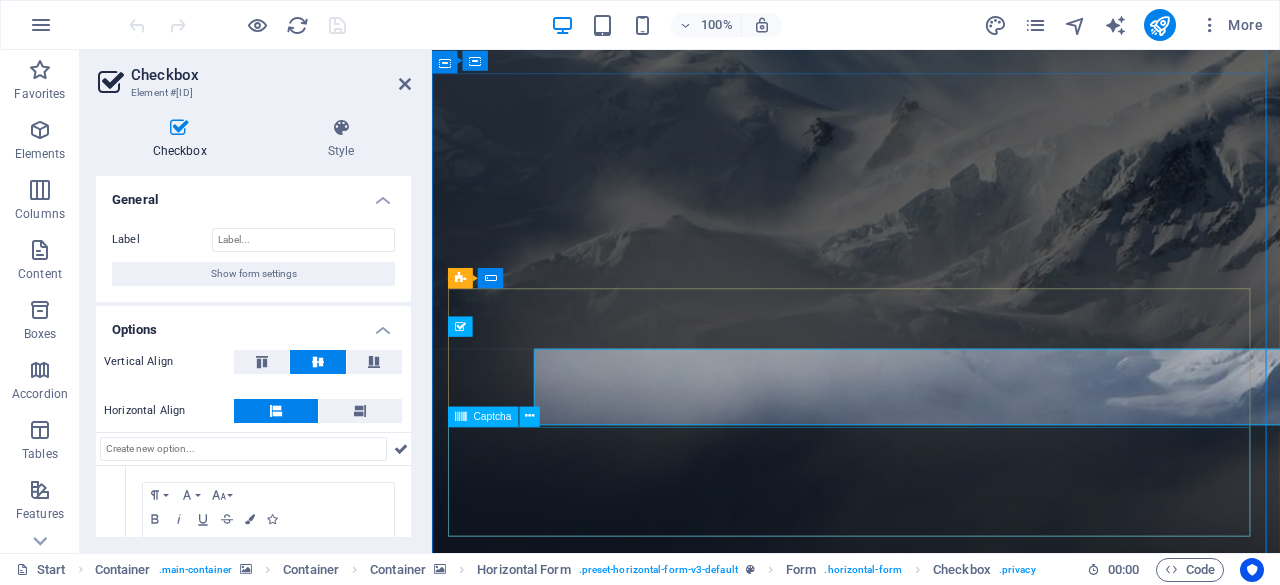 click on "Unreadable? Load new" at bounding box center [931, 2901] 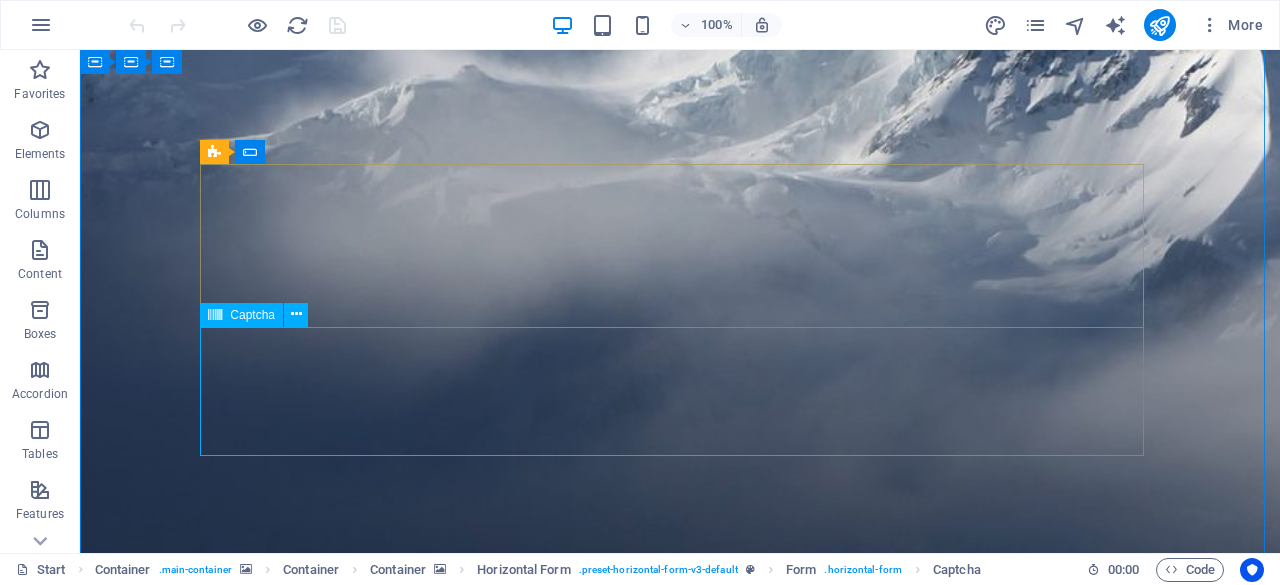 scroll, scrollTop: 459, scrollLeft: 0, axis: vertical 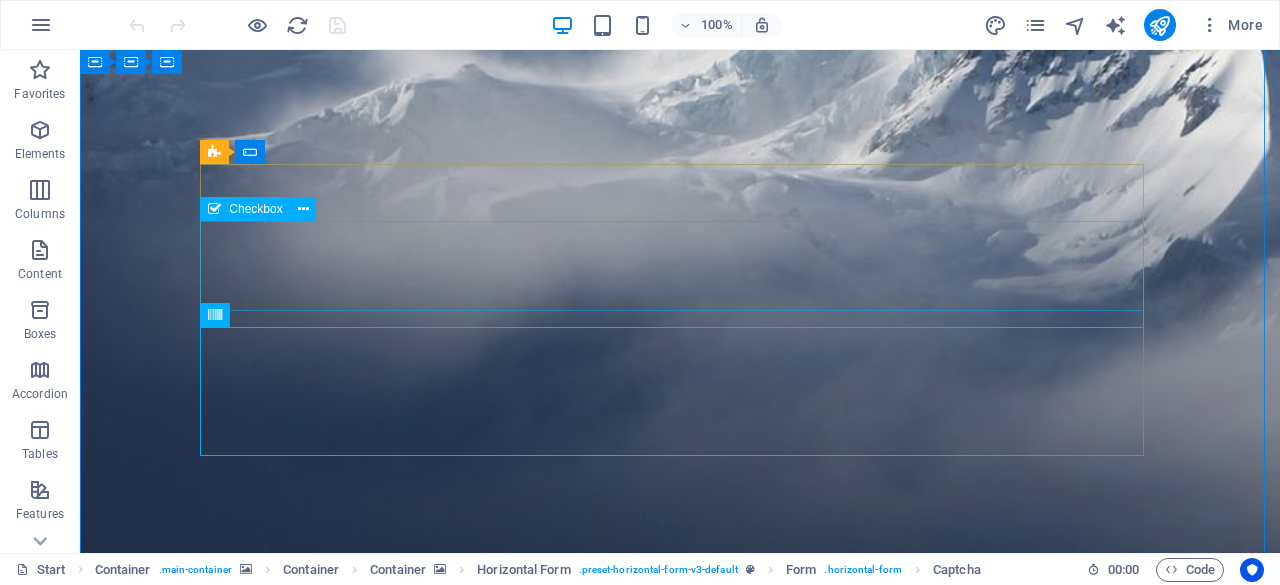 click on "I have read and understand the privacy policy." at bounding box center [680, 2588] 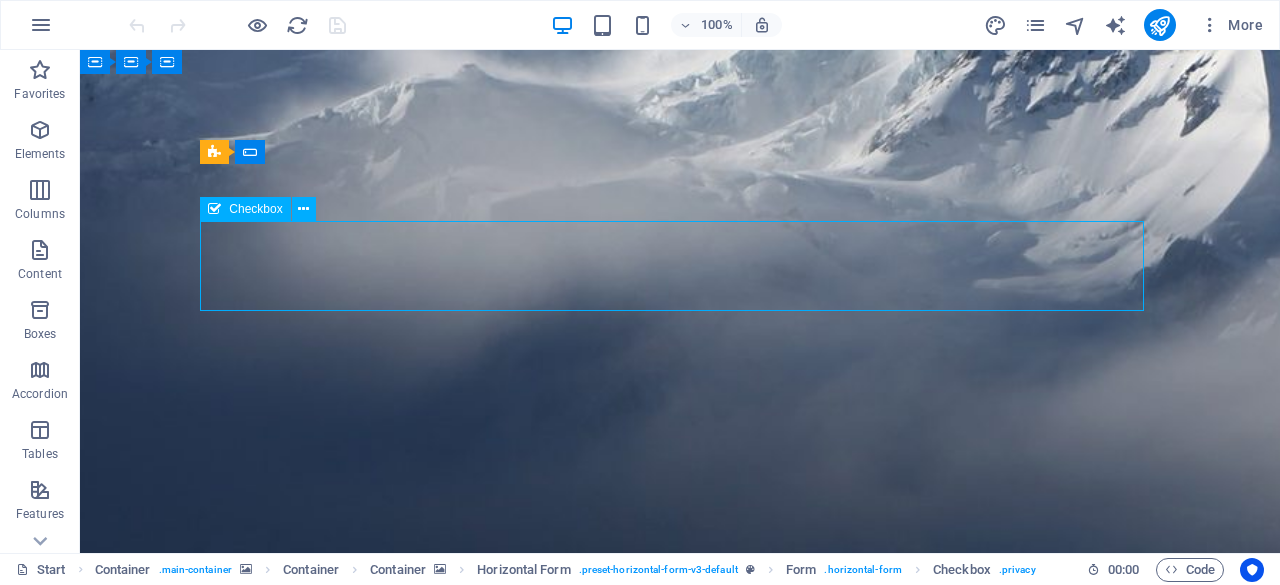 click on "I have read and understand the privacy policy." at bounding box center [680, 2588] 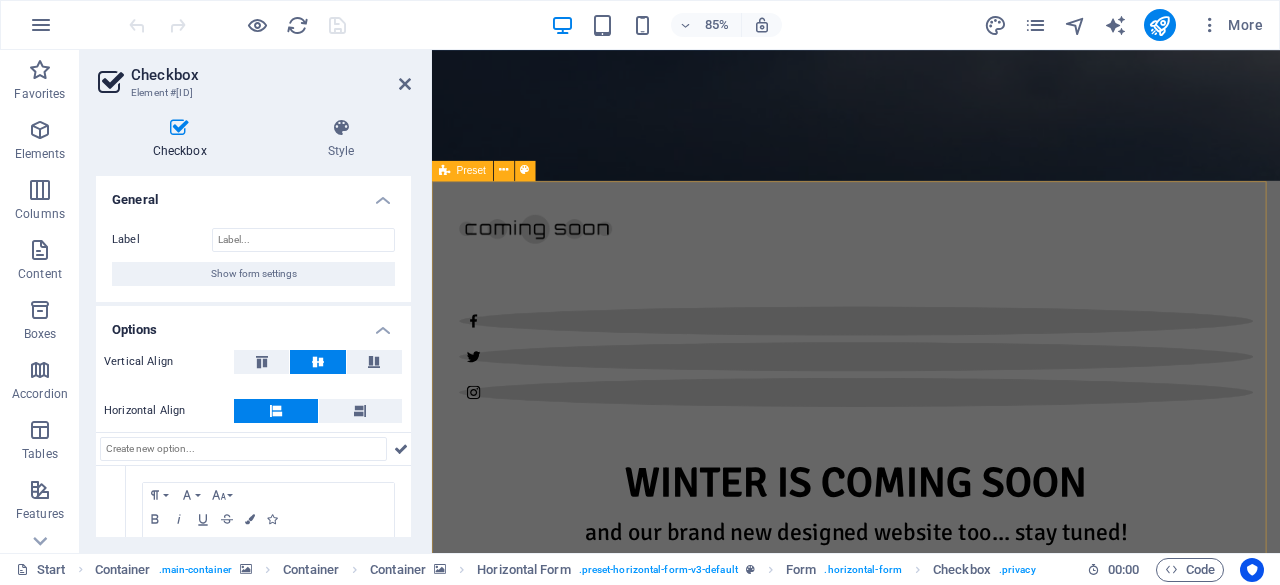 scroll, scrollTop: 832, scrollLeft: 0, axis: vertical 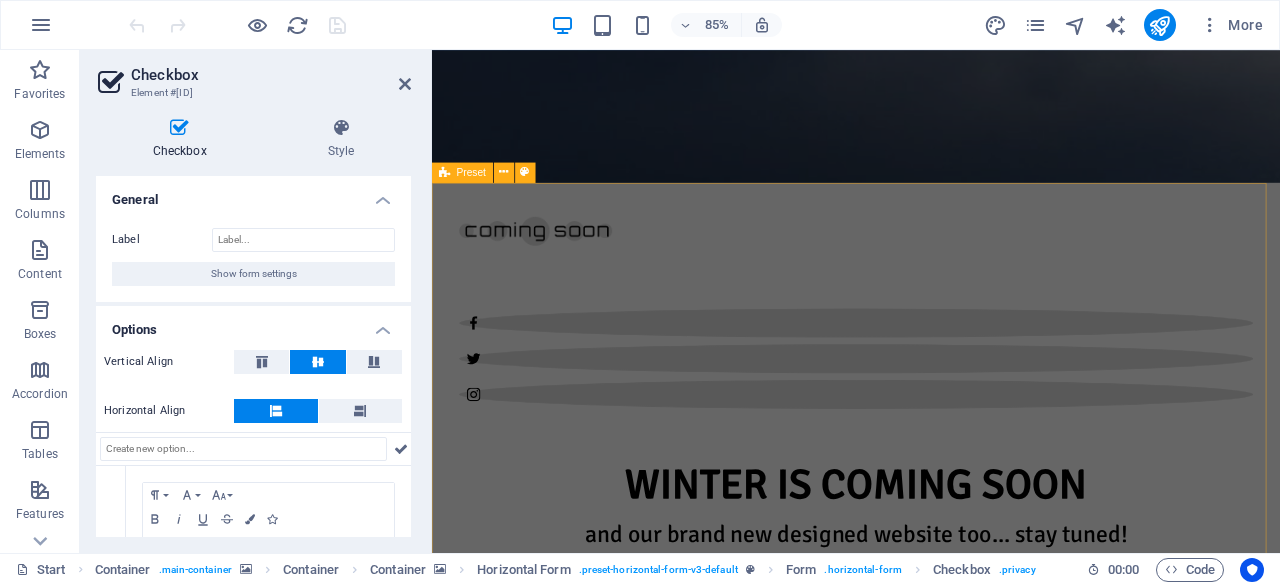 click on "Preset" at bounding box center [471, 172] 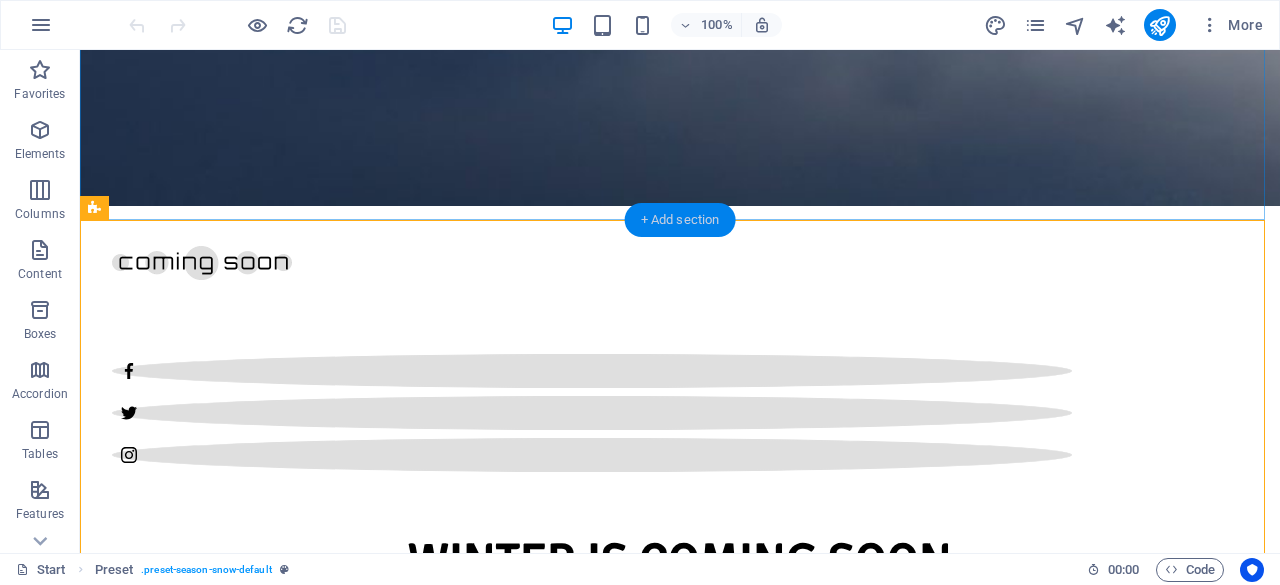 click on "+ Add section" at bounding box center (680, 220) 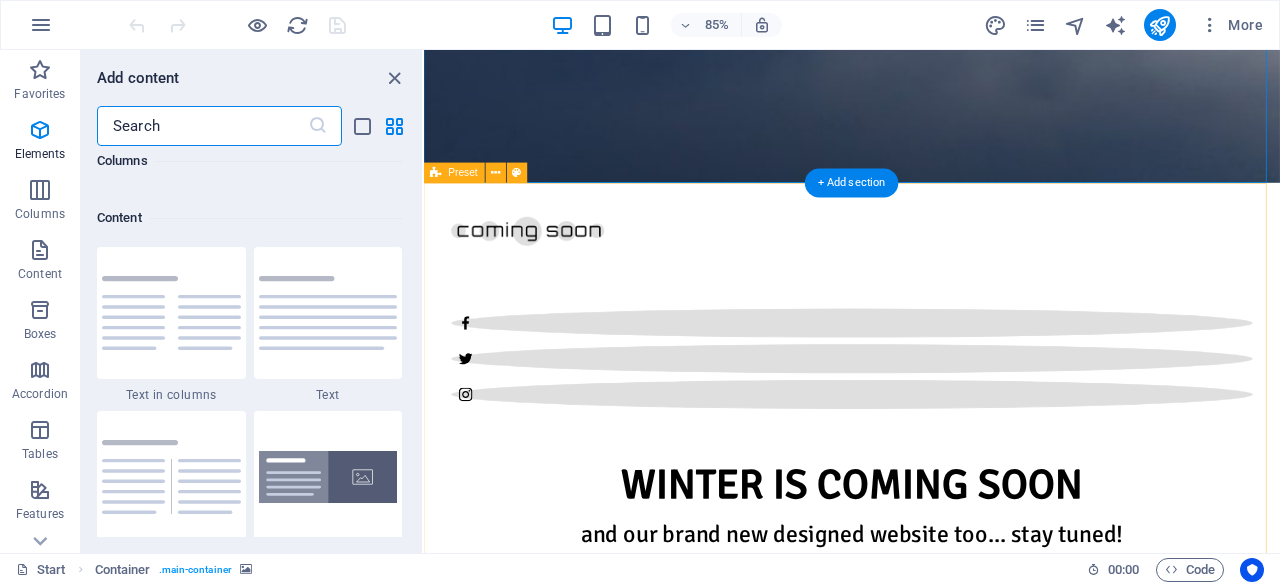 scroll, scrollTop: 3499, scrollLeft: 0, axis: vertical 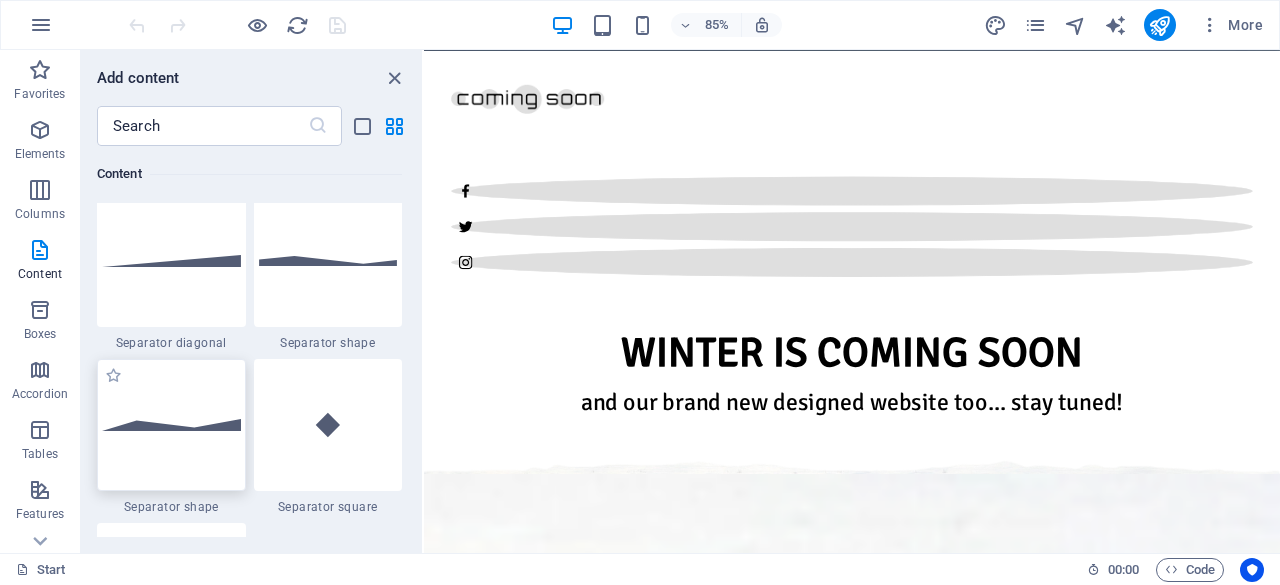 click at bounding box center (171, 425) 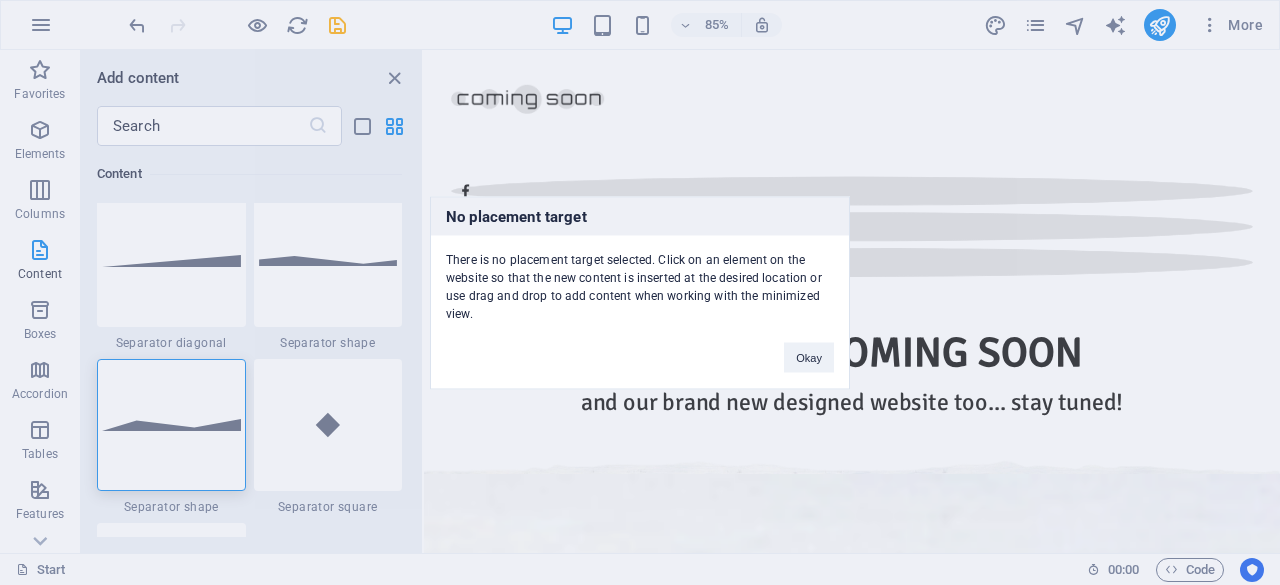 click on "There is no placement target selected. Click on an element on the website so that the new content is inserted at the desired location or use drag and drop to add content when working with the minimized view." at bounding box center [640, 278] 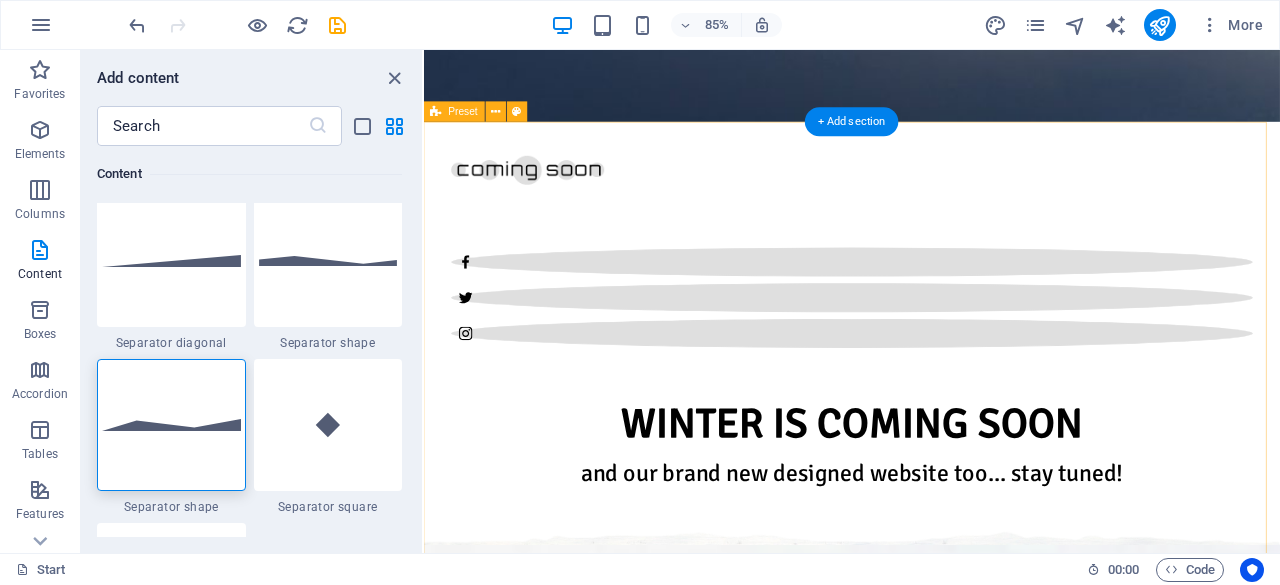scroll, scrollTop: 904, scrollLeft: 0, axis: vertical 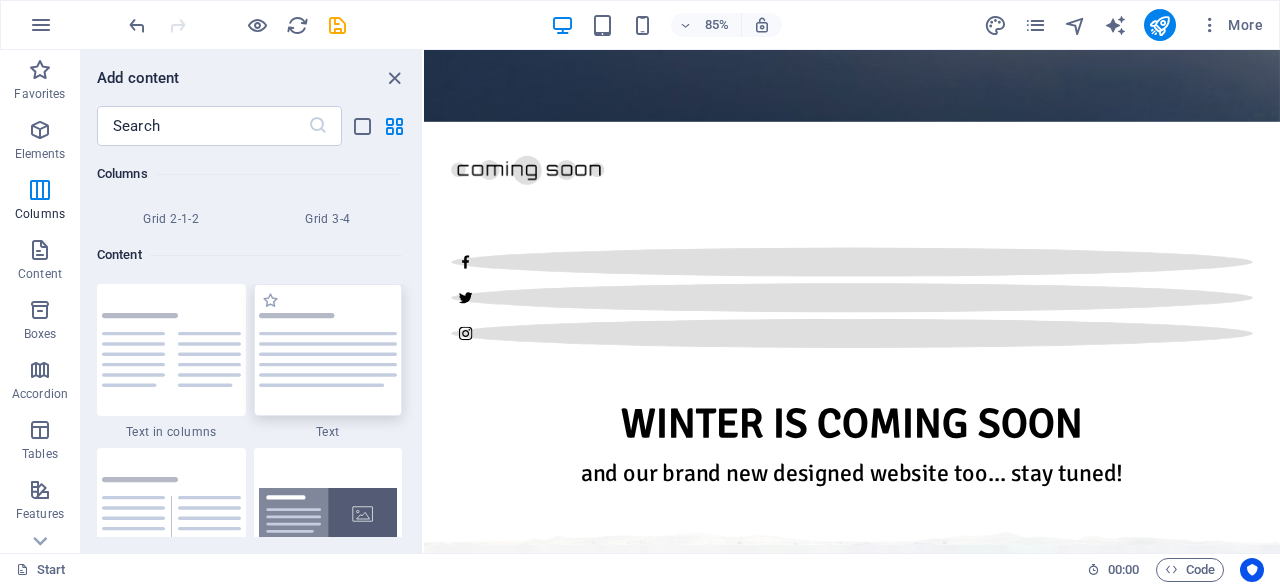 click at bounding box center [328, 350] 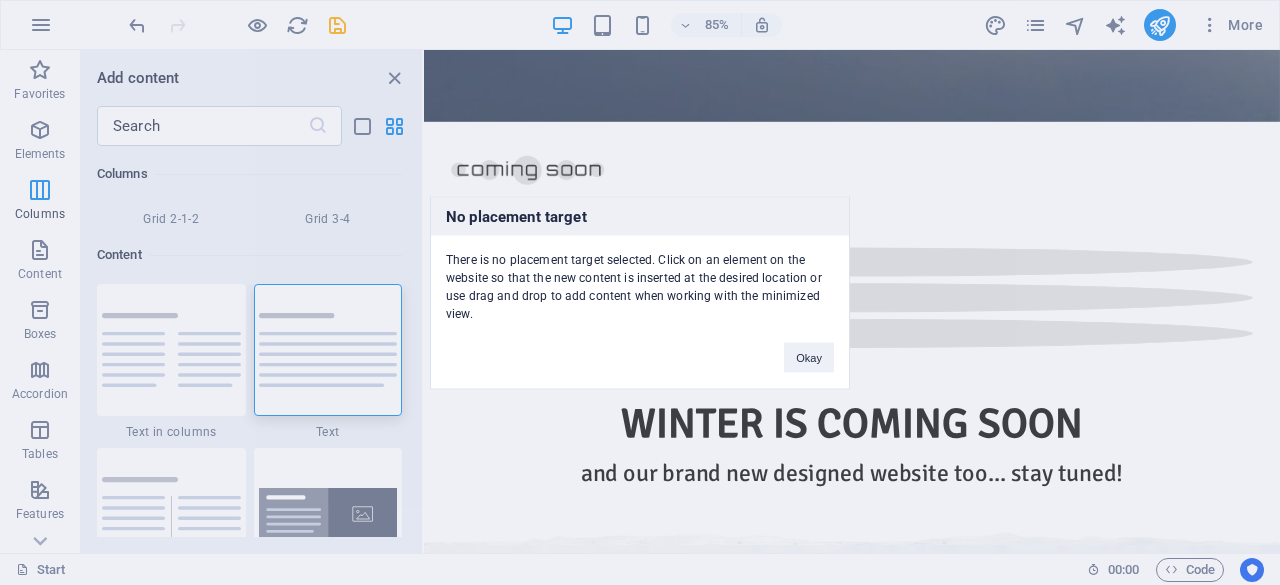 click on "There is no placement target selected. Click on an element on the website so that the new content is inserted at the desired location or use drag and drop to add content when working with the minimized view." at bounding box center [640, 278] 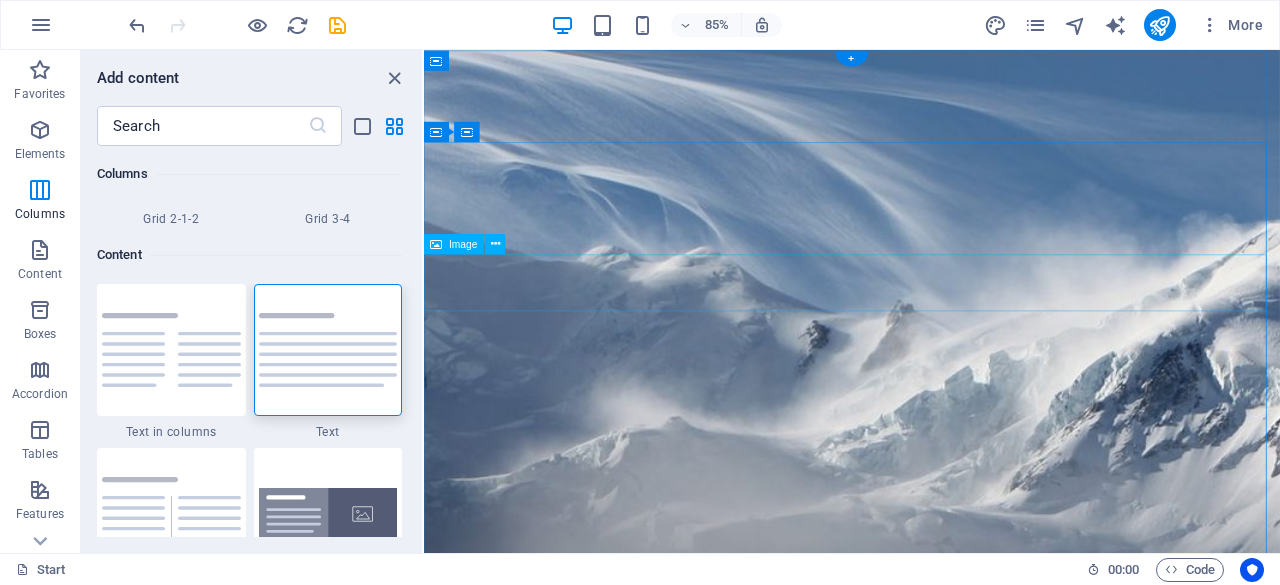 scroll, scrollTop: 0, scrollLeft: 0, axis: both 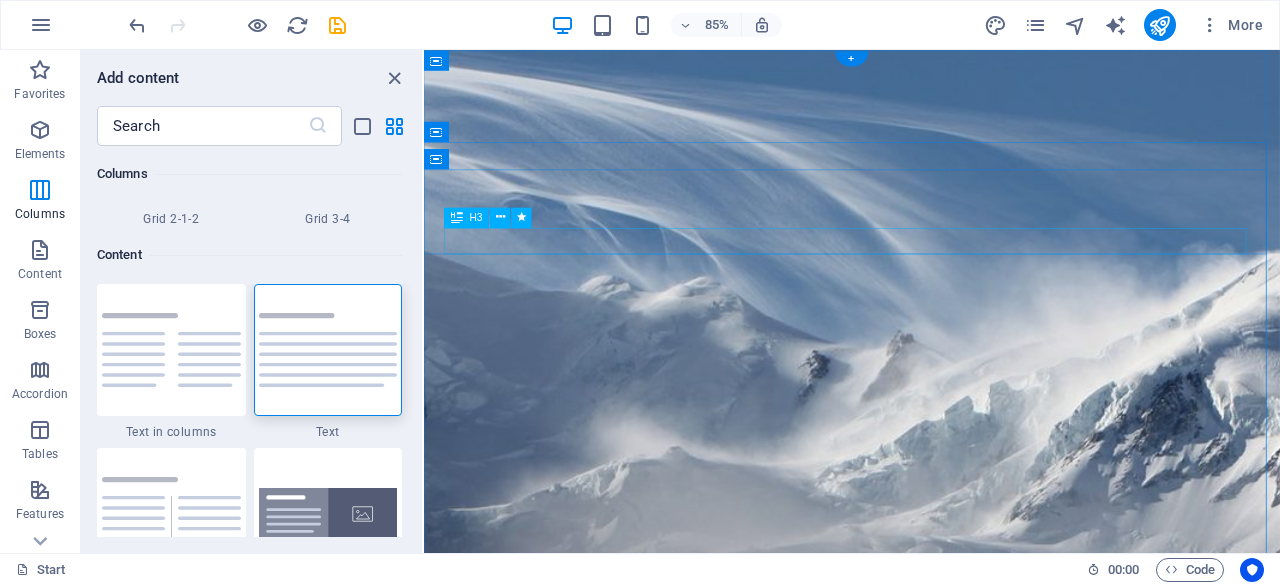 click on "and our brand new designed website too... stay tuned!" at bounding box center (928, 1452) 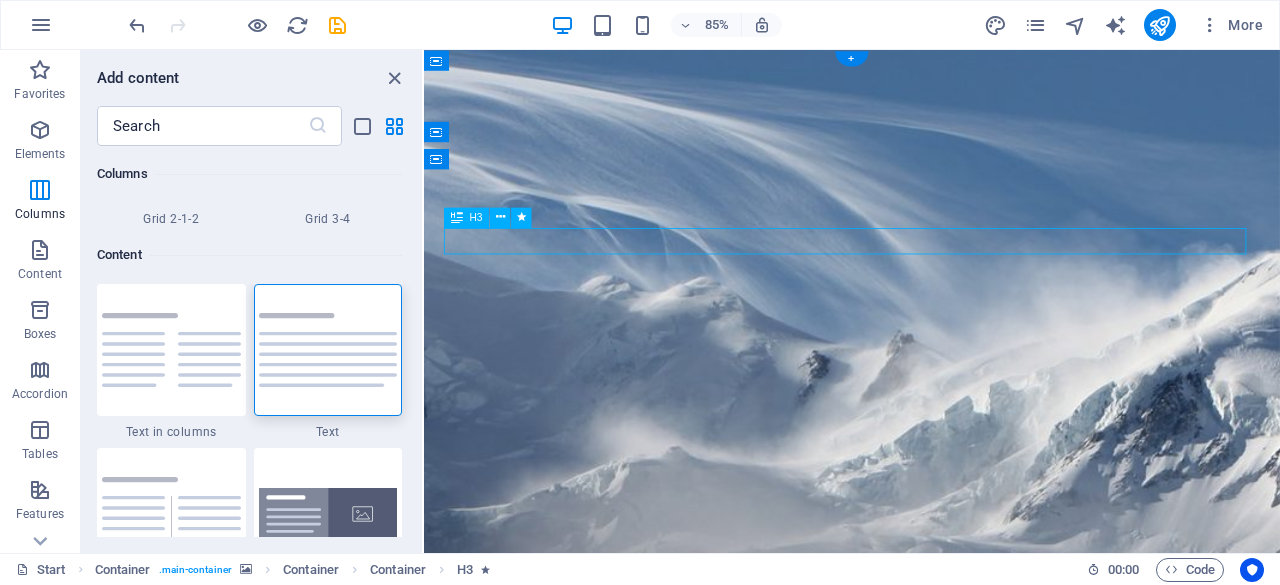 click on "and our brand new designed website too... stay tuned!" at bounding box center [928, 1452] 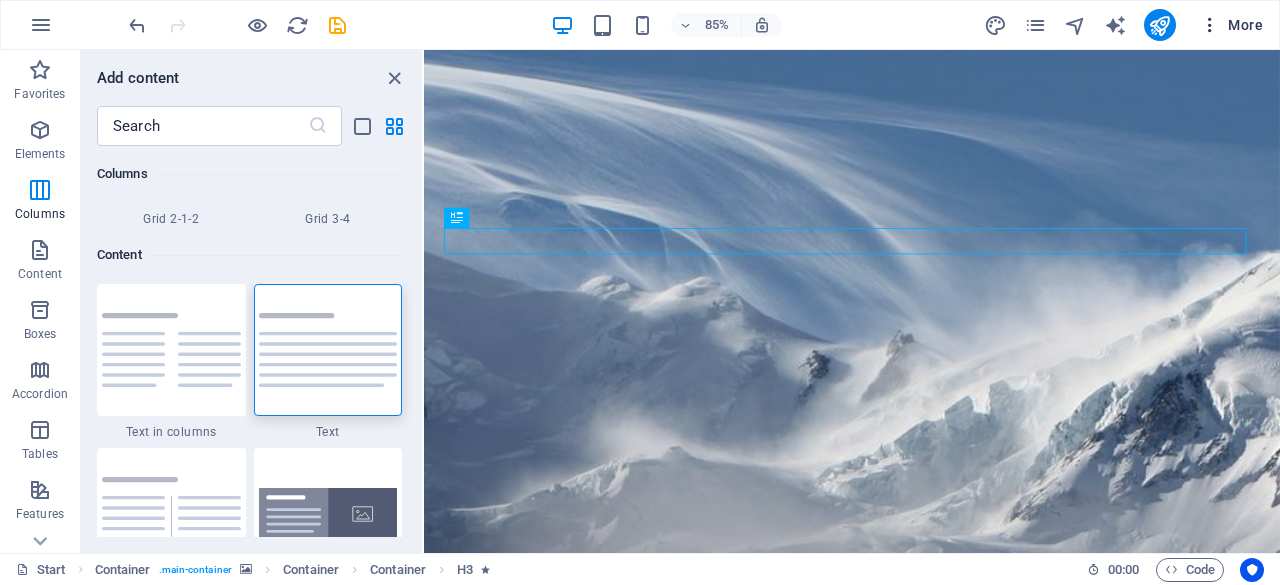click at bounding box center (1210, 25) 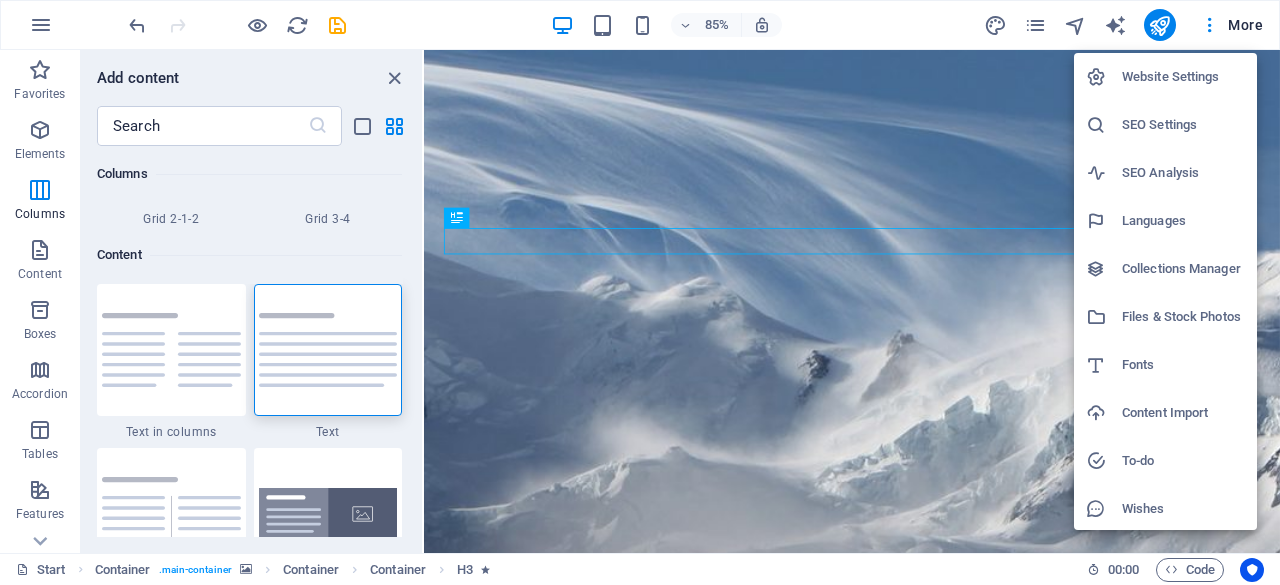 click at bounding box center [640, 292] 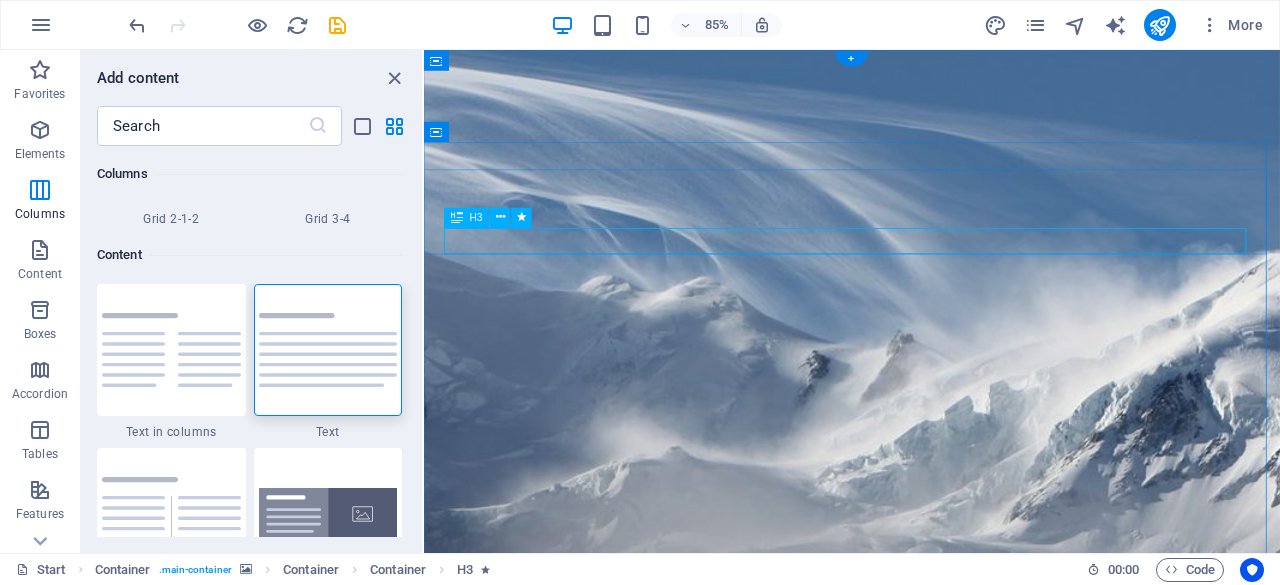 click on "and our brand new designed website too... stay tuned!" at bounding box center (928, 1452) 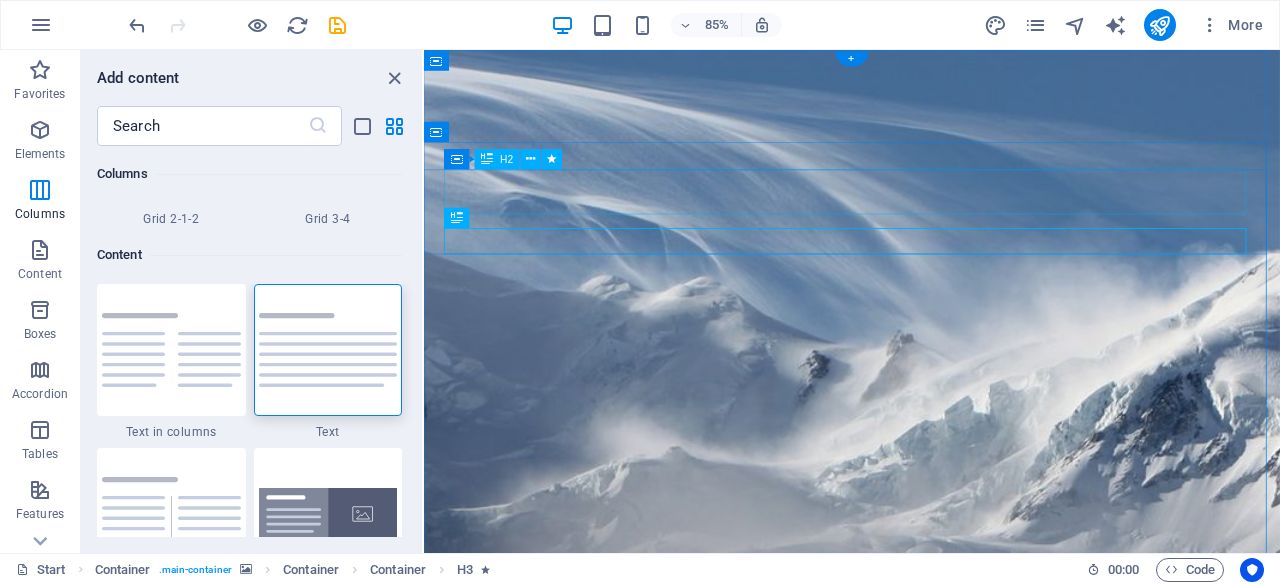 click on "Winter is coming soon" at bounding box center [928, 1394] 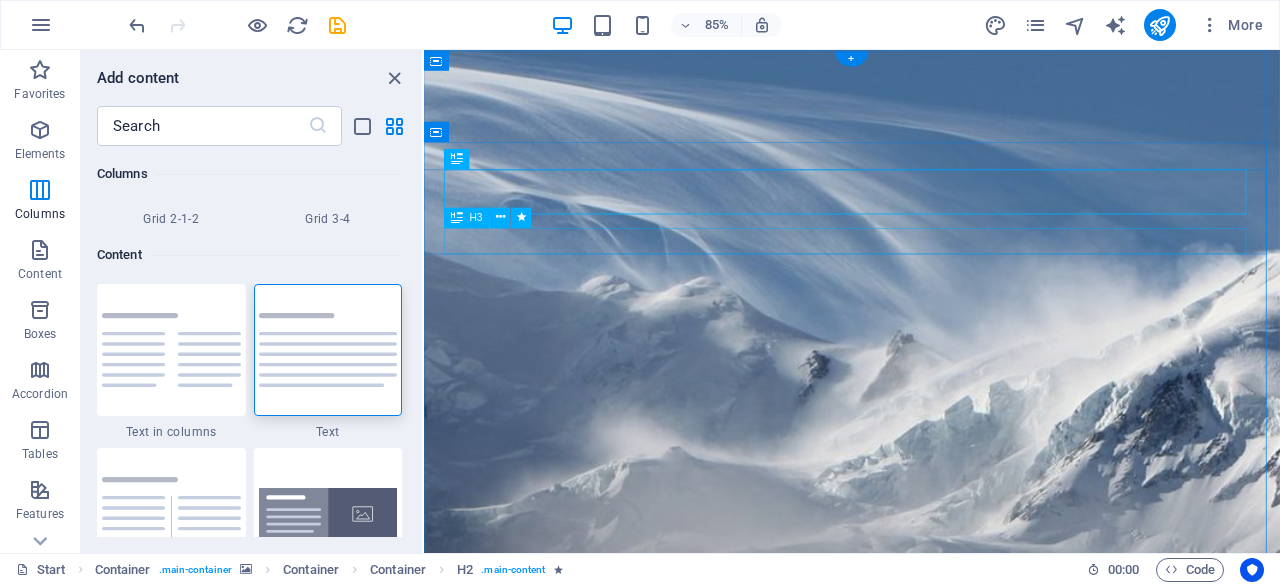 click on "and our brand new designed website too... stay tuned!" at bounding box center (928, 1452) 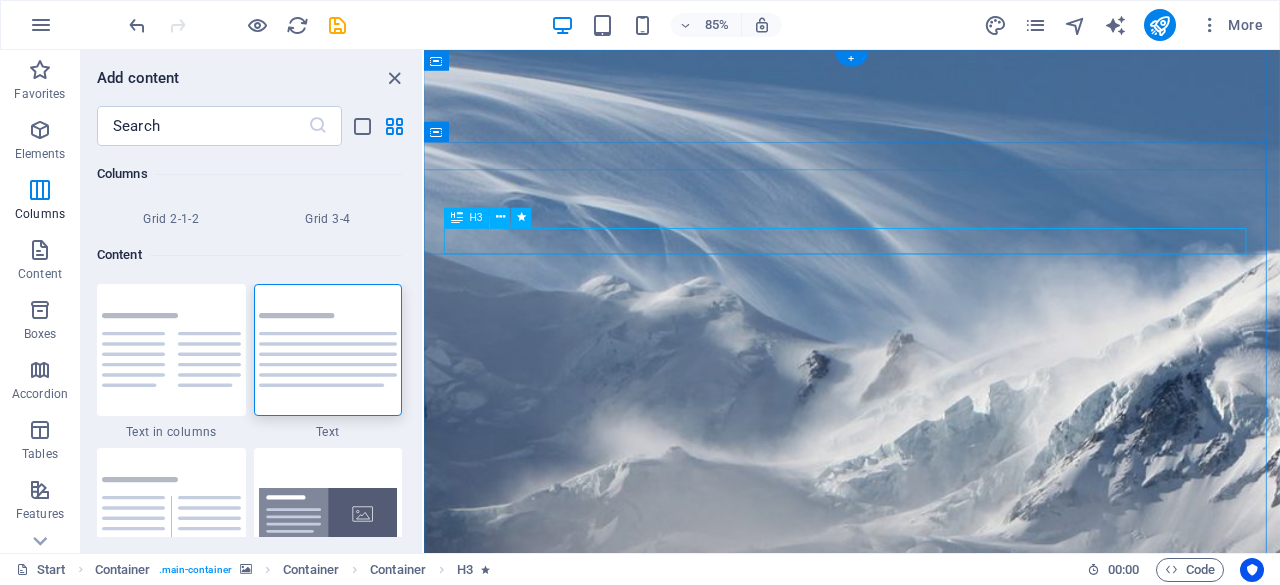 click on "and our brand new designed website too... stay tuned!" at bounding box center (928, 1452) 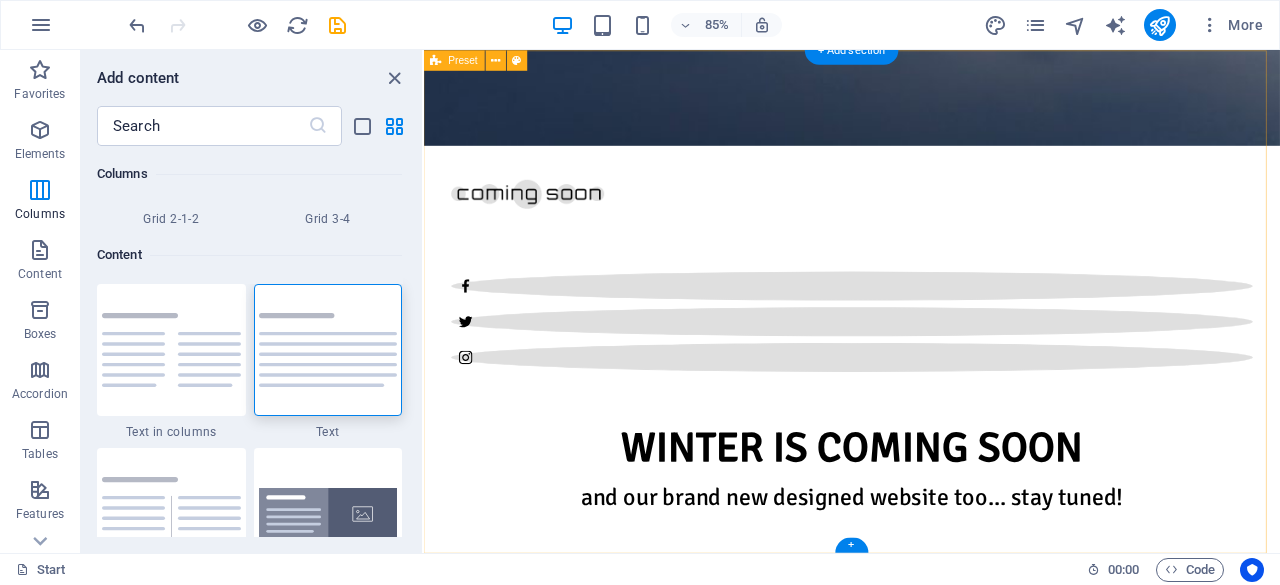 scroll, scrollTop: 988, scrollLeft: 0, axis: vertical 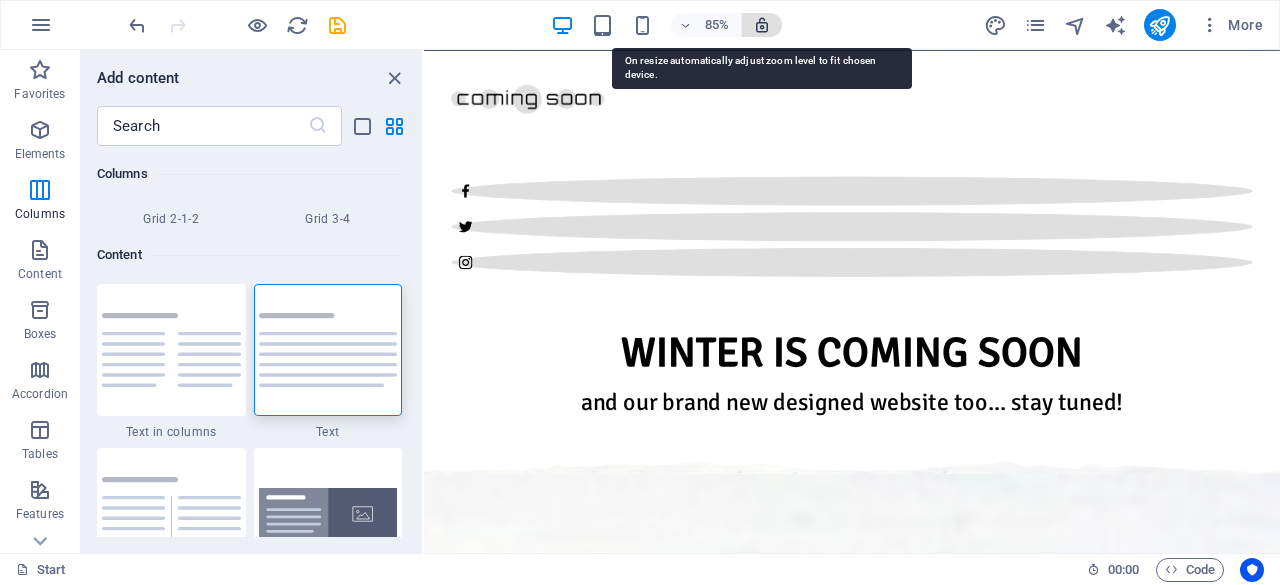 click at bounding box center (762, 25) 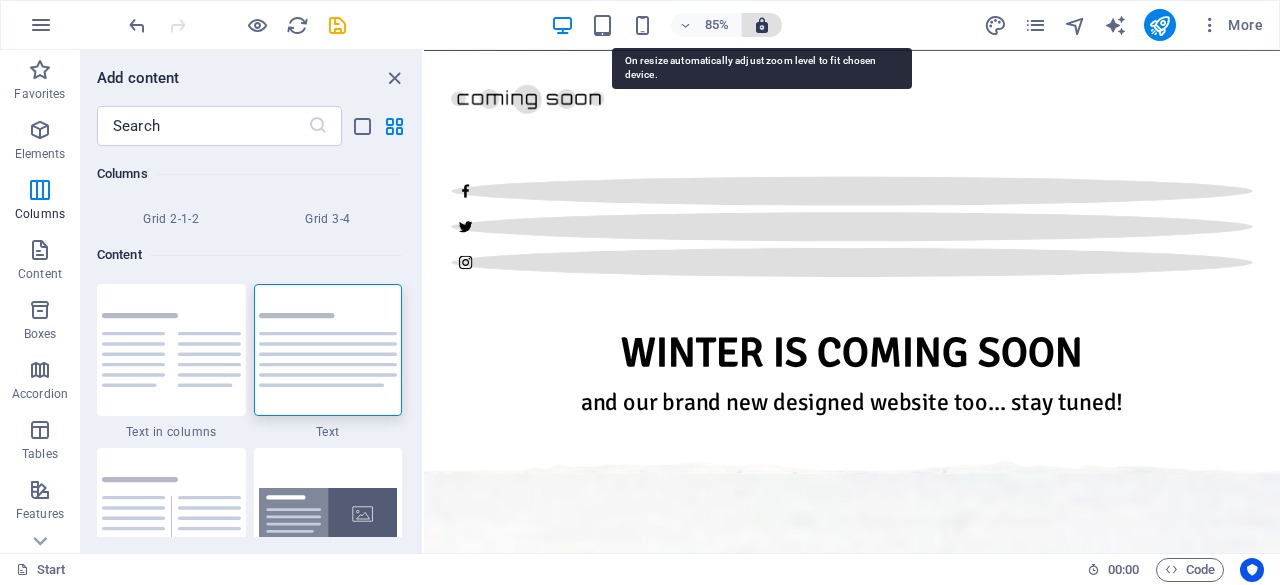 click at bounding box center [762, 25] 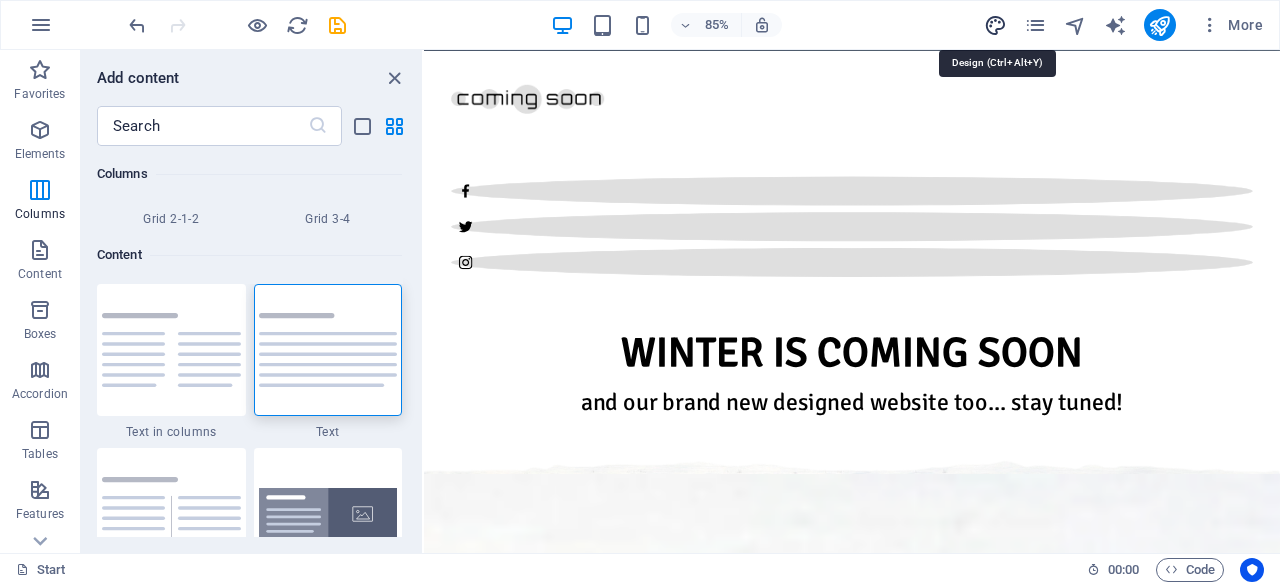 click at bounding box center [995, 25] 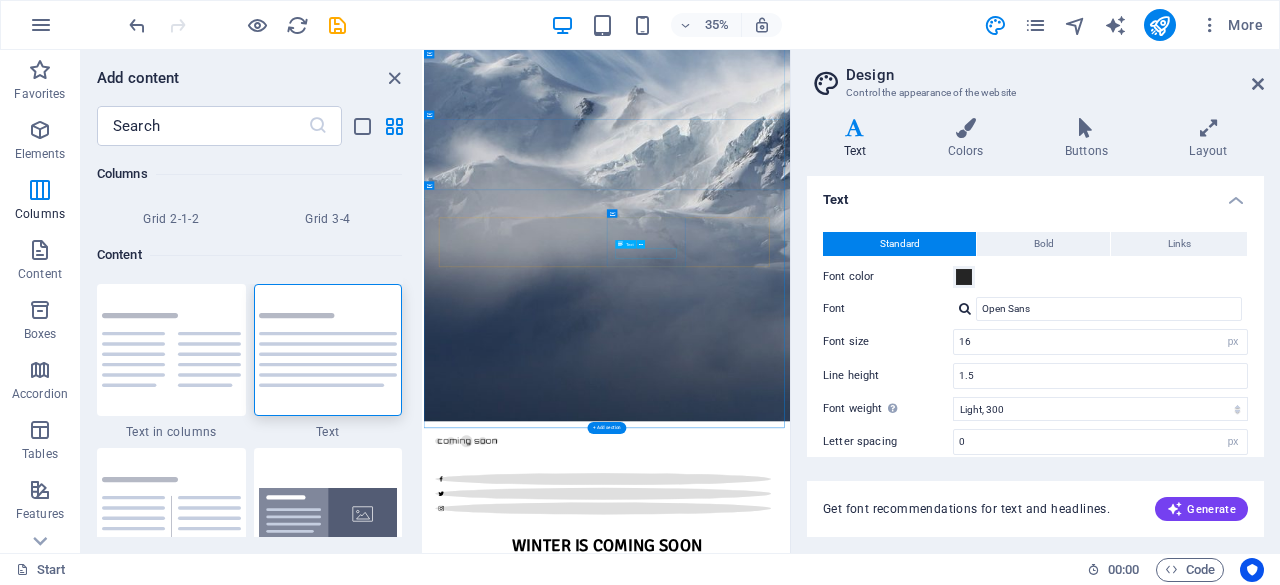 scroll, scrollTop: 332, scrollLeft: 0, axis: vertical 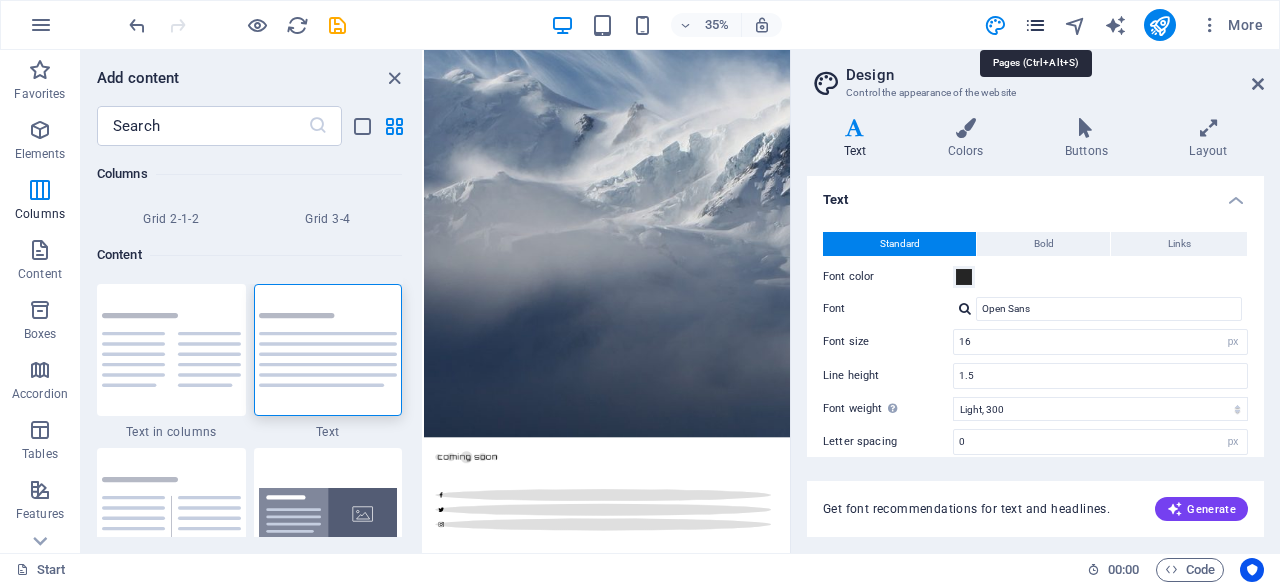 click at bounding box center [1035, 25] 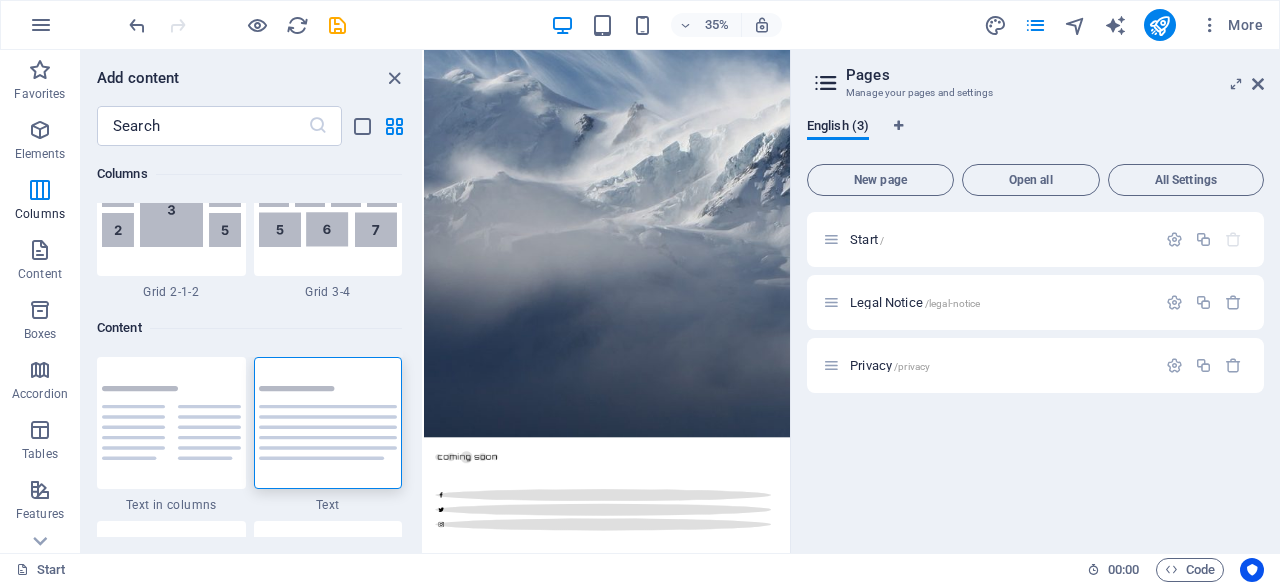 scroll, scrollTop: 3343, scrollLeft: 0, axis: vertical 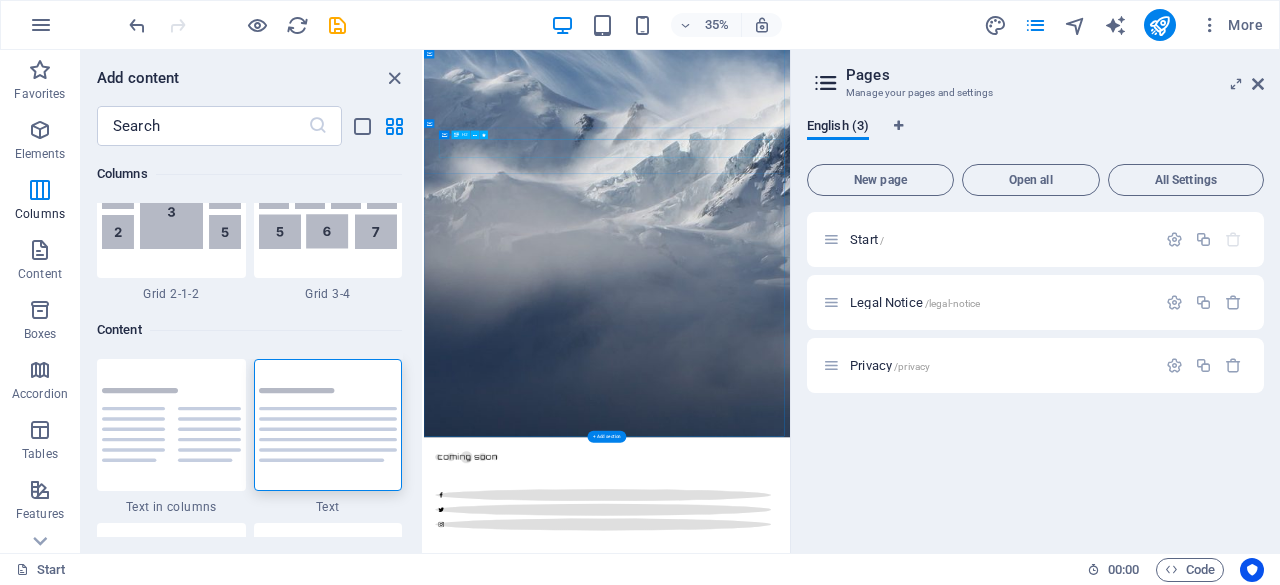 click on "Winter is coming soon" at bounding box center [947, 1512] 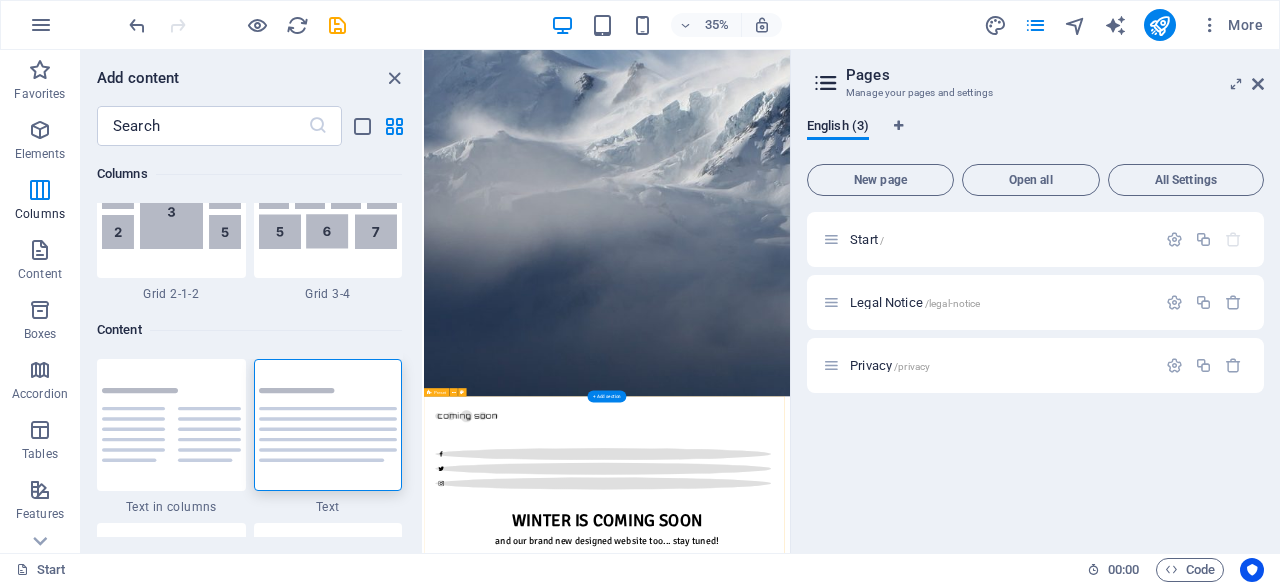 scroll, scrollTop: 449, scrollLeft: 0, axis: vertical 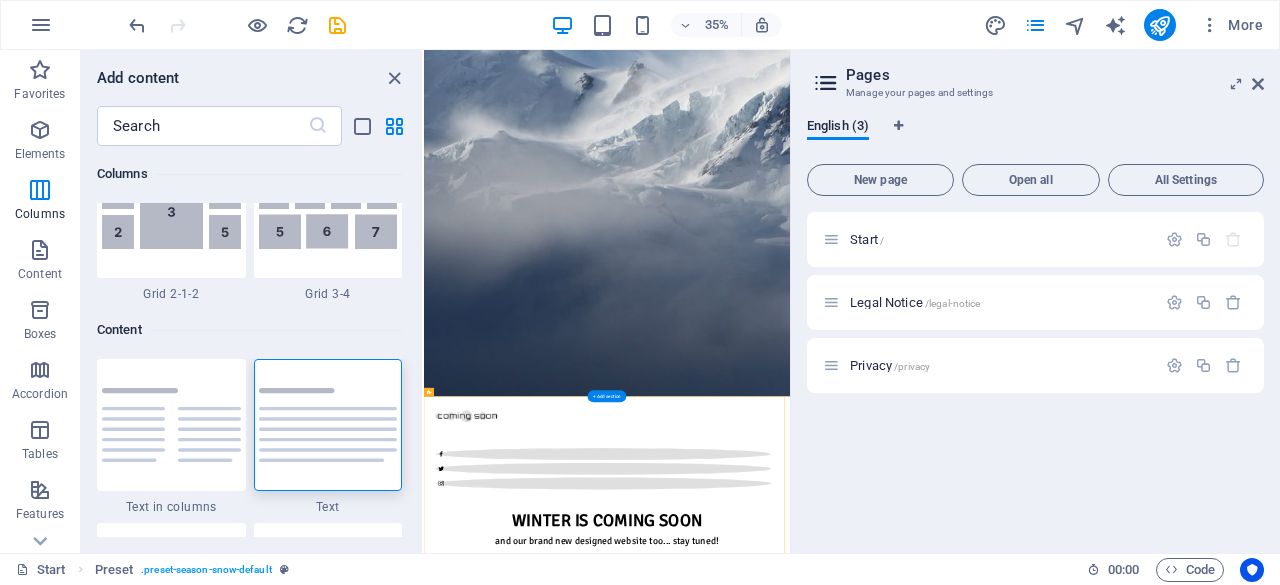drag, startPoint x: 898, startPoint y: 1241, endPoint x: 905, endPoint y: 1149, distance: 92.26592 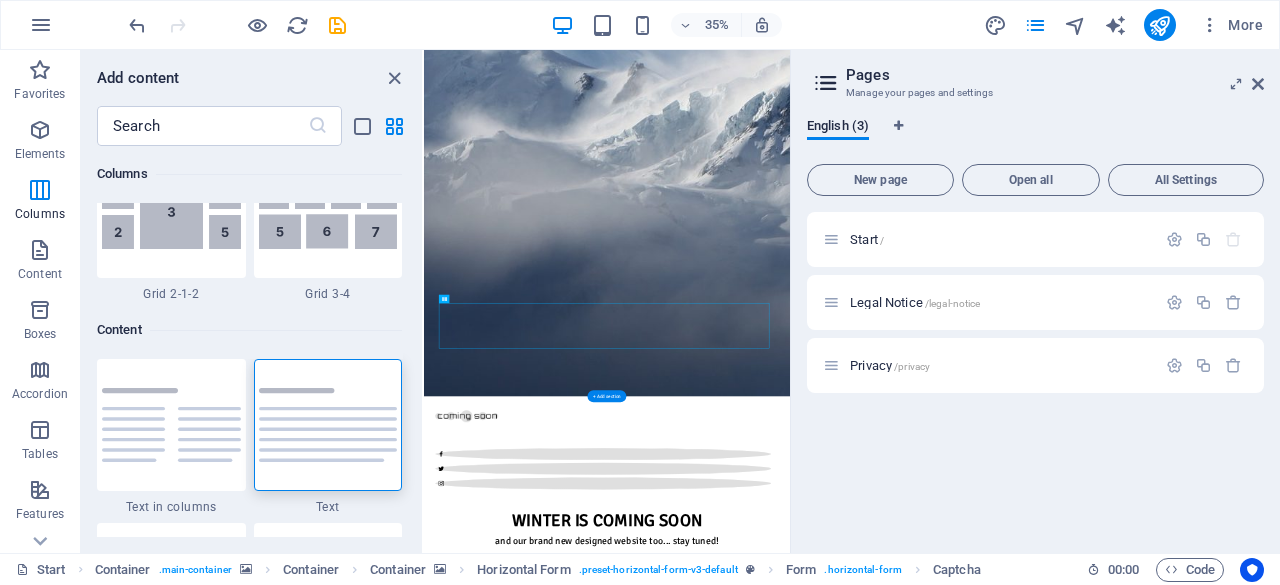drag, startPoint x: 862, startPoint y: 877, endPoint x: 843, endPoint y: 963, distance: 88.07383 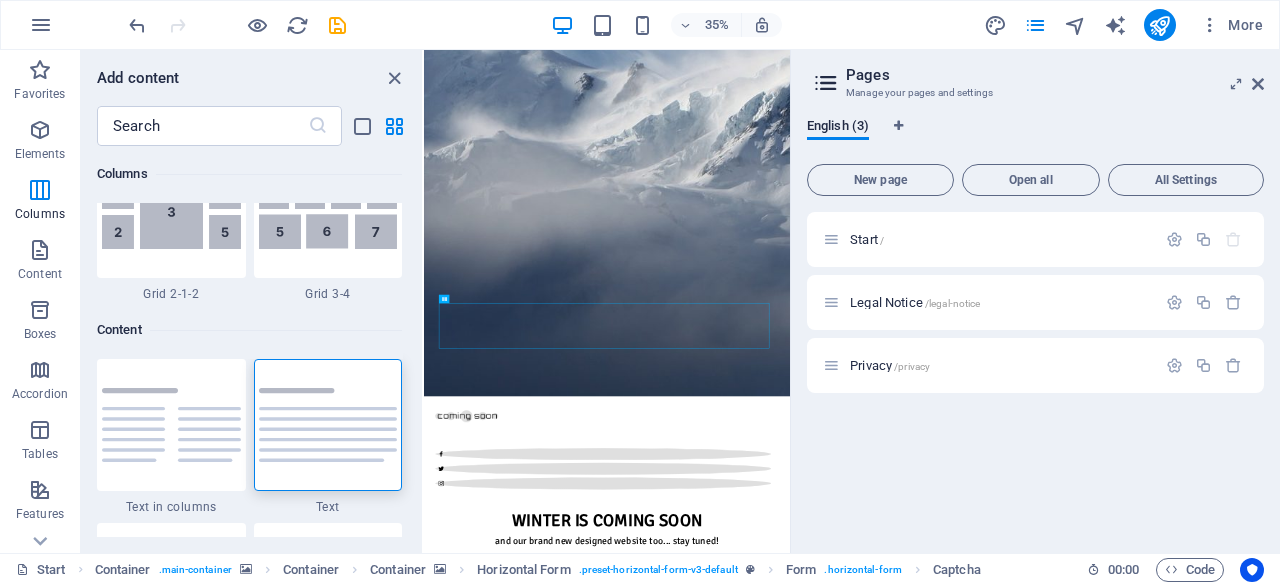 click on "Pages Manage your pages and settings English (3) New page Open all All Settings Start / Legal Notice /legal-notice Privacy /privacy" at bounding box center [1035, 301] 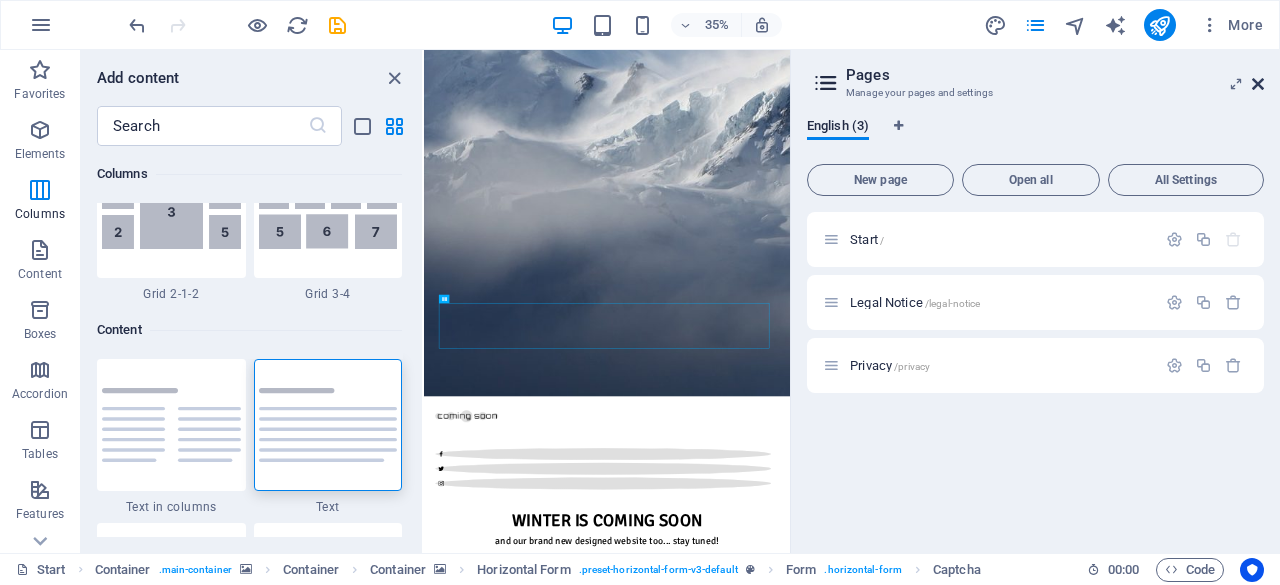 click at bounding box center [1258, 84] 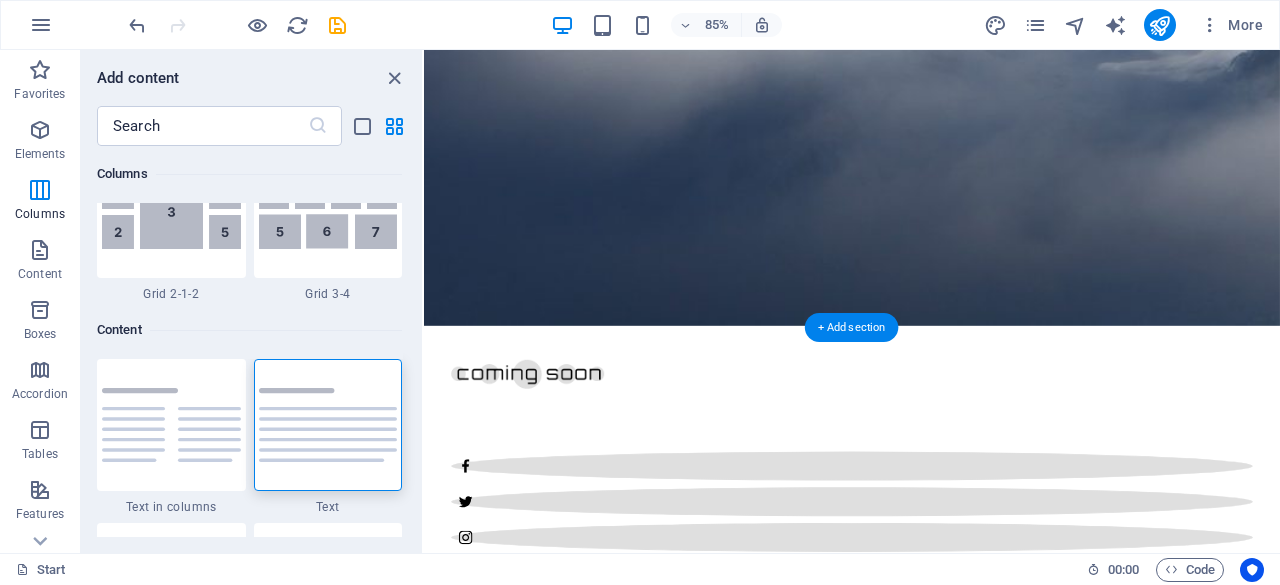 scroll, scrollTop: 666, scrollLeft: 0, axis: vertical 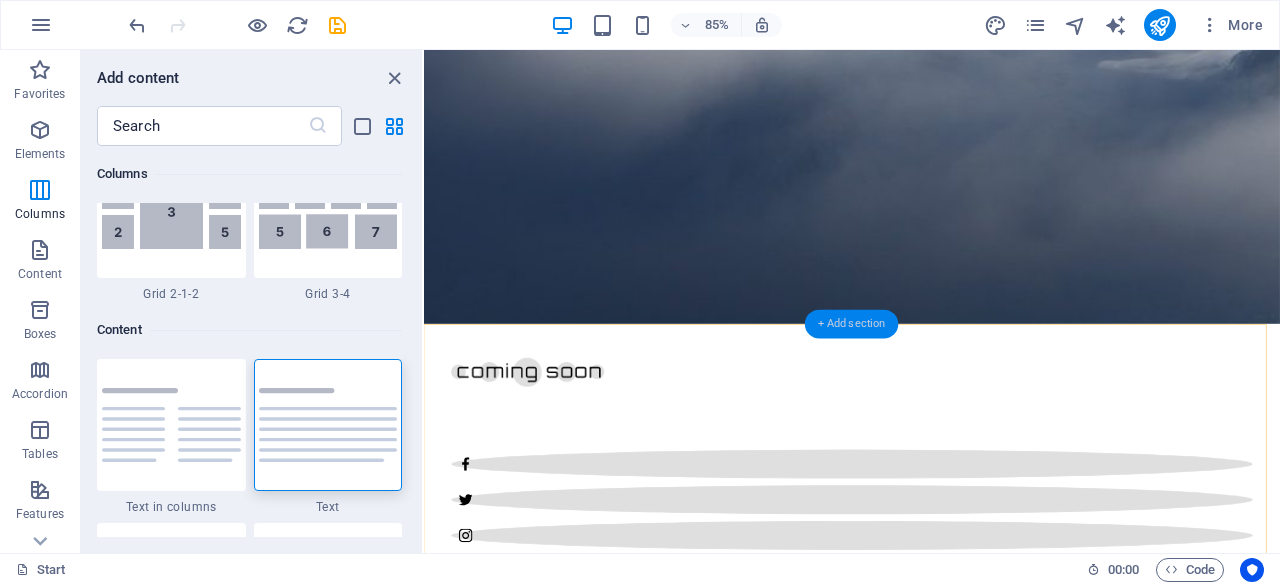 click on "+ Add section" at bounding box center (852, 324) 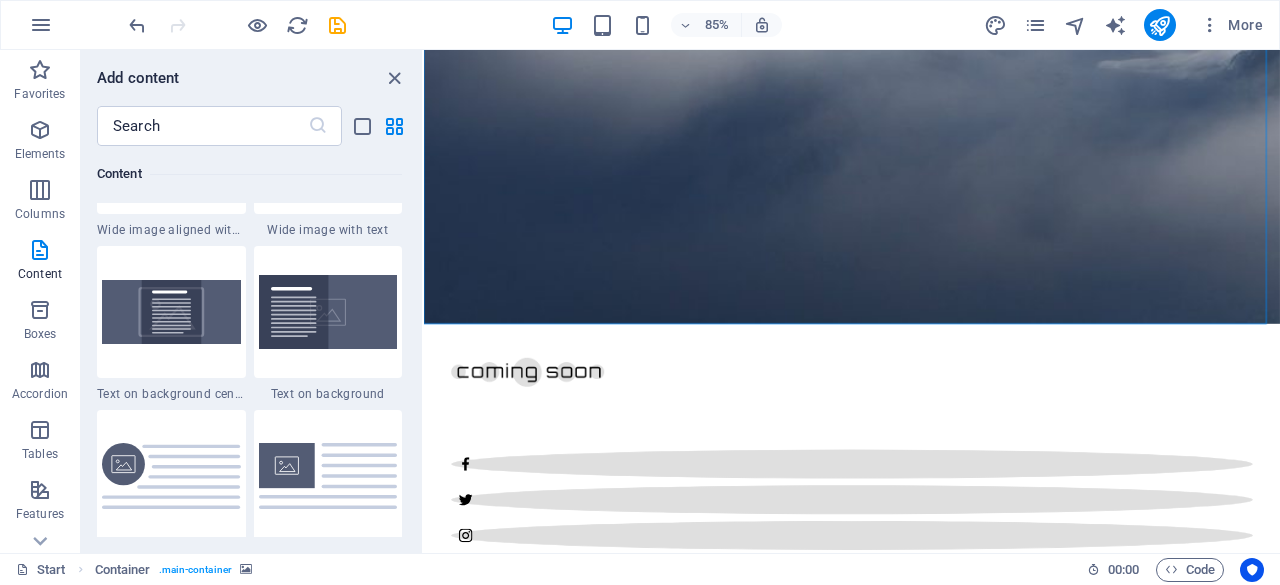 scroll, scrollTop: 4073, scrollLeft: 0, axis: vertical 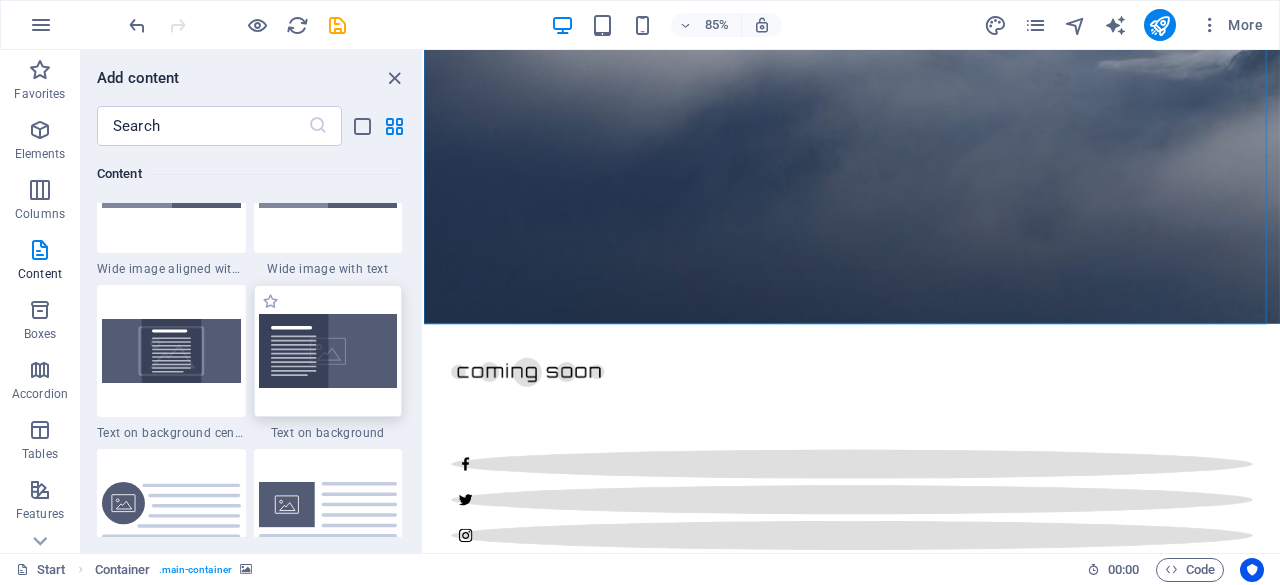 click at bounding box center (328, 351) 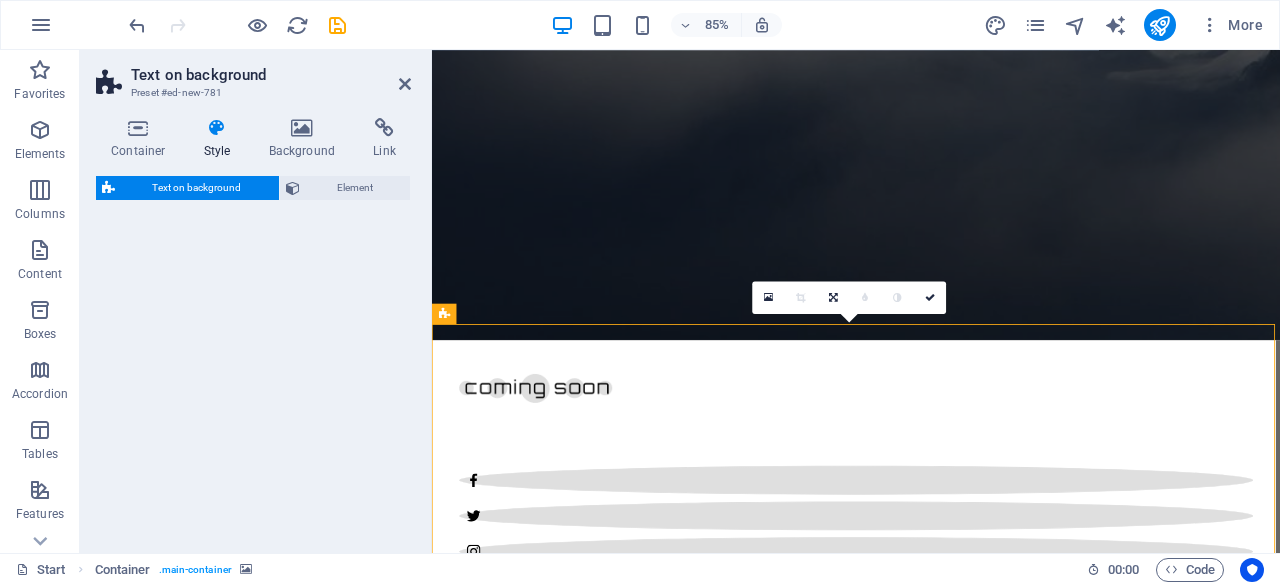select on "%" 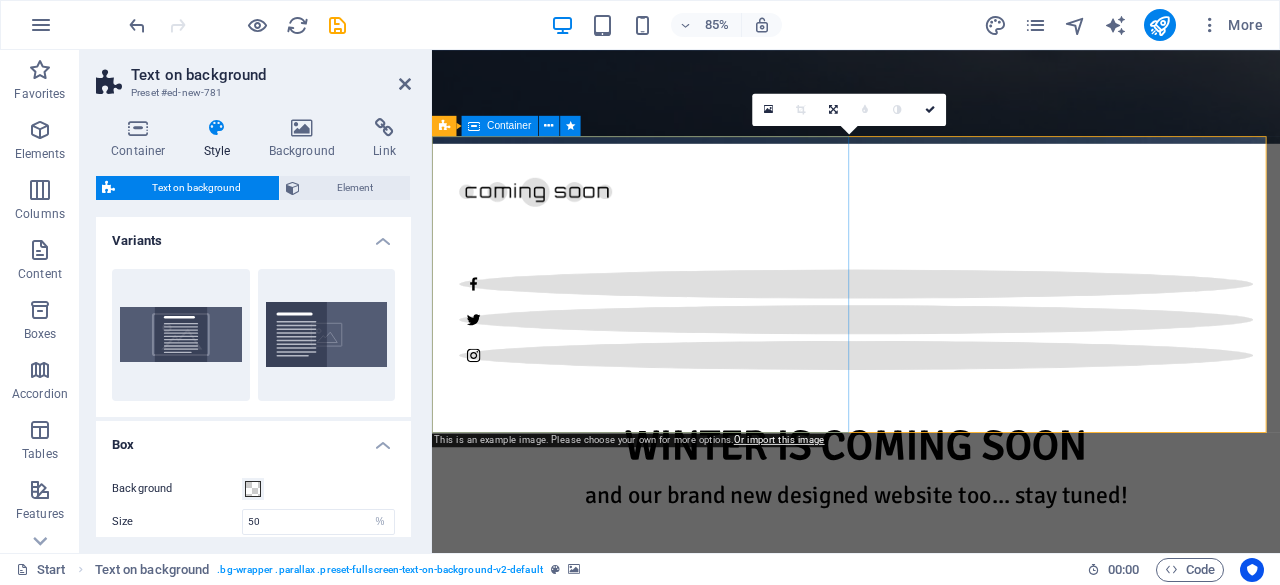 scroll, scrollTop: 894, scrollLeft: 0, axis: vertical 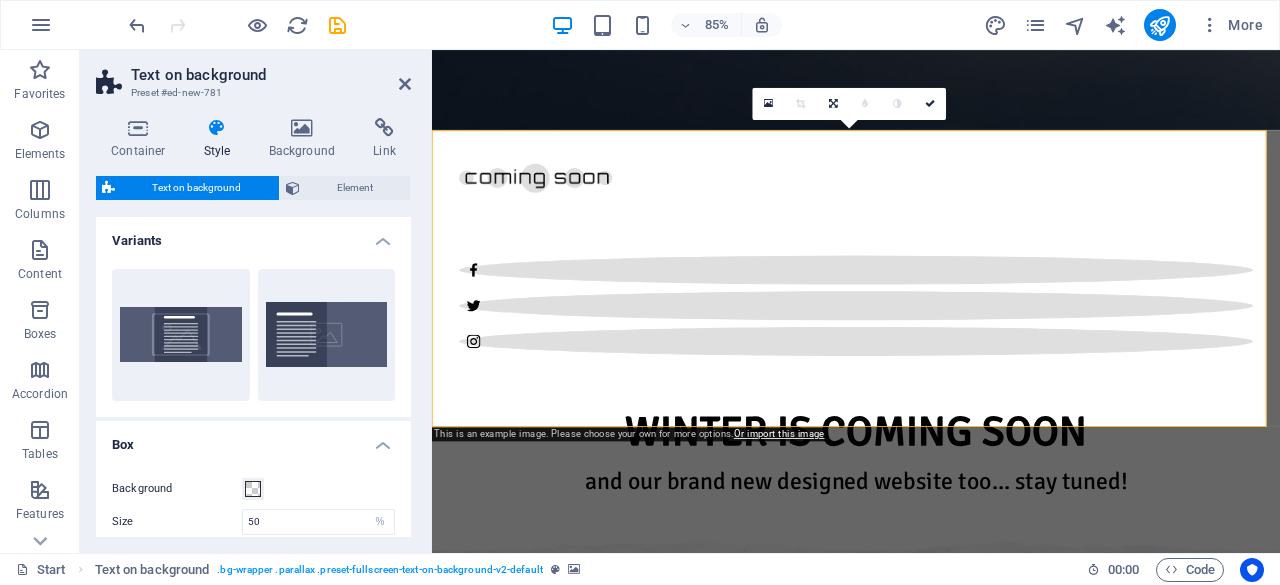 click at bounding box center (931, 2682) 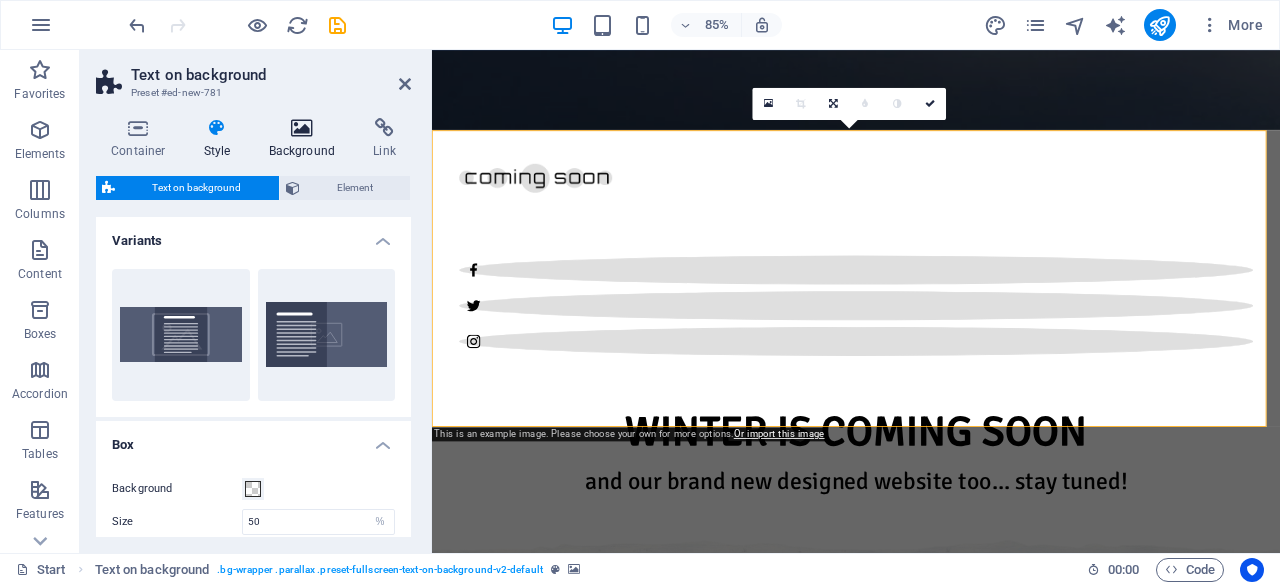 click on "Background" at bounding box center (306, 139) 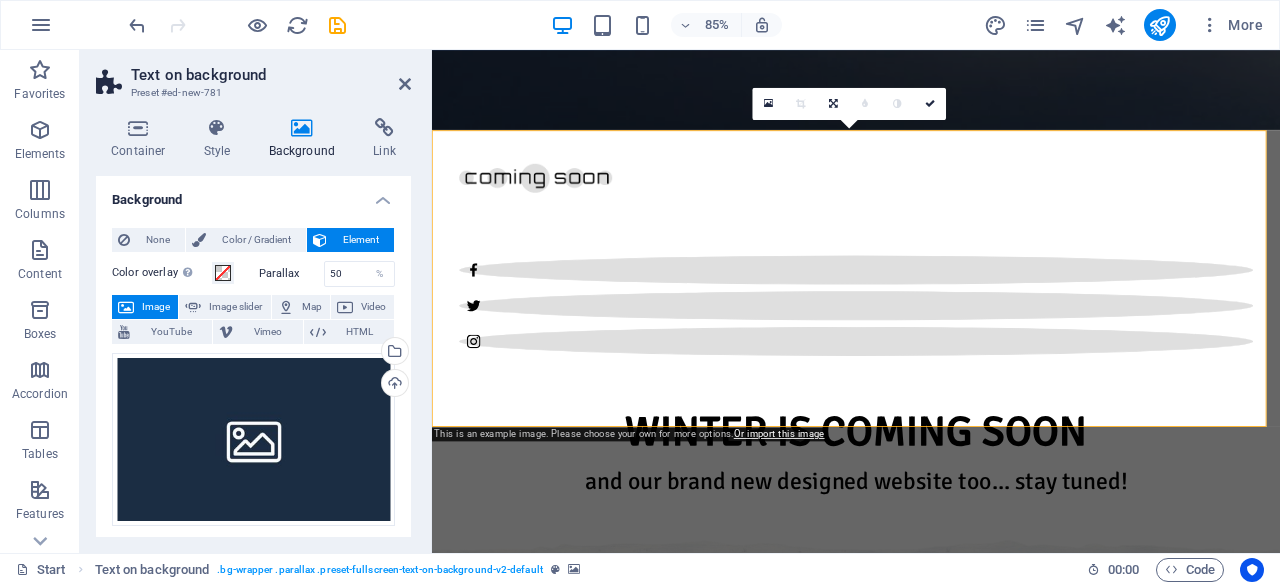 click on "Image" at bounding box center (156, 307) 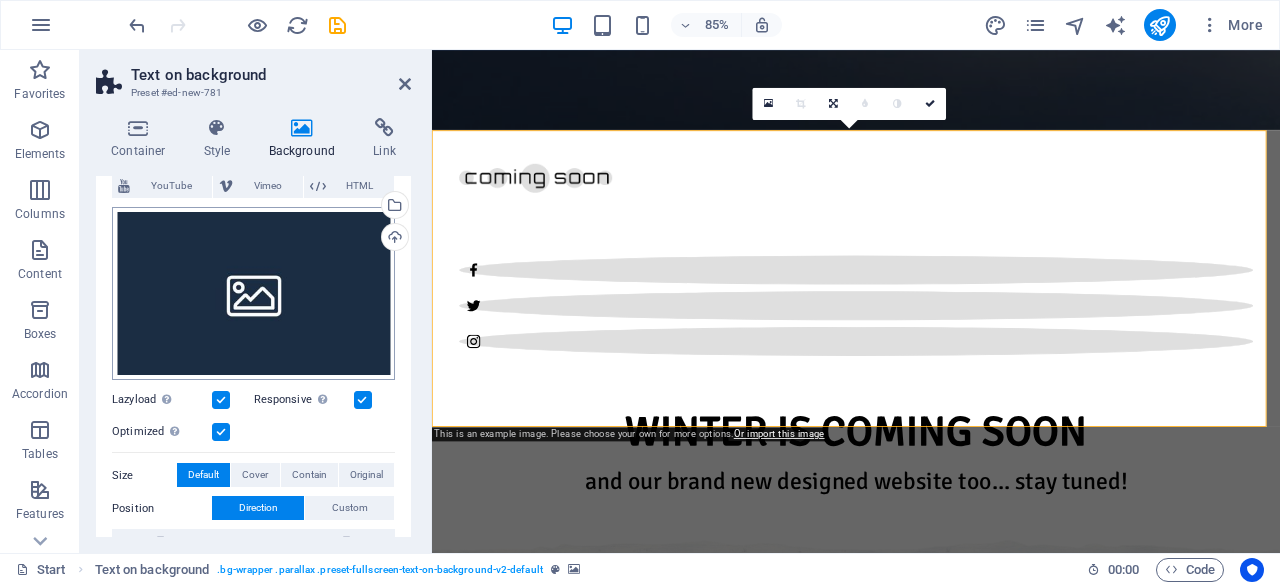 scroll, scrollTop: 166, scrollLeft: 0, axis: vertical 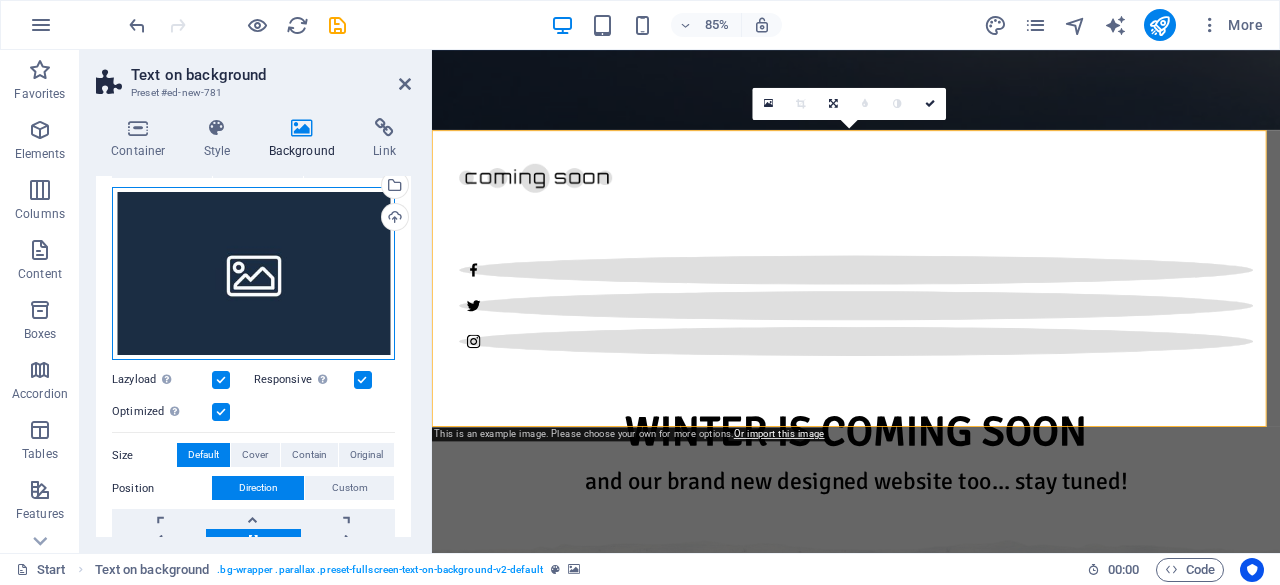 click on "Drag files here, click to choose files or select files from Files or our free stock photos & videos" at bounding box center (253, 274) 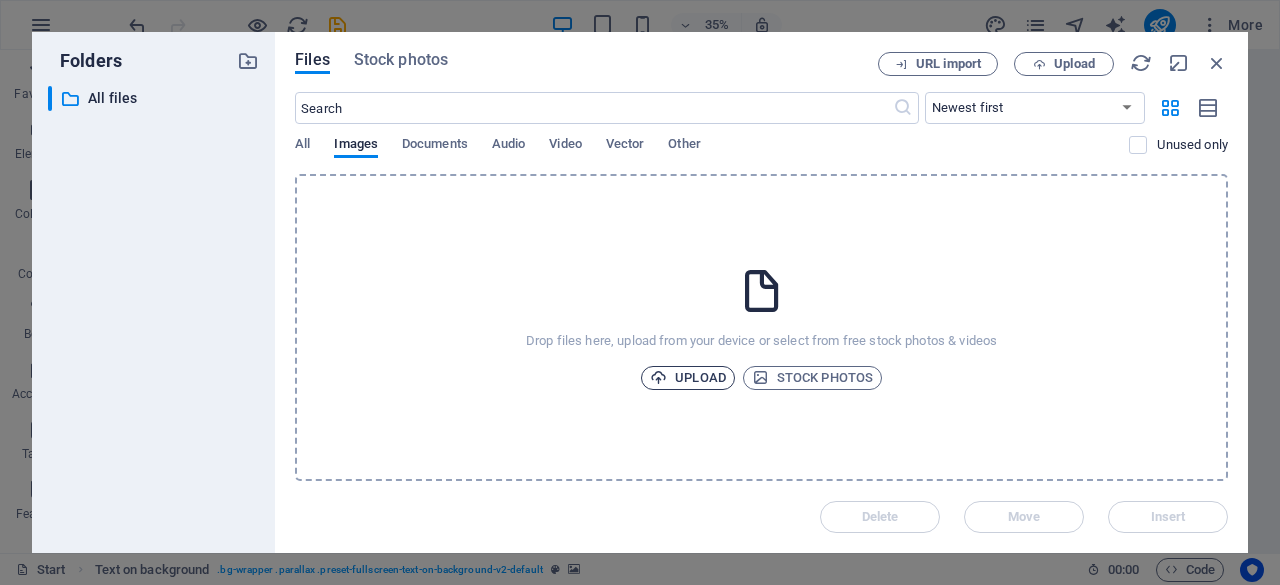 click on "Upload" at bounding box center (688, 378) 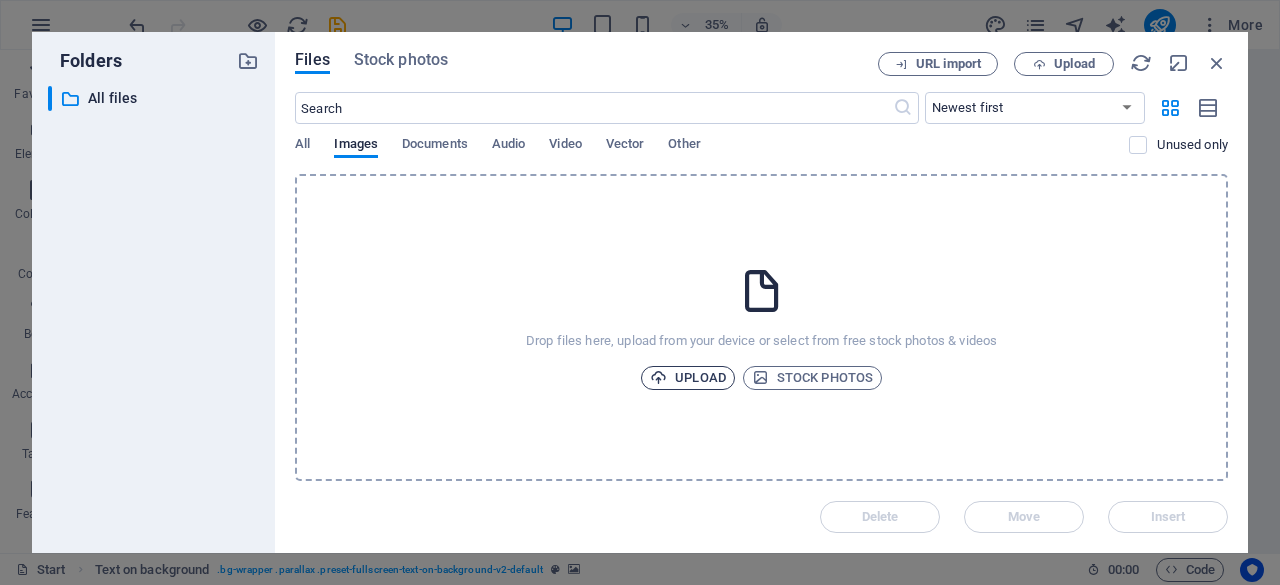 click on "Upload" at bounding box center [688, 378] 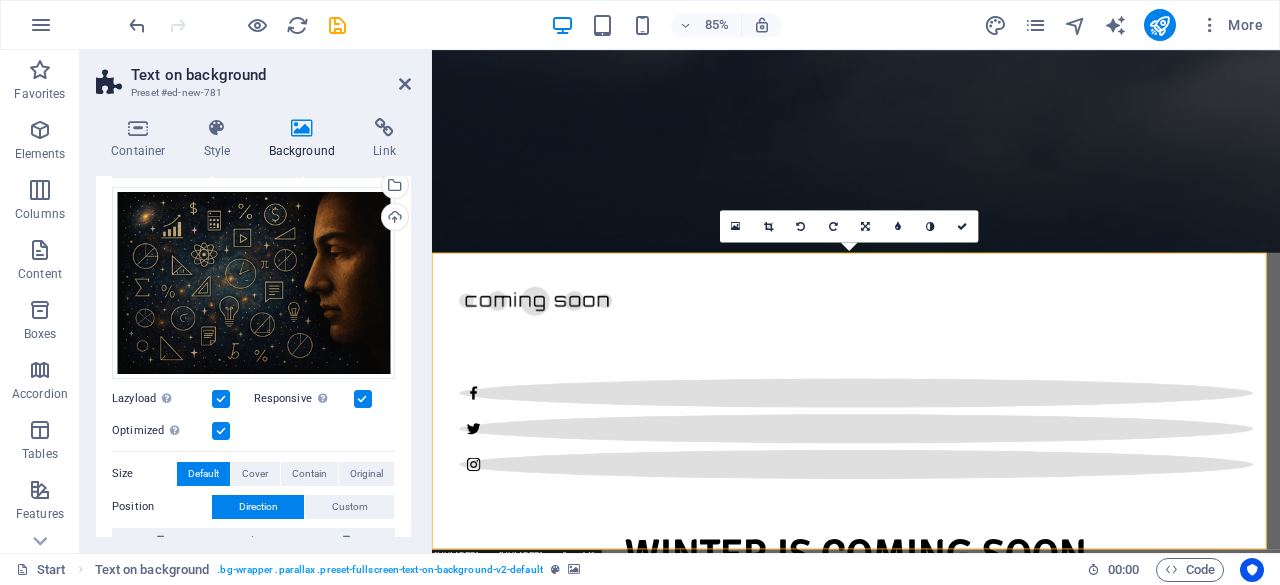 scroll, scrollTop: 746, scrollLeft: 0, axis: vertical 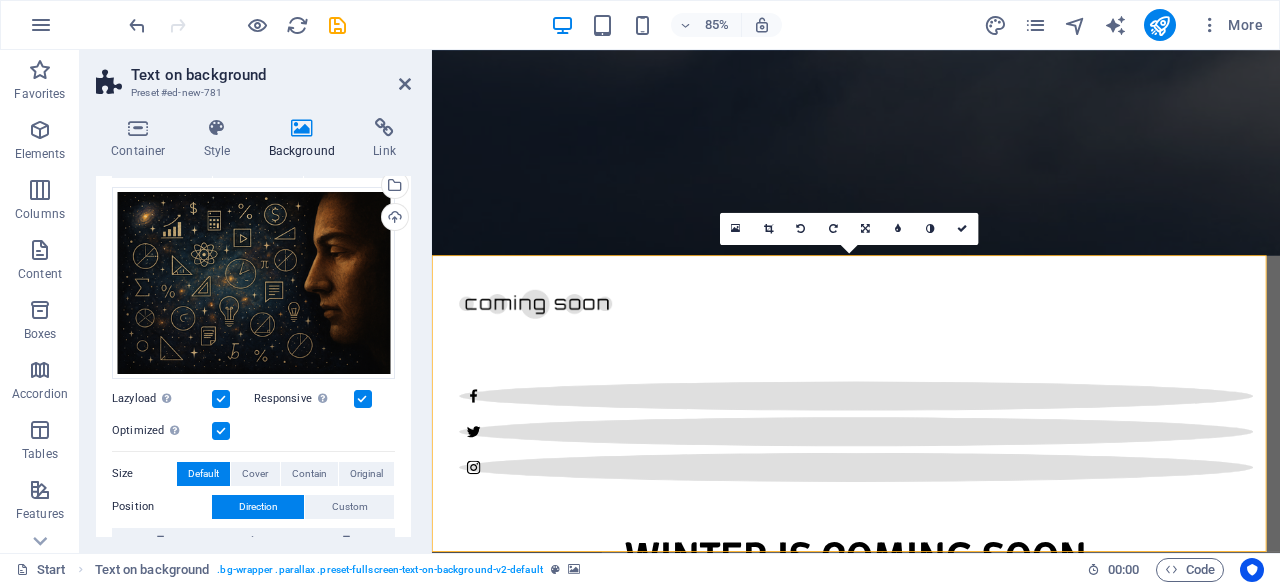 click at bounding box center [931, 2756] 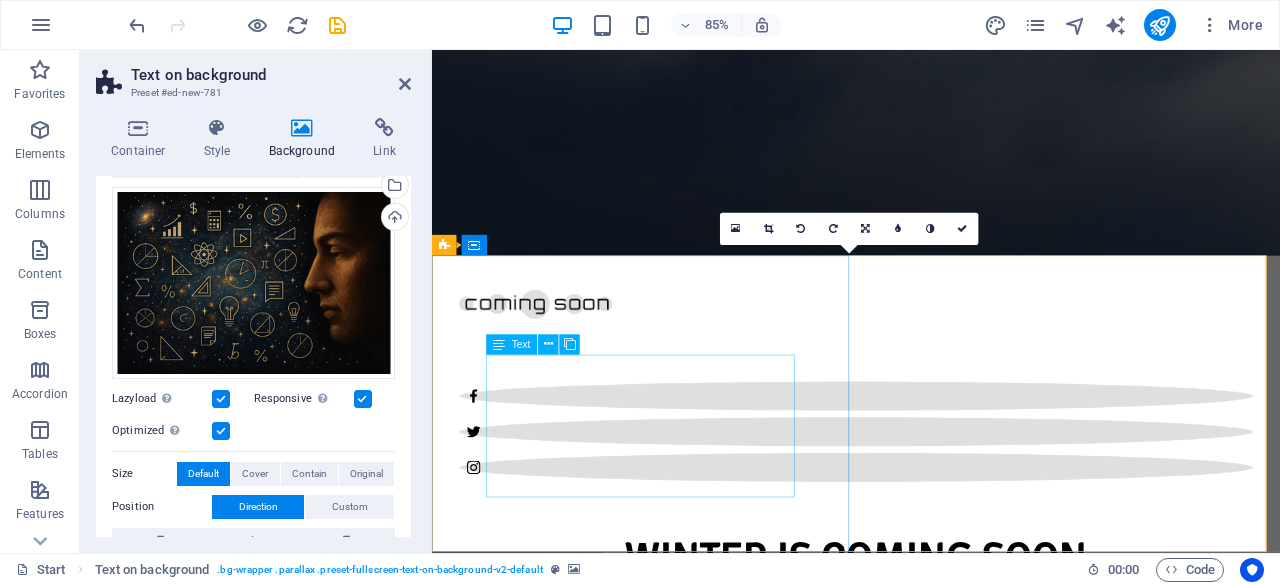 click on "Lorem ipsum dolor sit amet, consectetuer adipiscing elit. Aenean commodo ligula eget dolor. Lorem ipsum dolor sit amet, consectetuer adipiscing elit leget dolor. Lorem ipsum dolor sit amet, consectetuer adipiscing elit. Aenean commodo ligula eget dolor. Lorem ipsum dolor sit amet, consectetuer adipiscing elit dolor." at bounding box center [931, 3266] 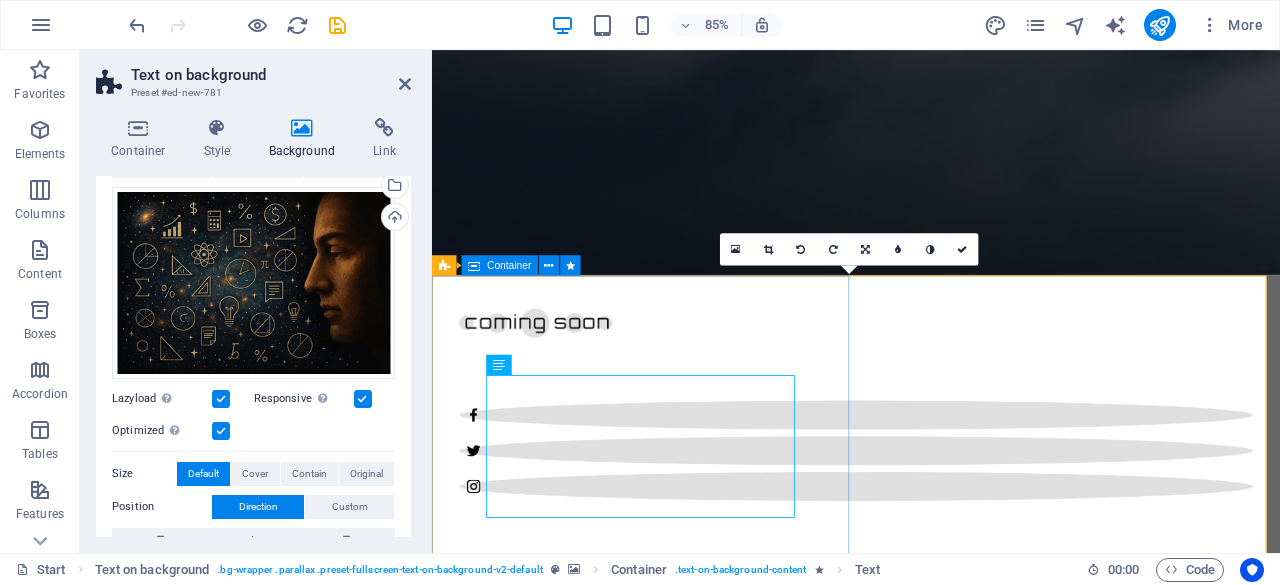 scroll, scrollTop: 722, scrollLeft: 0, axis: vertical 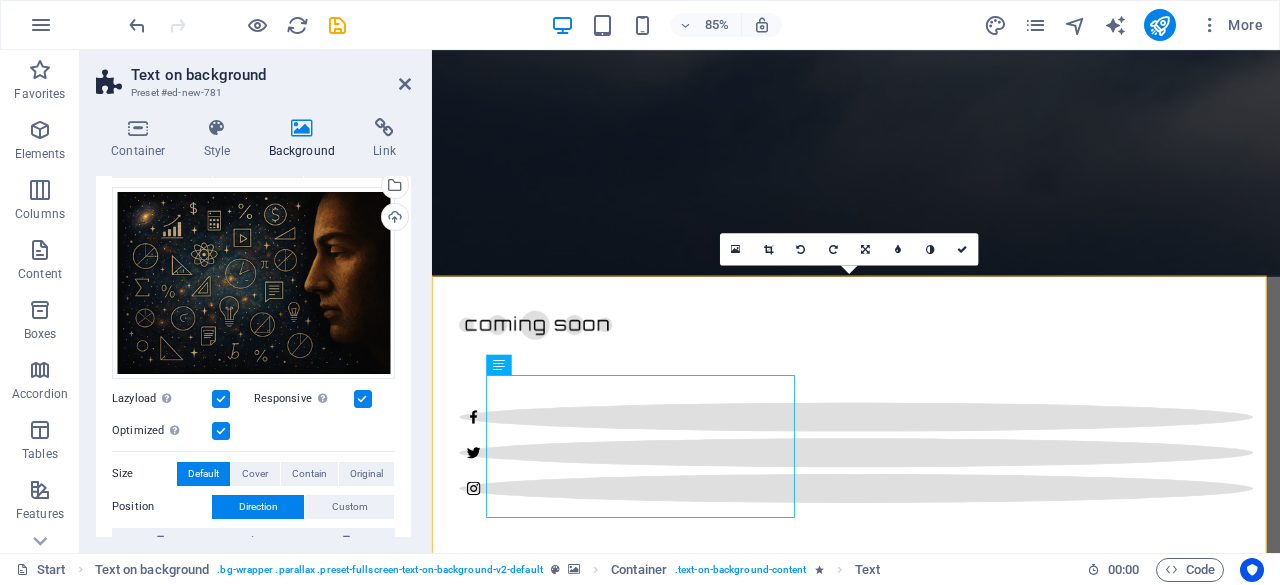 click at bounding box center (931, 2768) 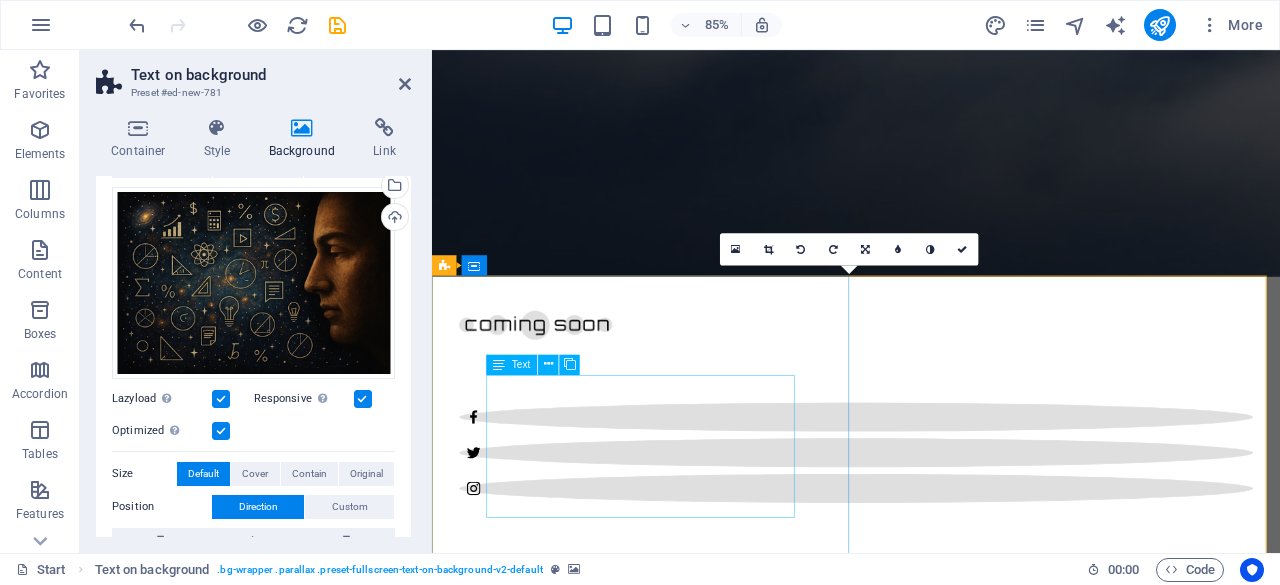 click on "Lorem ipsum dolor sit amet, consectetuer adipiscing elit. Aenean commodo ligula eget dolor. Lorem ipsum dolor sit amet, consectetuer adipiscing elit leget dolor. Lorem ipsum dolor sit amet, consectetuer adipiscing elit. Aenean commodo ligula eget dolor. Lorem ipsum dolor sit amet, consectetuer adipiscing elit dolor." at bounding box center (931, 3290) 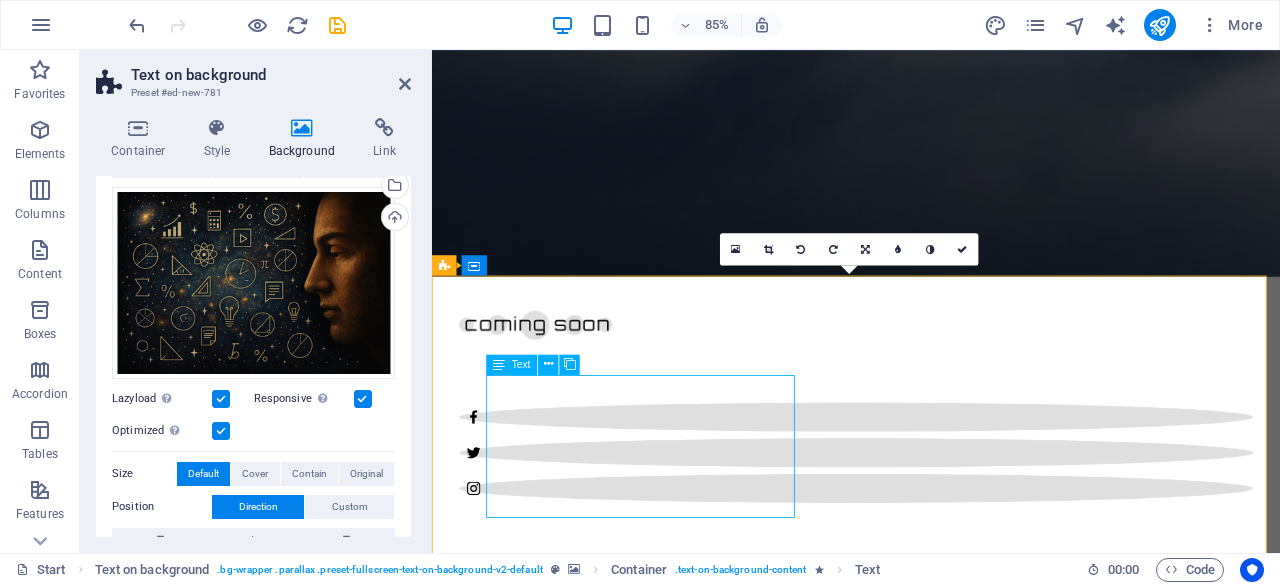 click on "Lorem ipsum dolor sit amet, consectetuer adipiscing elit. Aenean commodo ligula eget dolor. Lorem ipsum dolor sit amet, consectetuer adipiscing elit leget dolor. Lorem ipsum dolor sit amet, consectetuer adipiscing elit. Aenean commodo ligula eget dolor. Lorem ipsum dolor sit amet, consectetuer adipiscing elit dolor." at bounding box center (931, 3290) 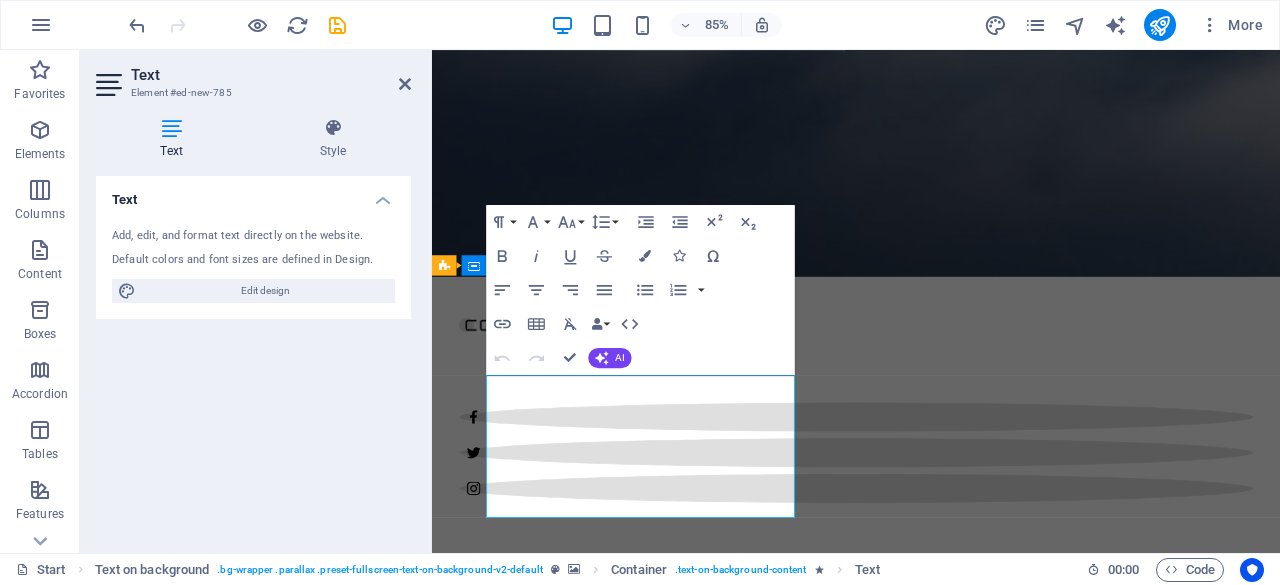 click on "Lorem ipsum dolor sit amet, consectetuer adipiscing elit. Aenean commodo ligula eget dolor. Lorem ipsum dolor sit amet, consectetuer adipiscing elit leget dolor. Lorem ipsum dolor sit amet, consectetuer adipiscing elit. Aenean commodo ligula eget dolor. Lorem ipsum dolor sit amet, consectetuer adipiscing elit dolor." at bounding box center [931, 3290] 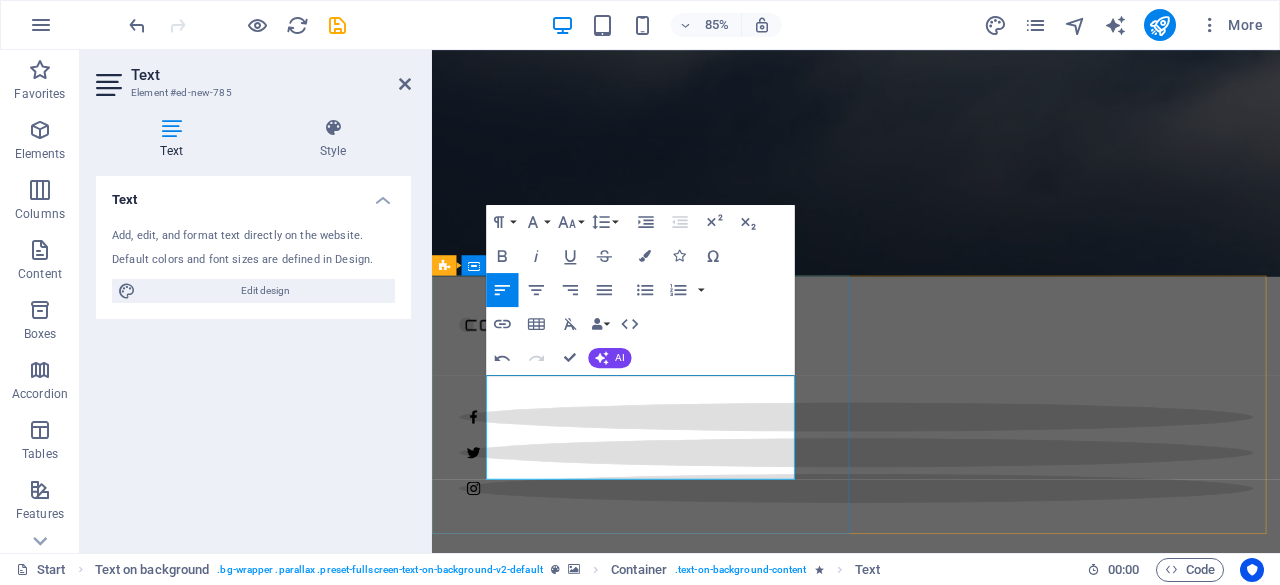 click on "Headline We’re a small team building tools and opportunities for creators and digital entrepreneurs. While we’re still in stealth, we’re open to hearing from potential partners, builders, and supporters" at bounding box center (931, 3229) 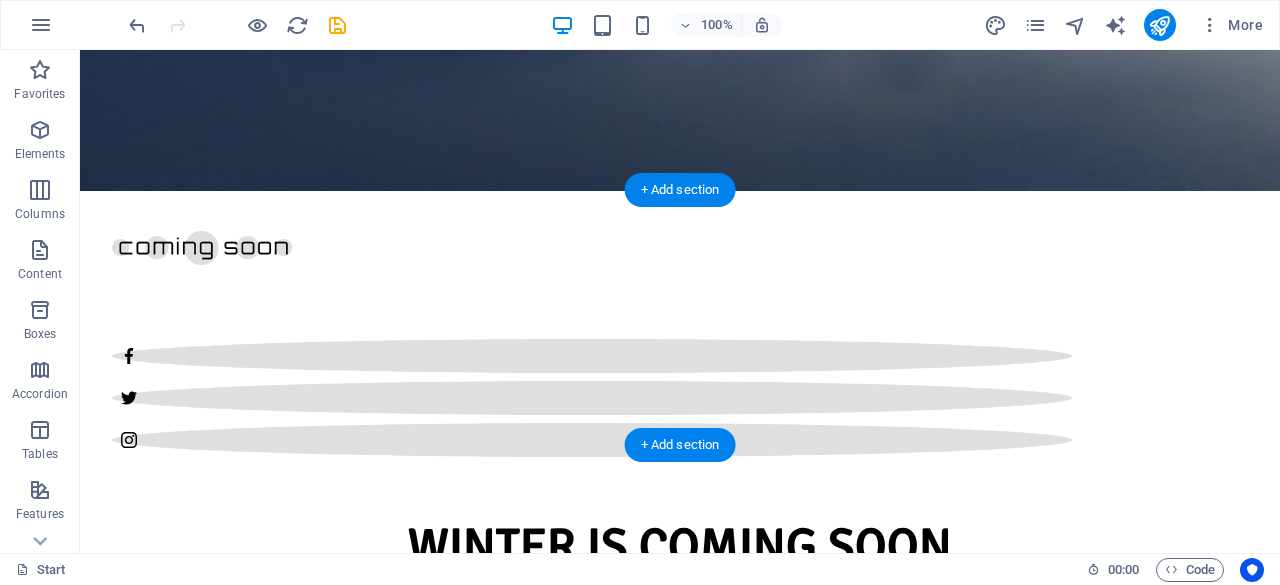 scroll, scrollTop: 947, scrollLeft: 0, axis: vertical 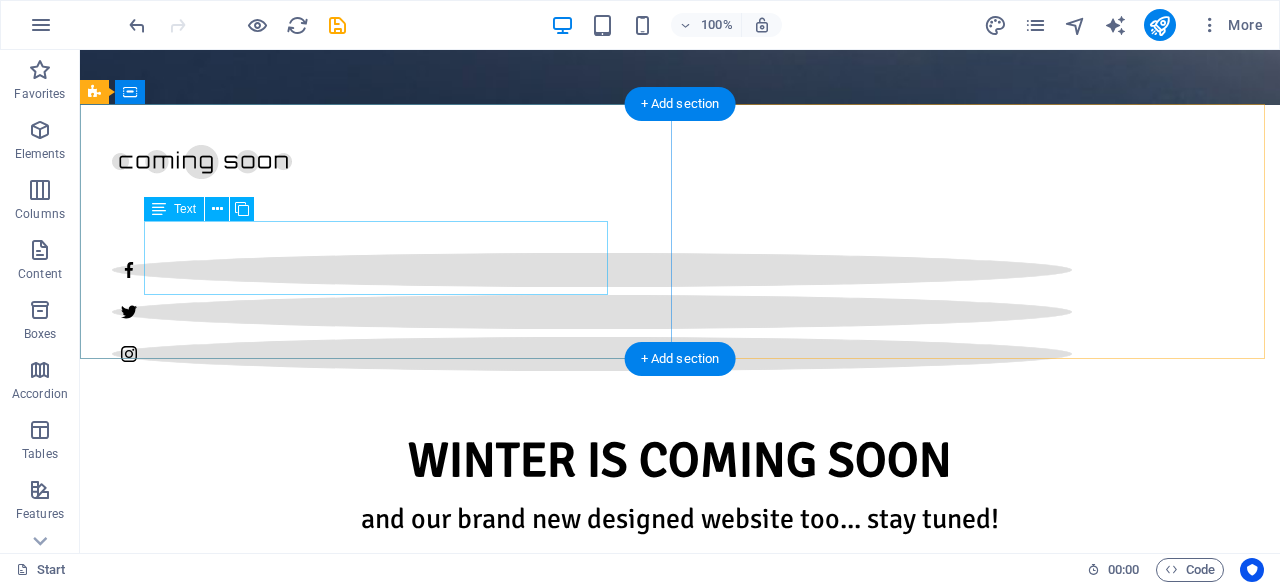 click on "We’re a small team building tools and opportunities for creators and digital entrepreneurs. While we’re still in stealth, we’re open to hearing from potential partners, builders, and supporters" at bounding box center [680, 2990] 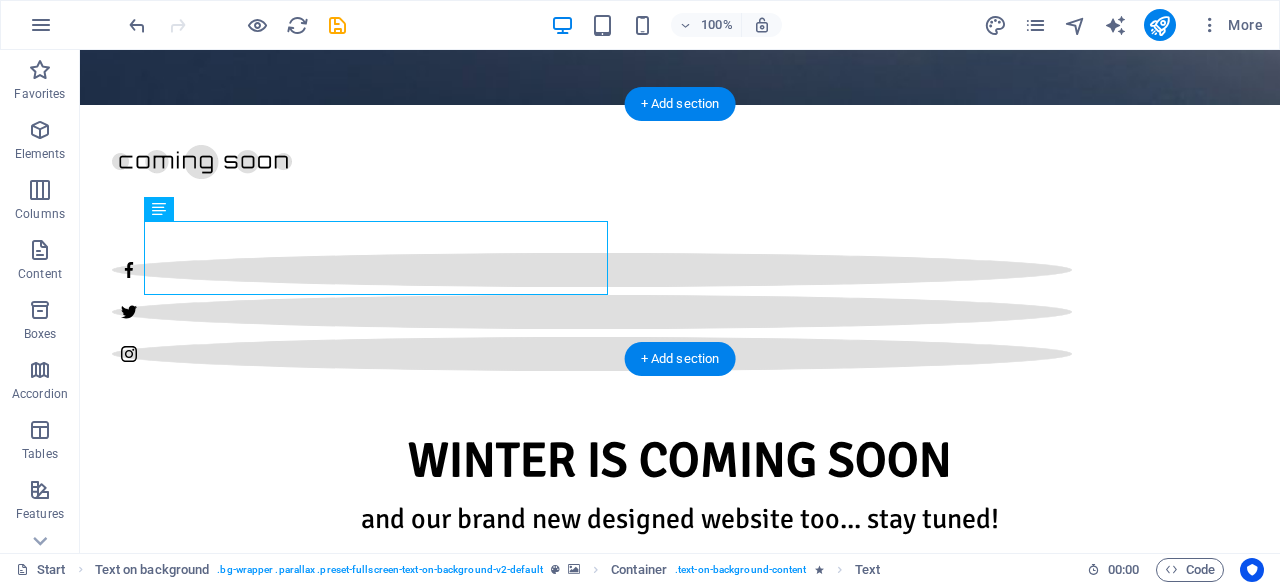 click at bounding box center [680, 2631] 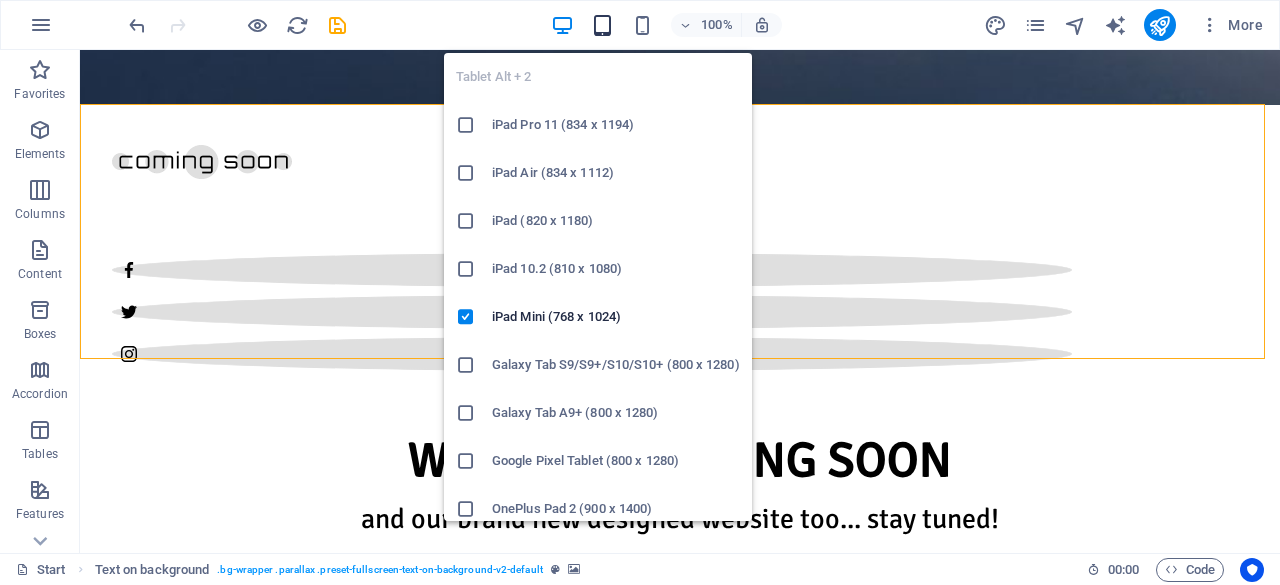 click at bounding box center [602, 25] 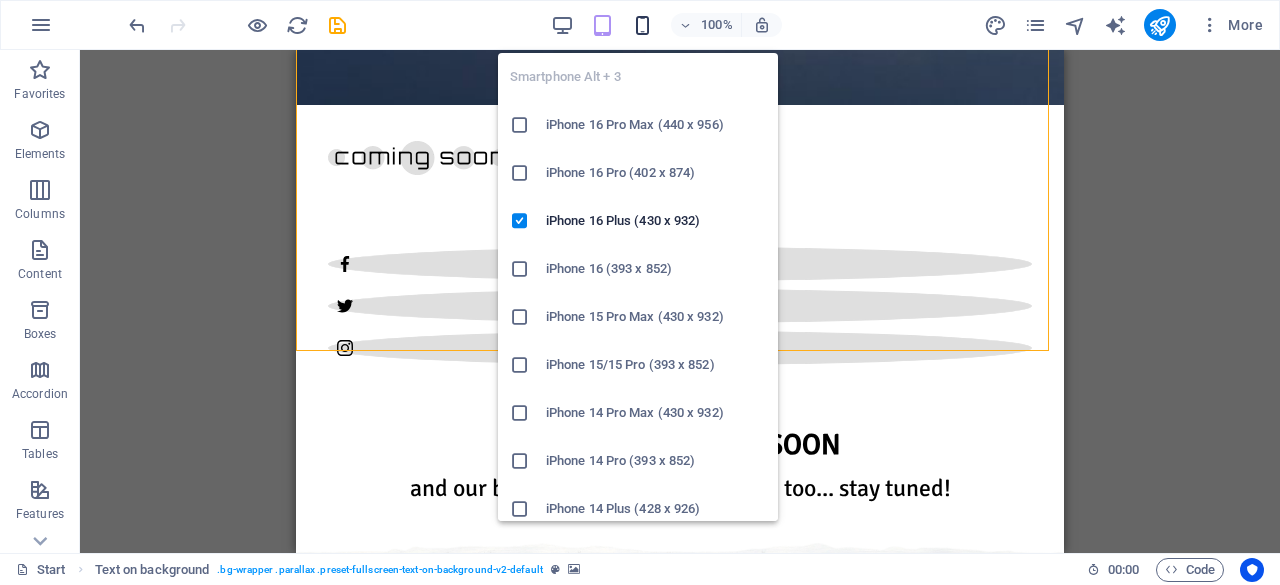 click at bounding box center [642, 25] 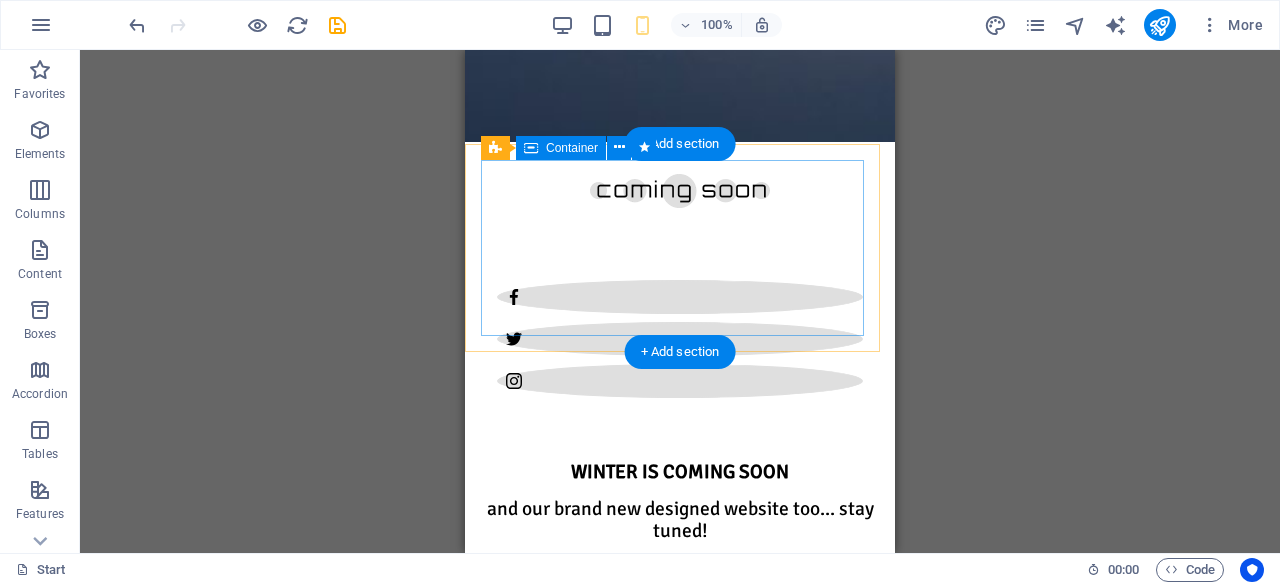 scroll, scrollTop: 1143, scrollLeft: 0, axis: vertical 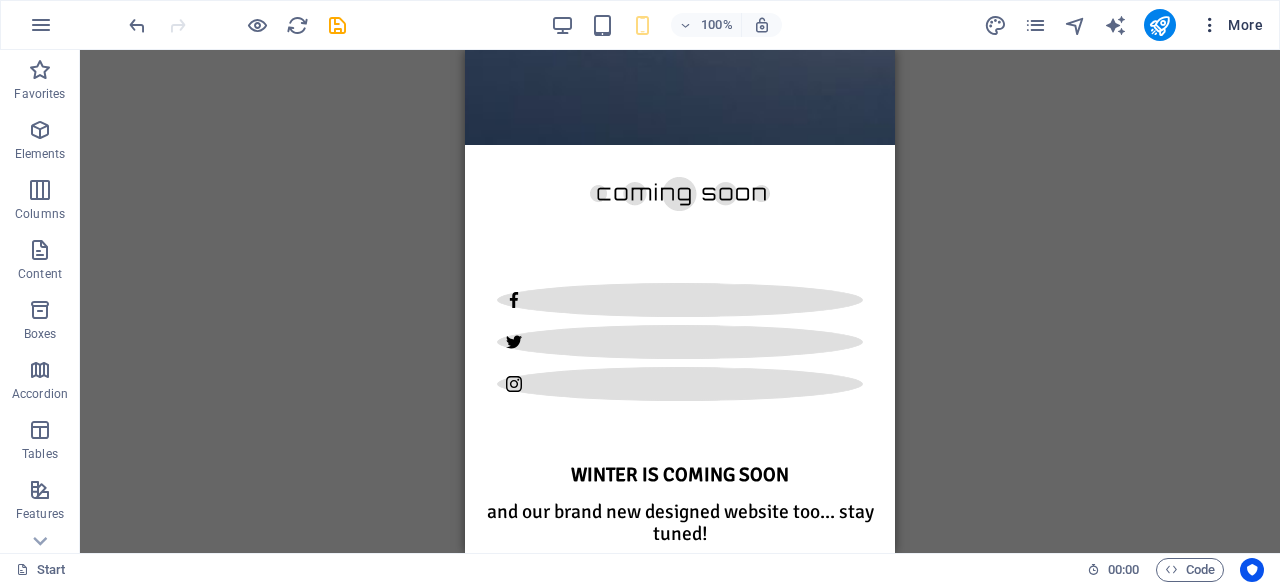 click at bounding box center (1210, 25) 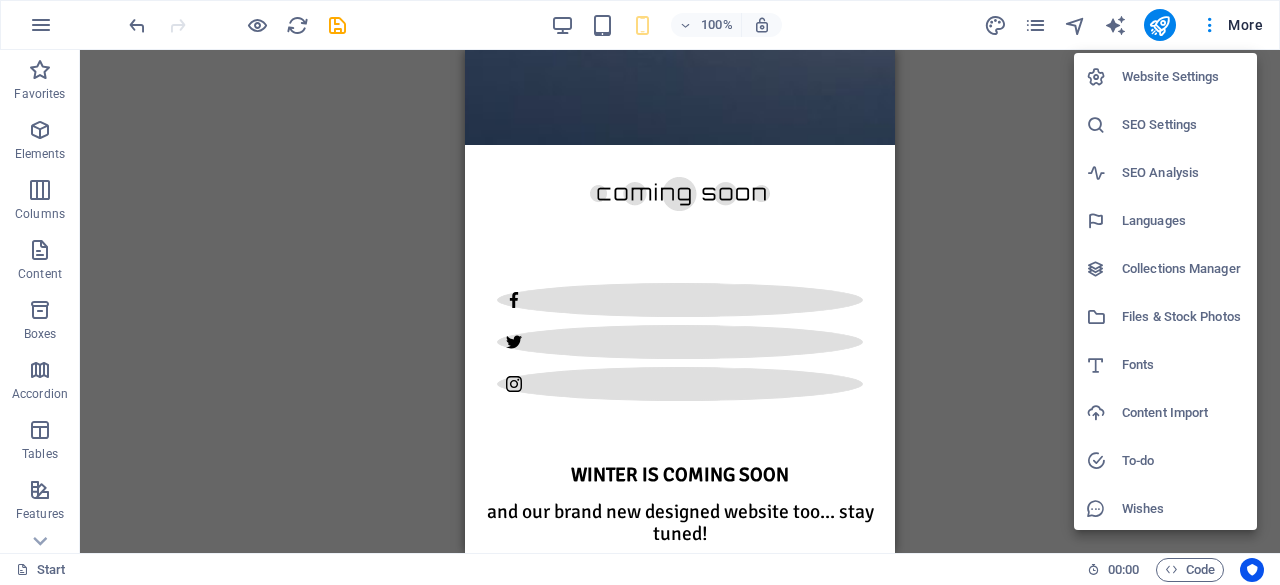 click at bounding box center [640, 292] 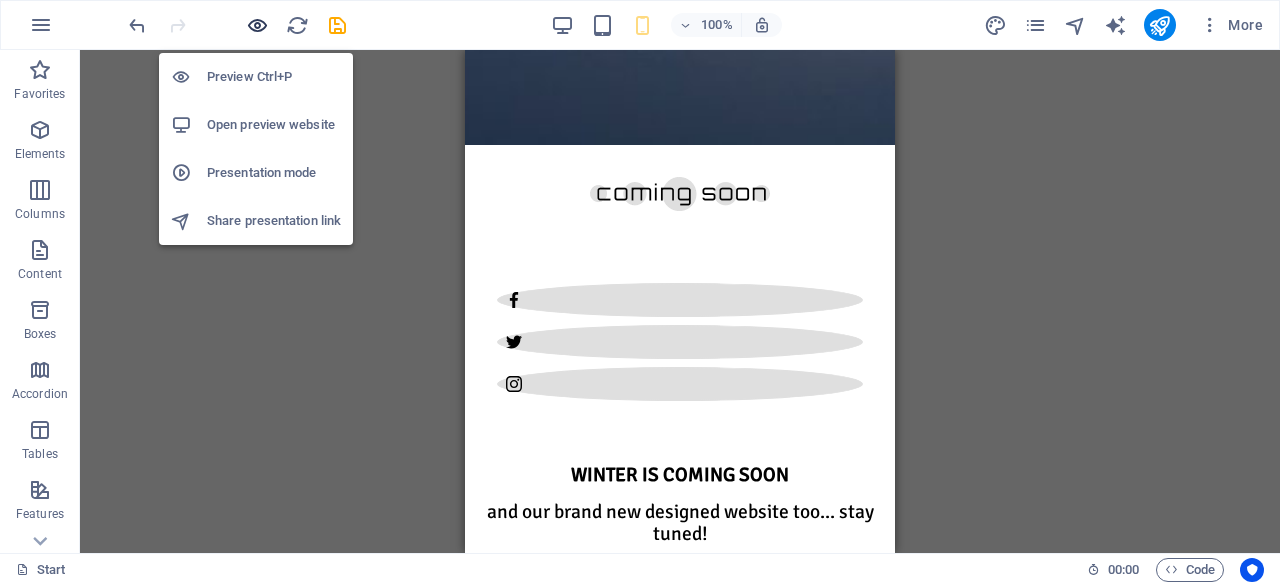 click at bounding box center [257, 25] 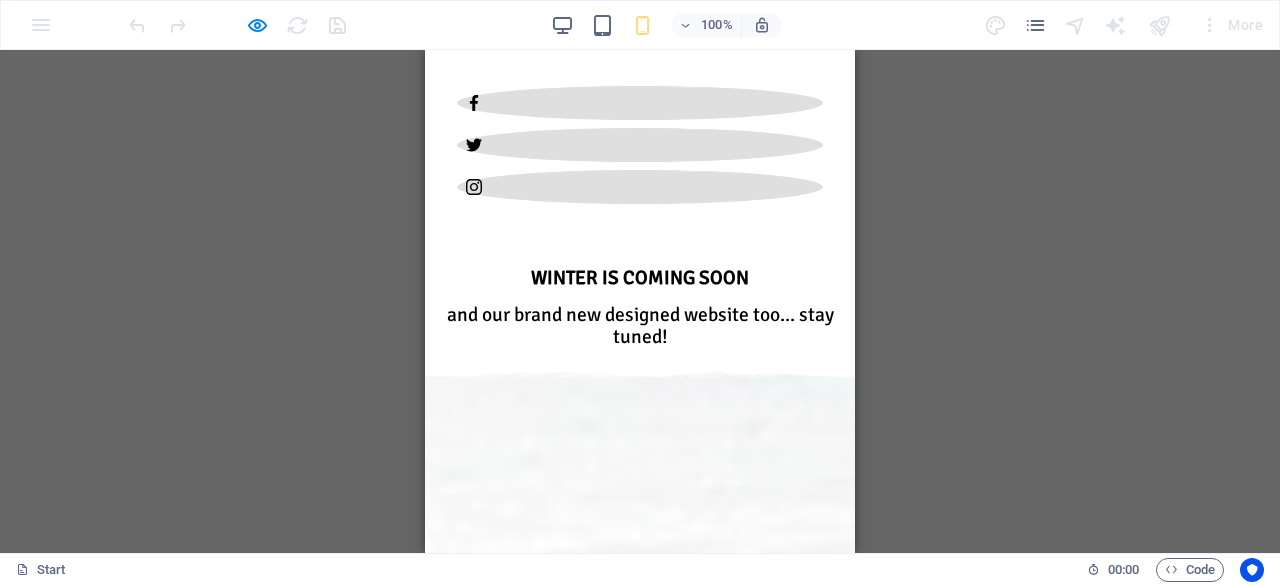 scroll, scrollTop: 1171, scrollLeft: 0, axis: vertical 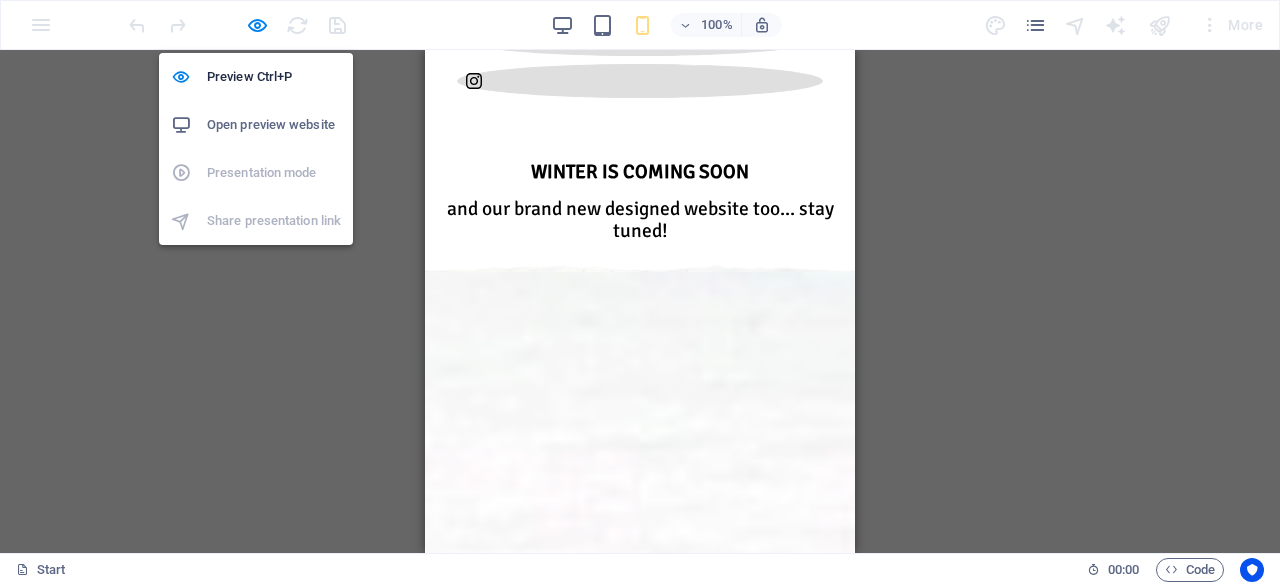 click on "Open preview website" at bounding box center (274, 125) 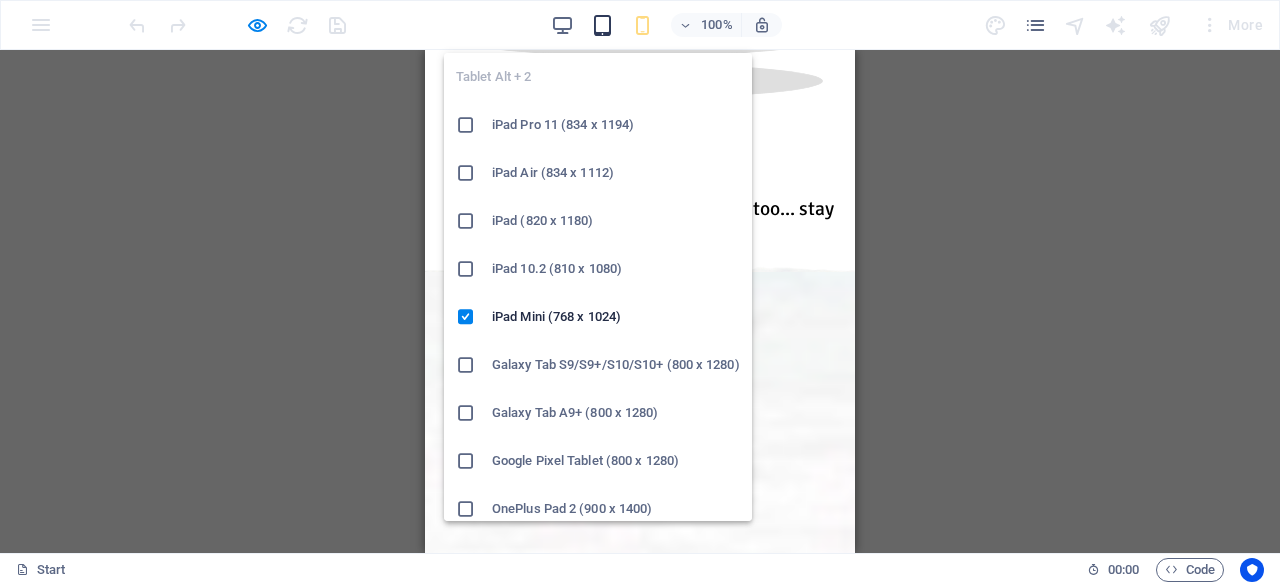 scroll, scrollTop: 252, scrollLeft: 0, axis: vertical 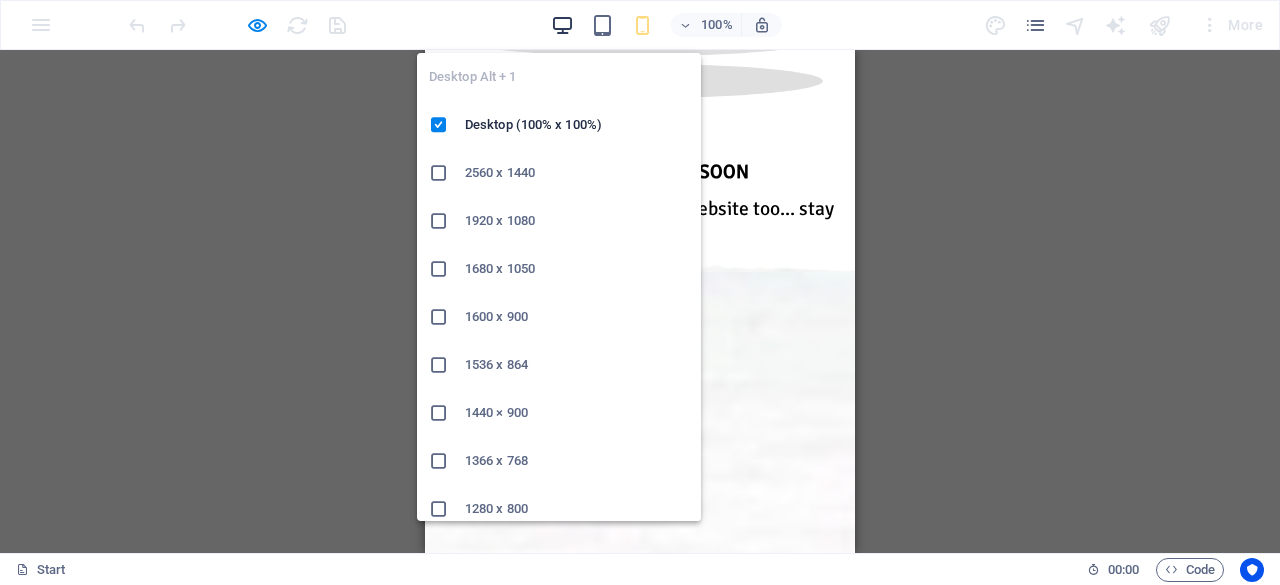 click at bounding box center [562, 25] 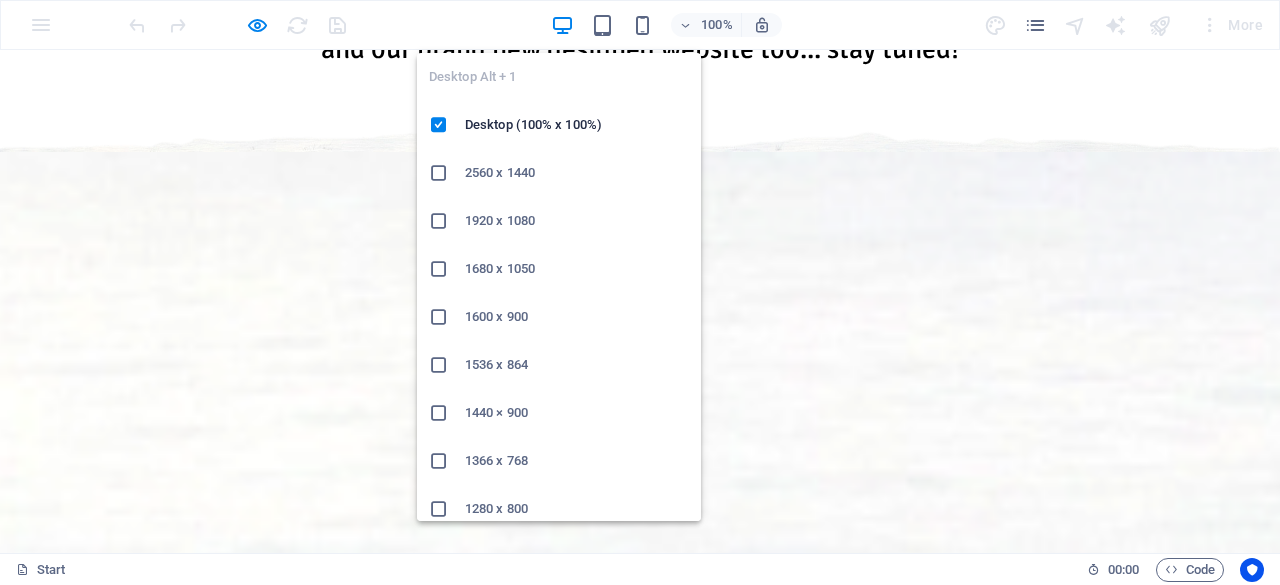 scroll, scrollTop: 1010, scrollLeft: 0, axis: vertical 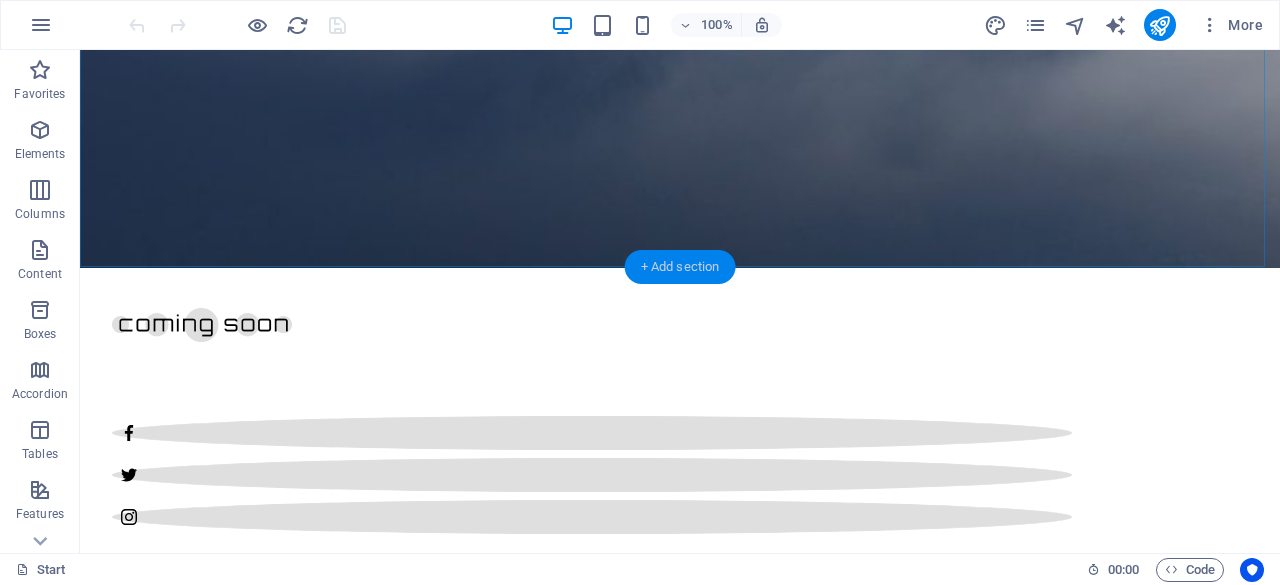 click on "+ Add section" at bounding box center [680, 267] 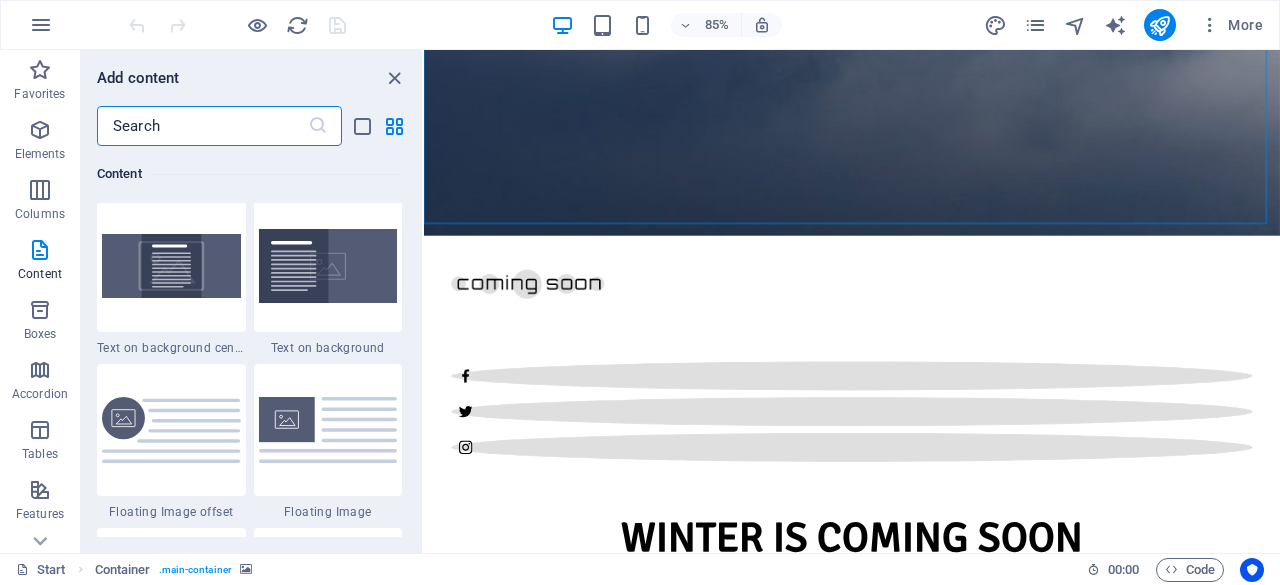 scroll, scrollTop: 4161, scrollLeft: 0, axis: vertical 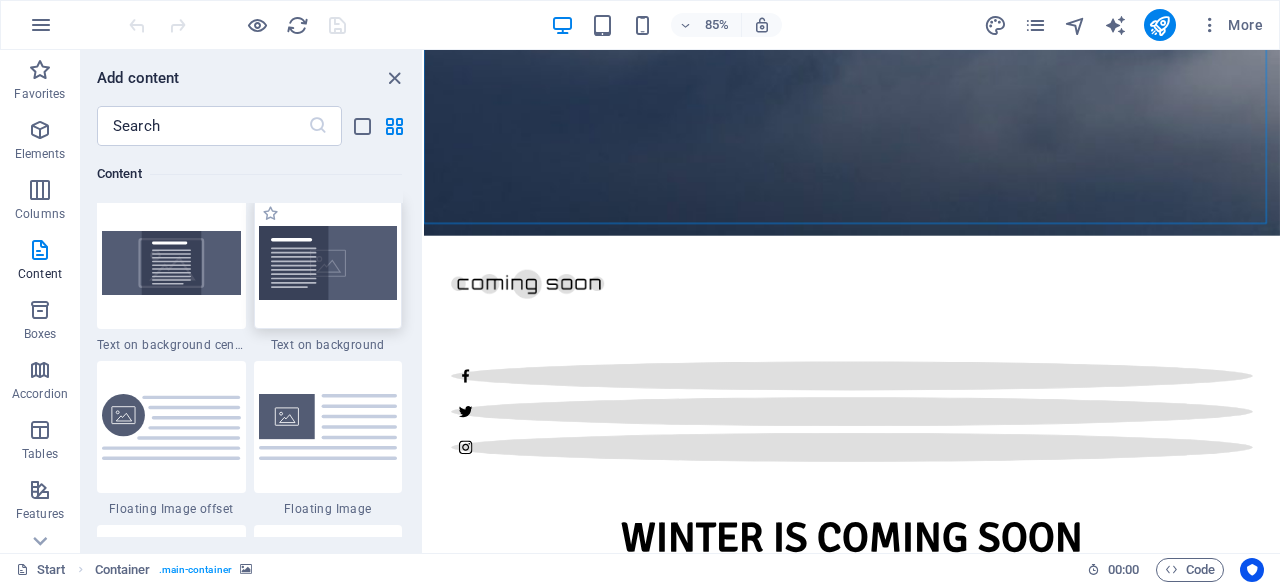 click at bounding box center (328, 263) 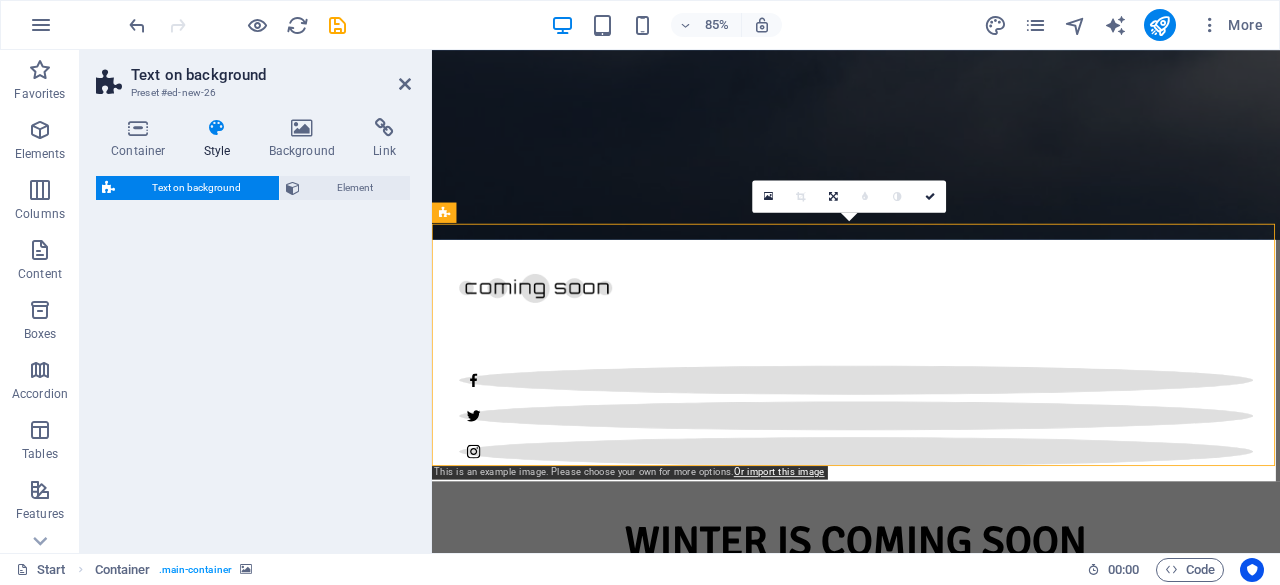 select on "%" 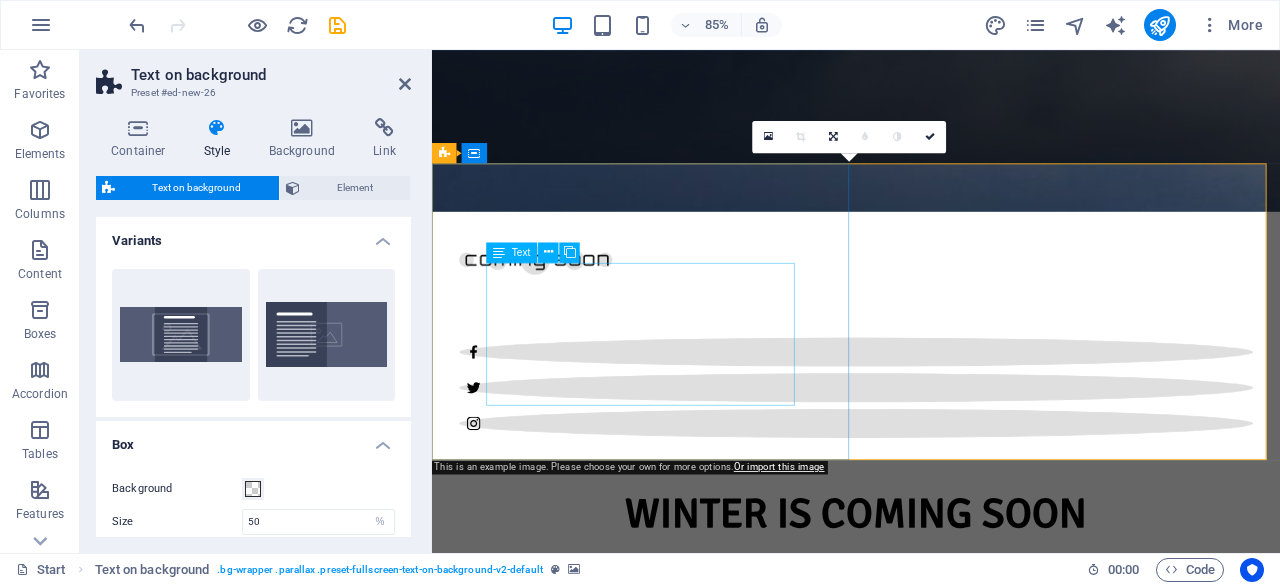 scroll, scrollTop: 900, scrollLeft: 0, axis: vertical 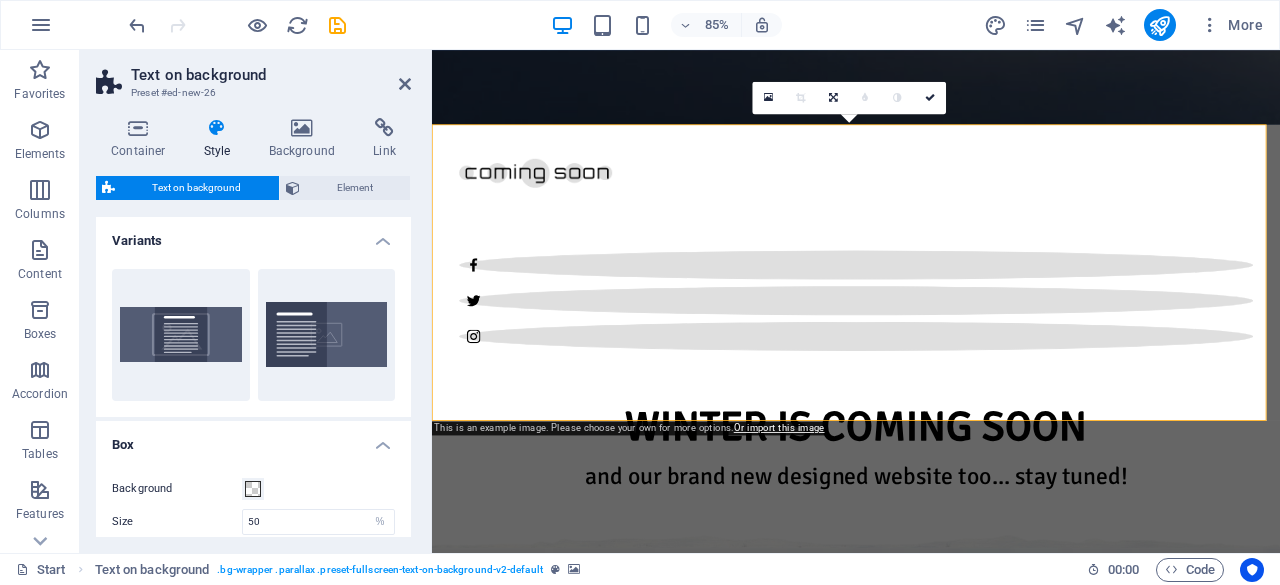 click at bounding box center (931, 2679) 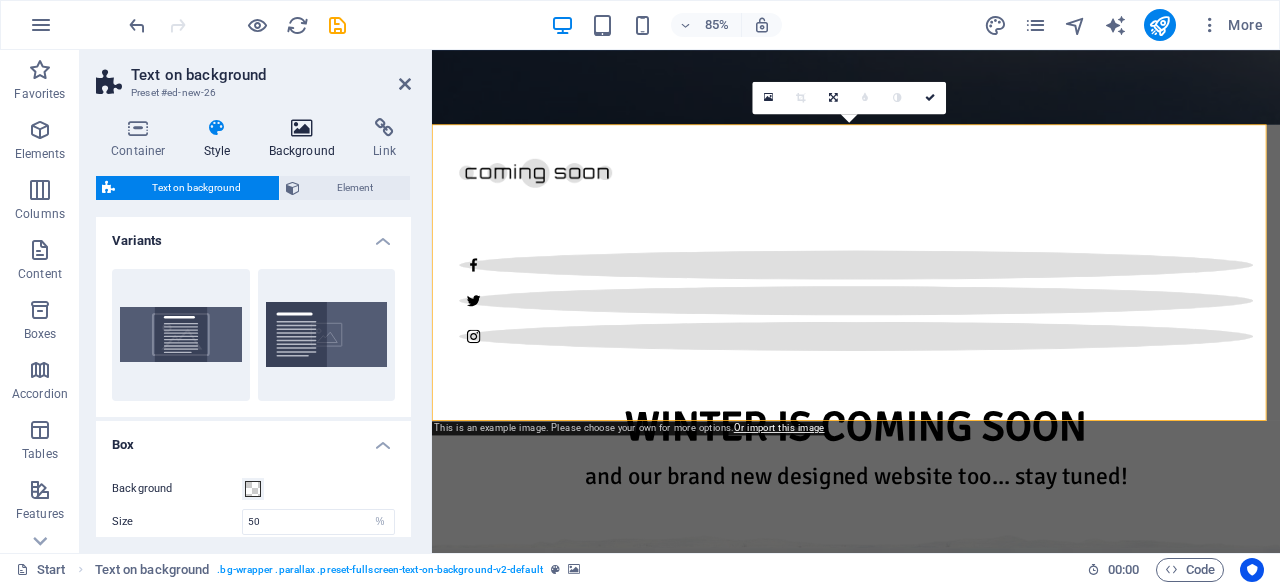 click on "Background" at bounding box center [306, 139] 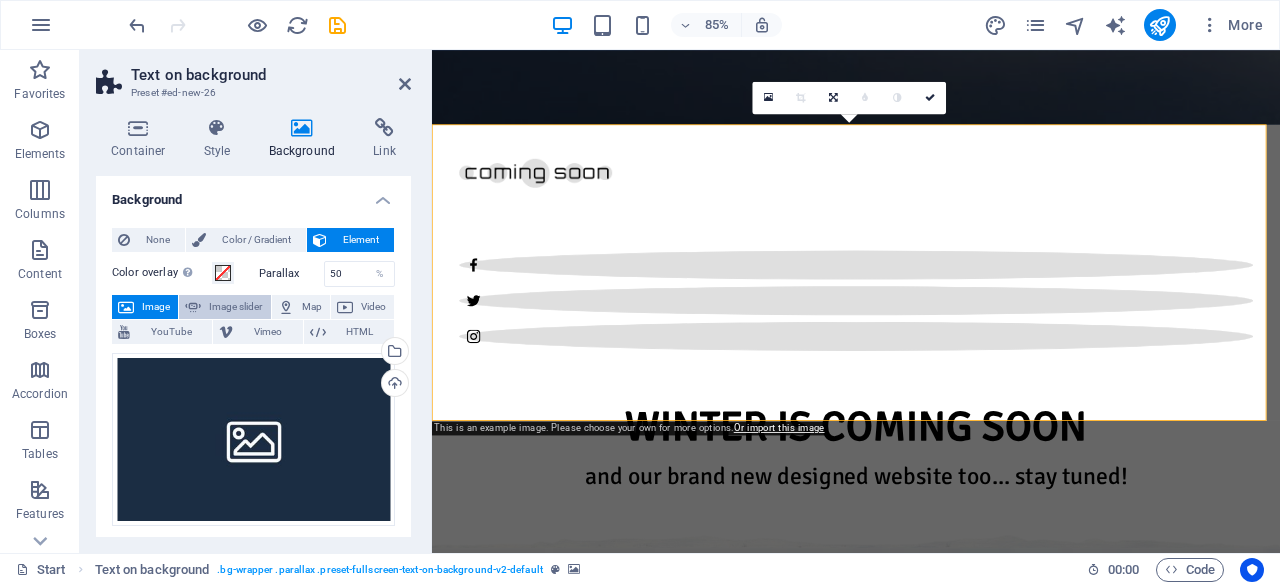 click on "Image slider" at bounding box center (235, 307) 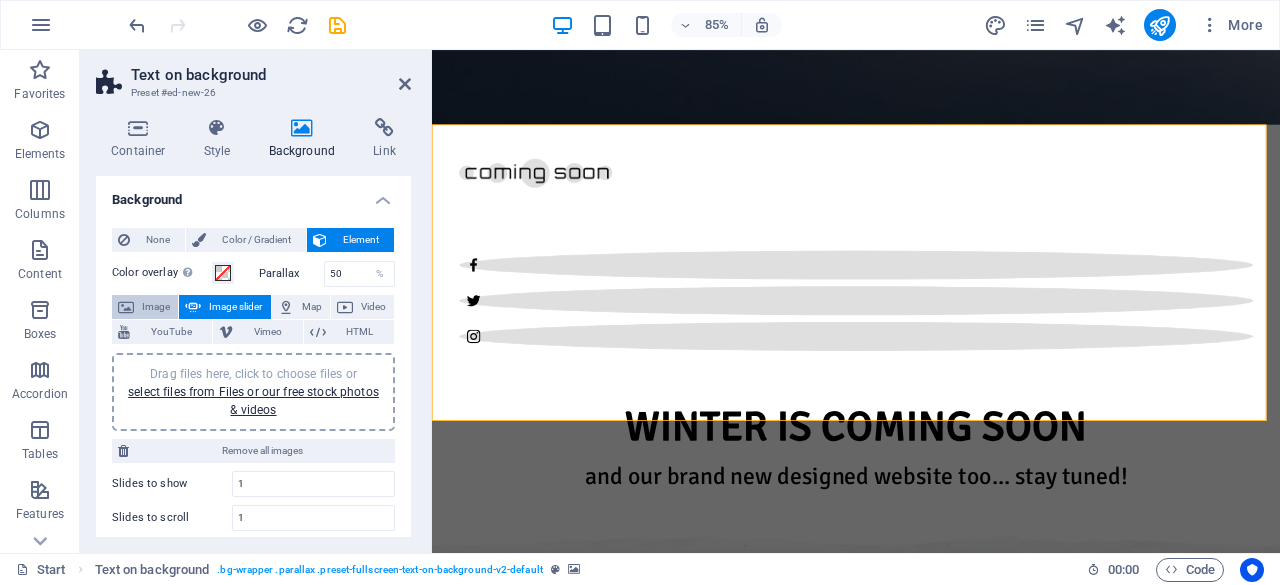 click at bounding box center (126, 307) 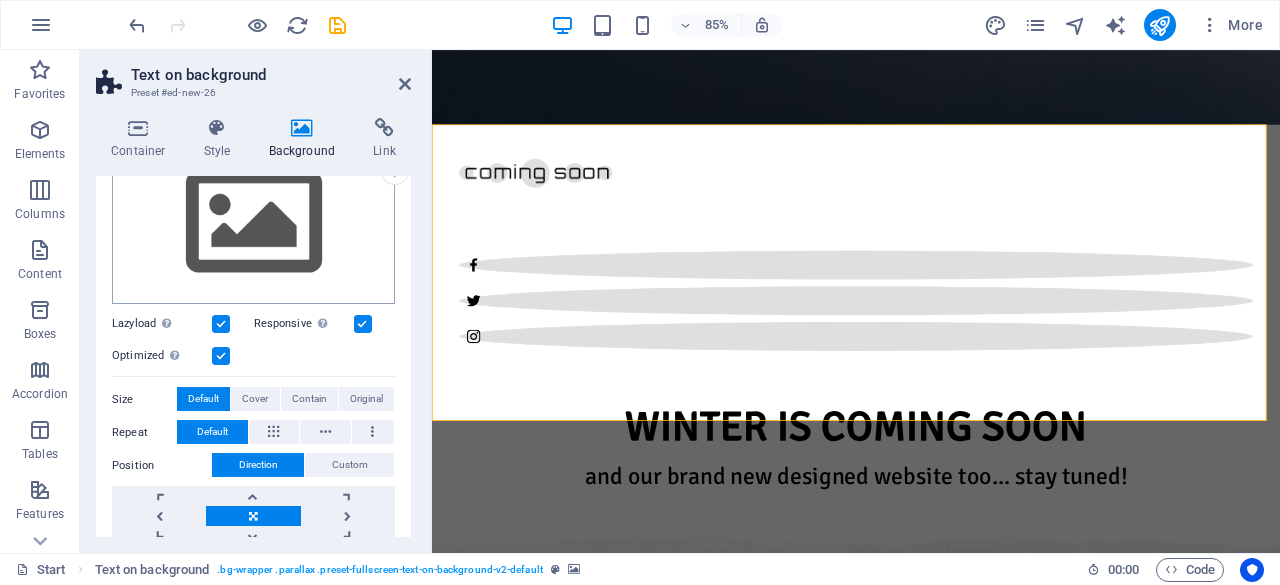 scroll, scrollTop: 210, scrollLeft: 0, axis: vertical 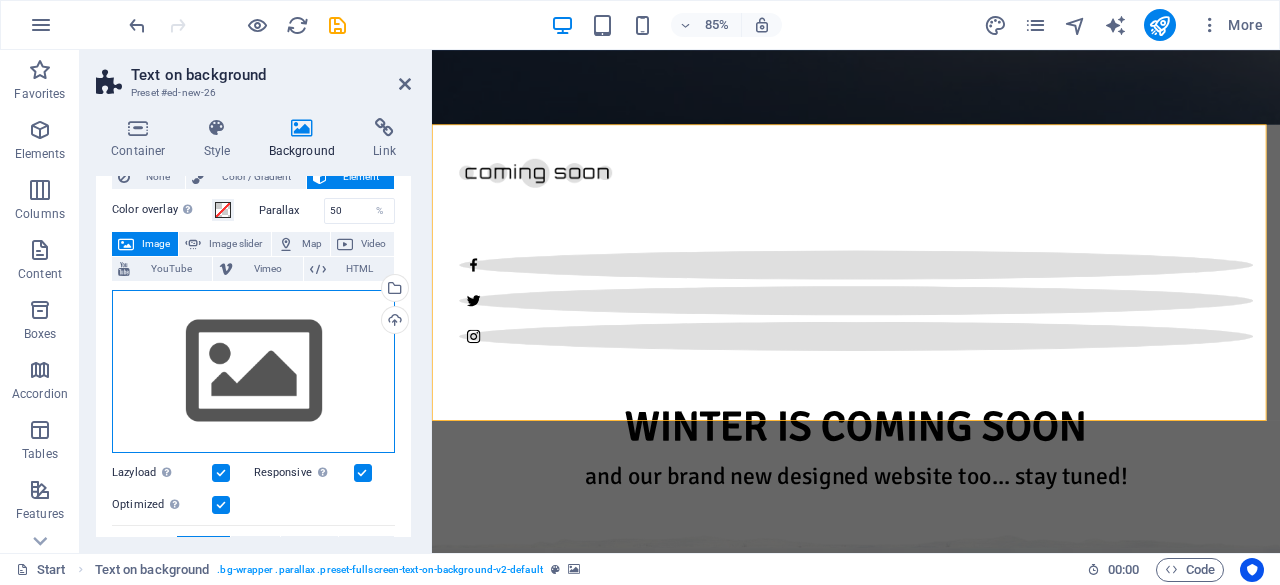 click on "Drag files here, click to choose files or select files from Files or our free stock photos & videos" at bounding box center (253, 372) 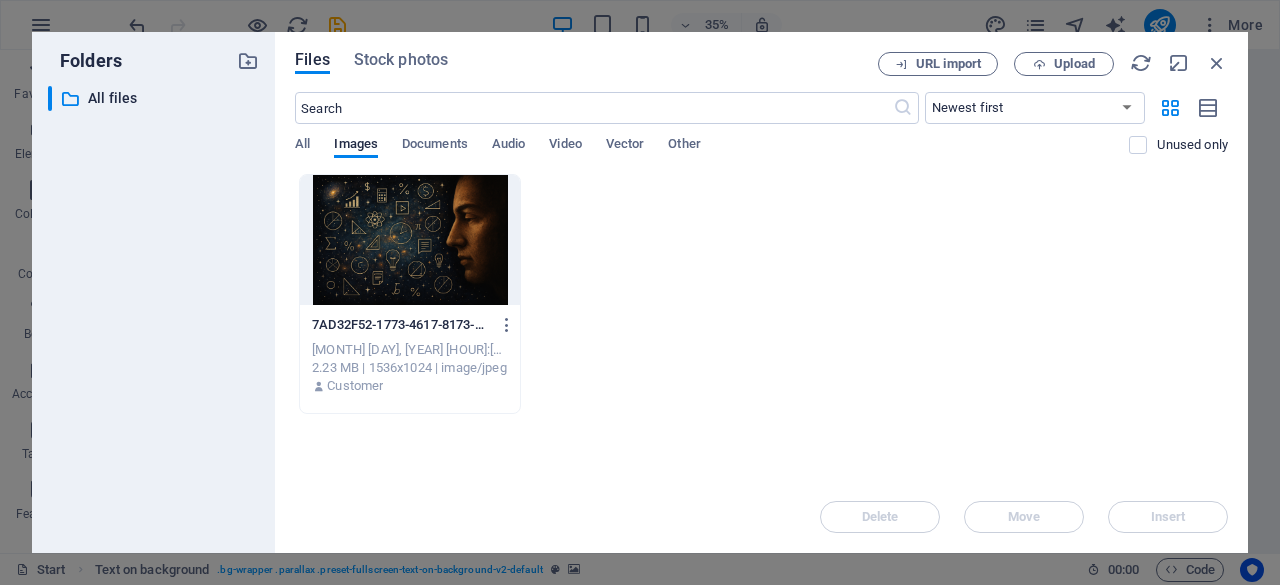 click at bounding box center [410, 240] 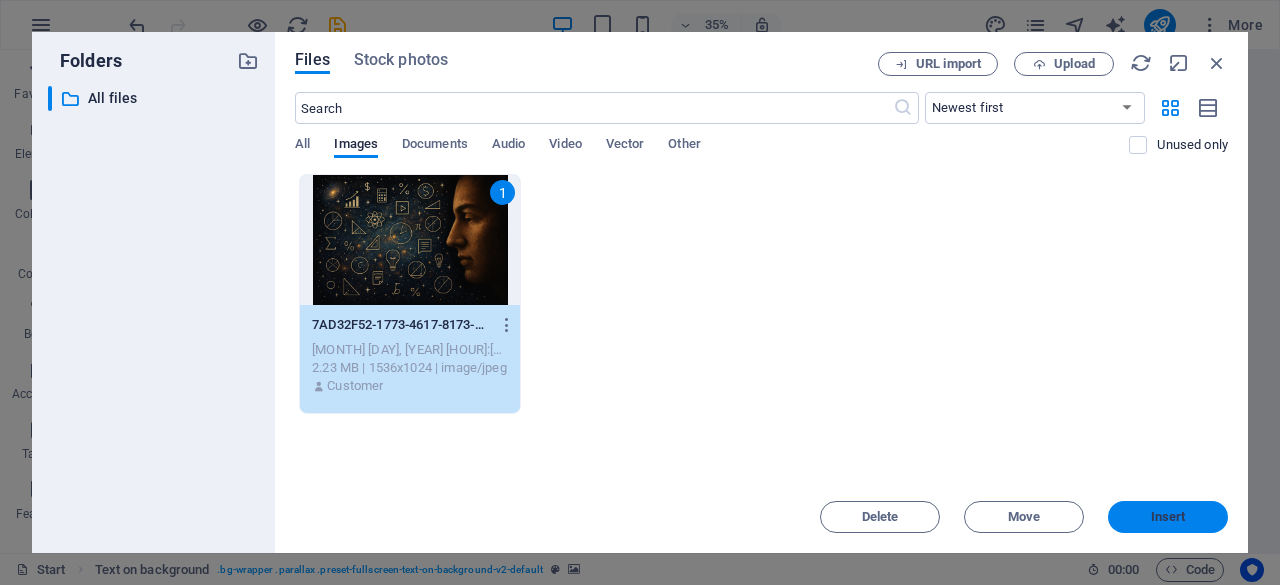 click on "Insert" at bounding box center [1168, 517] 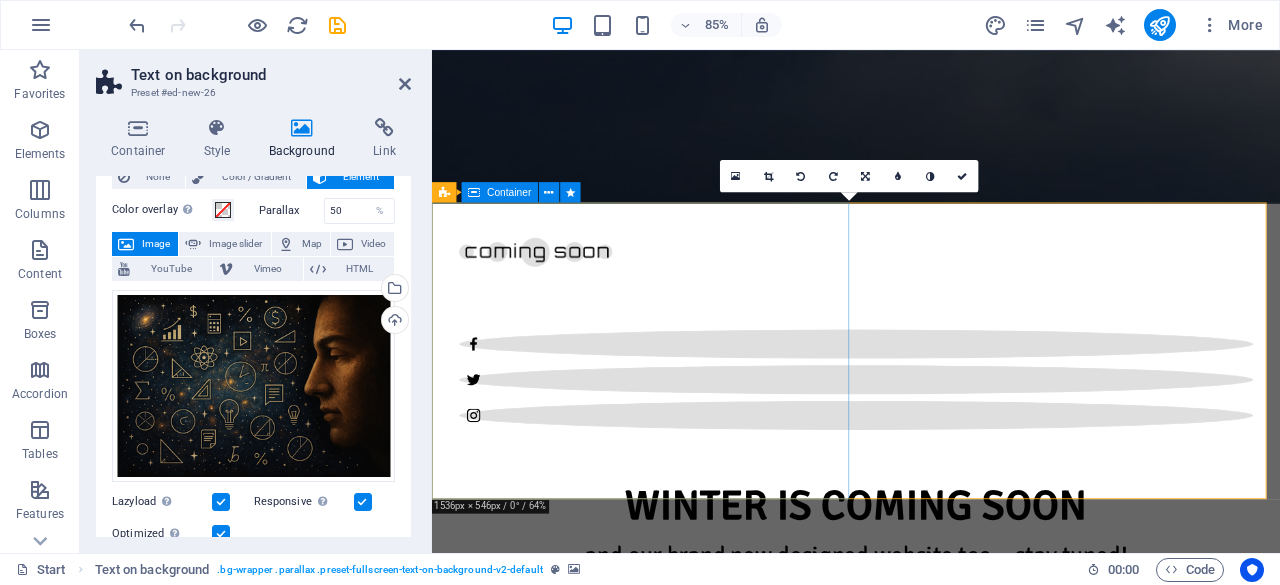 scroll, scrollTop: 808, scrollLeft: 0, axis: vertical 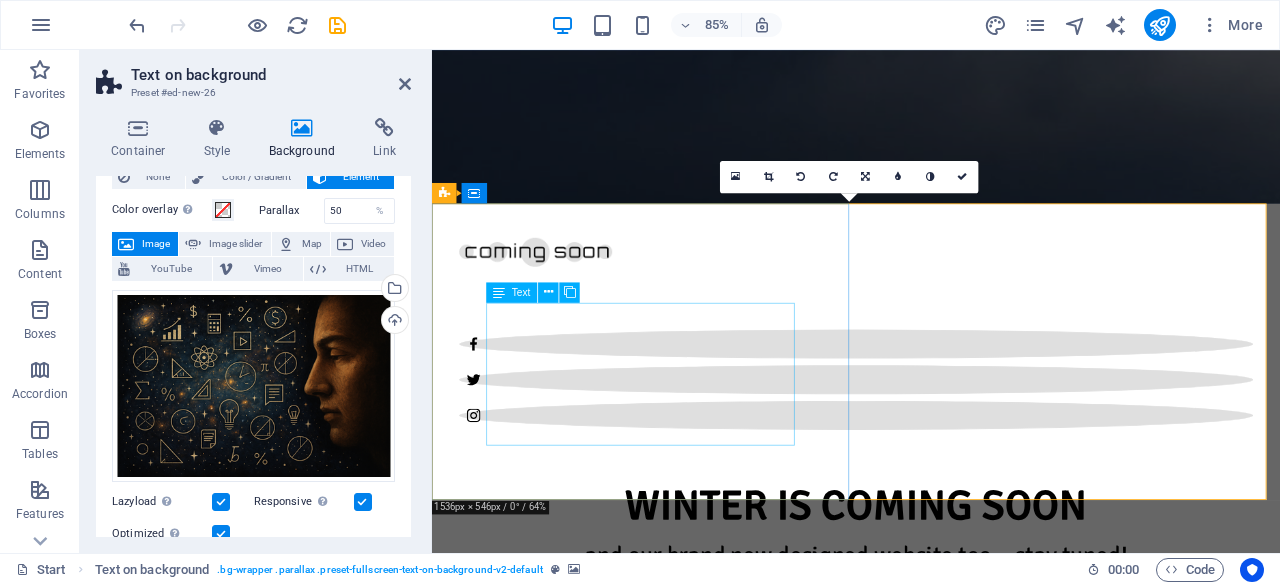 click on "Lorem ipsum dolor sit amet, consectetuer adipiscing elit. Aenean commodo ligula eget dolor. Lorem ipsum dolor sit amet, consectetuer adipiscing elit leget dolor. Lorem ipsum dolor sit amet, consectetuer adipiscing elit. Aenean commodo ligula eget dolor. Lorem ipsum dolor sit amet, consectetuer adipiscing elit dolor." at bounding box center (931, 3204) 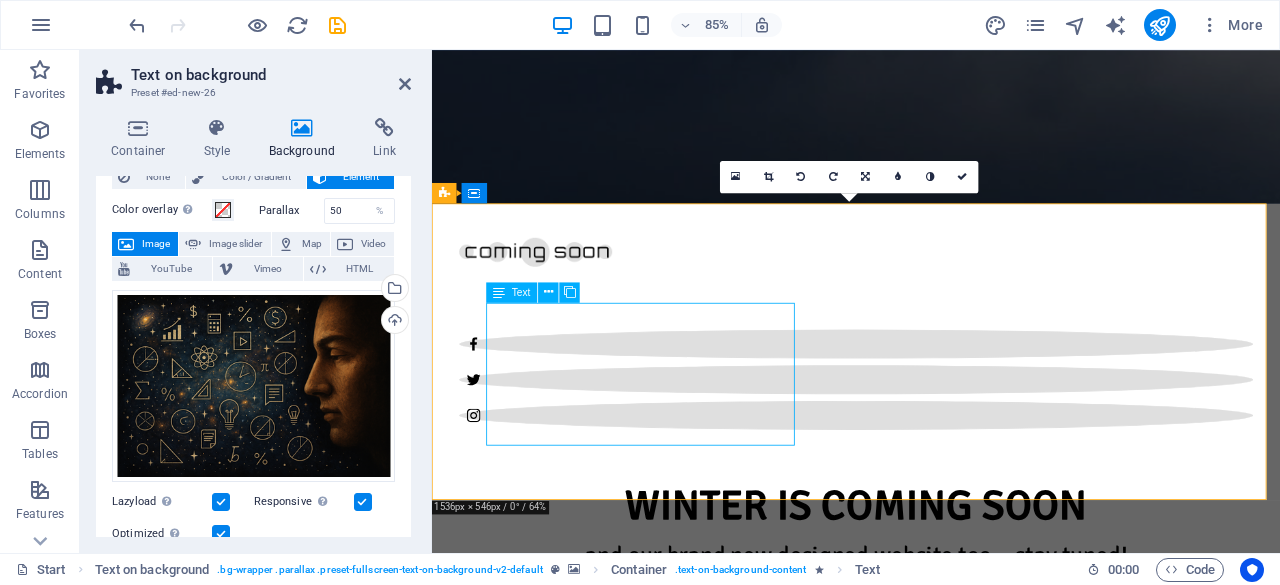 click on "Lorem ipsum dolor sit amet, consectetuer adipiscing elit. Aenean commodo ligula eget dolor. Lorem ipsum dolor sit amet, consectetuer adipiscing elit leget dolor. Lorem ipsum dolor sit amet, consectetuer adipiscing elit. Aenean commodo ligula eget dolor. Lorem ipsum dolor sit amet, consectetuer adipiscing elit dolor." at bounding box center [931, 3204] 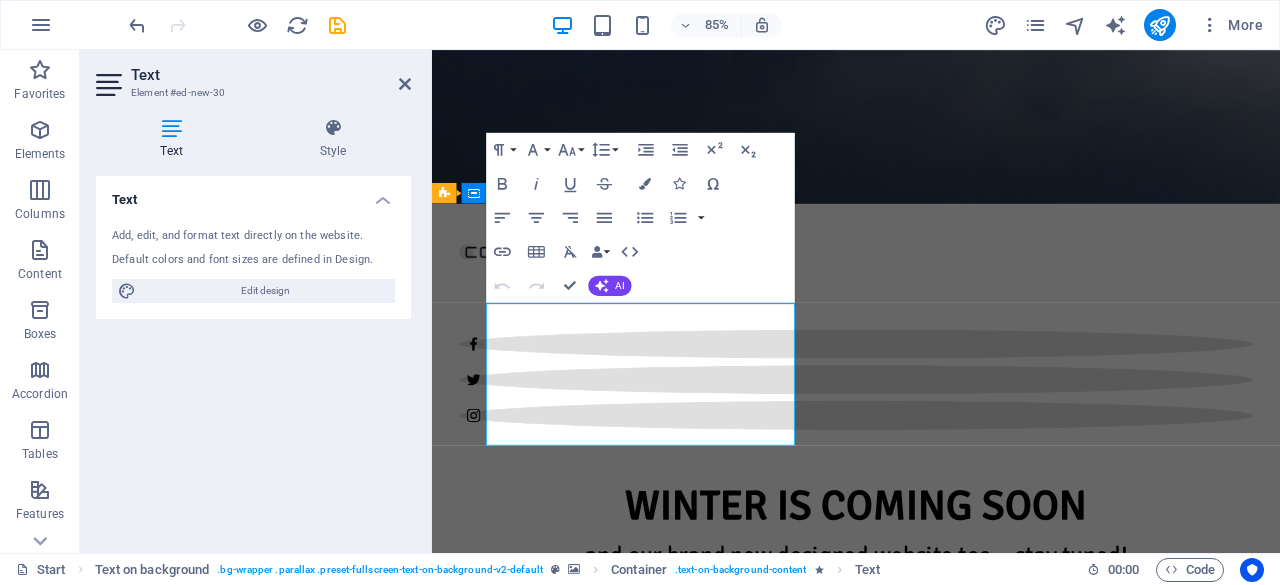 click on "Lorem ipsum dolor sit amet, consectetuer adipiscing elit. Aenean commodo ligula eget dolor. Lorem ipsum dolor sit amet, consectetuer adipiscing elit leget dolor. Lorem ipsum dolor sit amet, consectetuer adipiscing elit. Aenean commodo ligula eget dolor. Lorem ipsum dolor sit amet, consectetuer adipiscing elit dolor." at bounding box center (931, 3204) 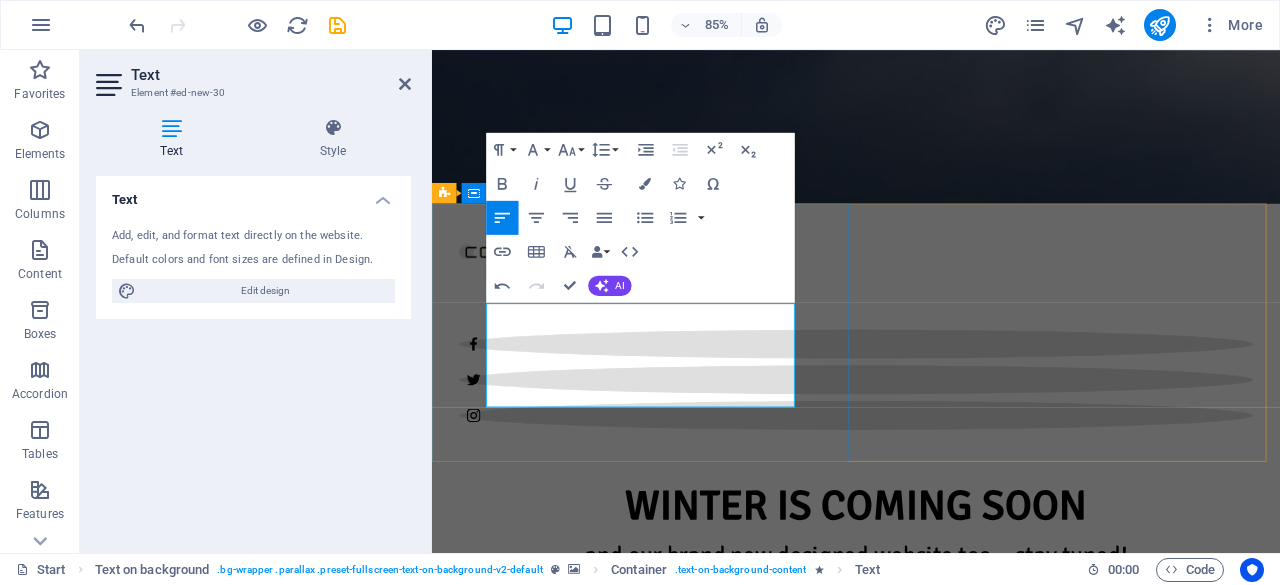 click on "Headline We’re a small team building tools and opportunities for creators and digital entrepreneurs. While we’re still in stealth, we’re open to hearing from potential partners, builders, and supporters" at bounding box center (931, 3143) 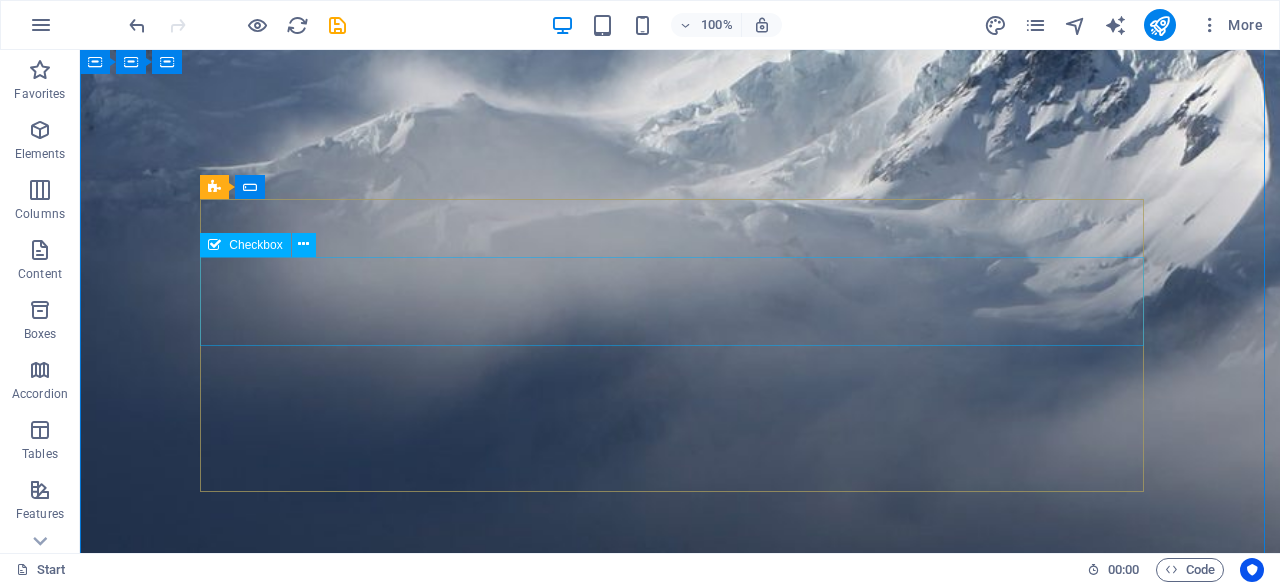 scroll, scrollTop: 420, scrollLeft: 0, axis: vertical 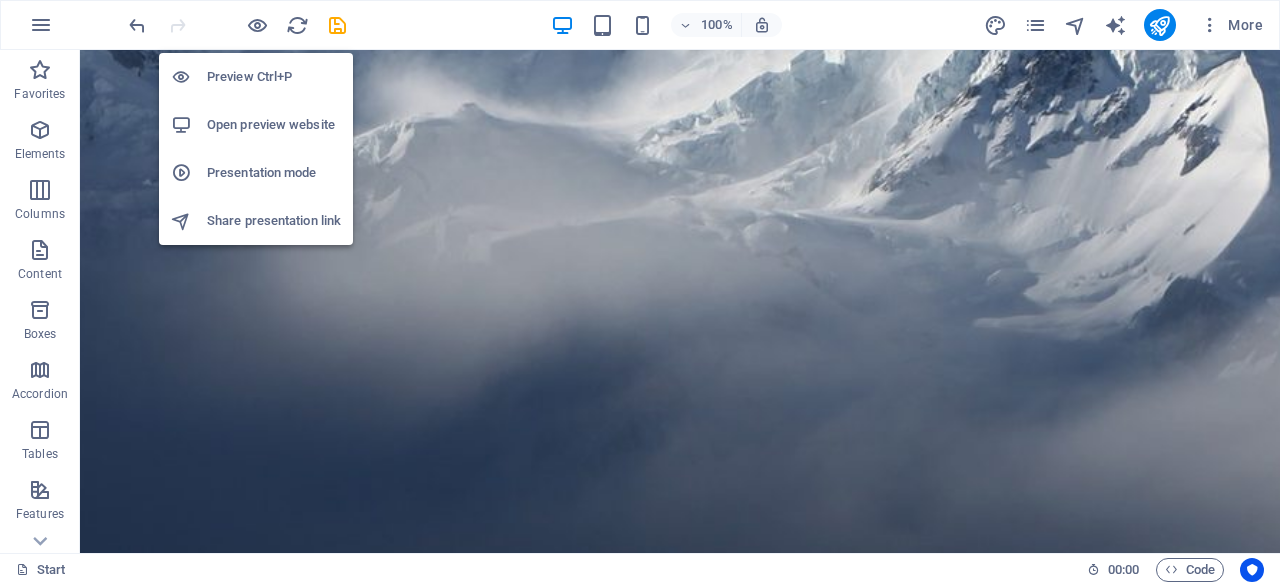 click on "Open preview website" at bounding box center (274, 125) 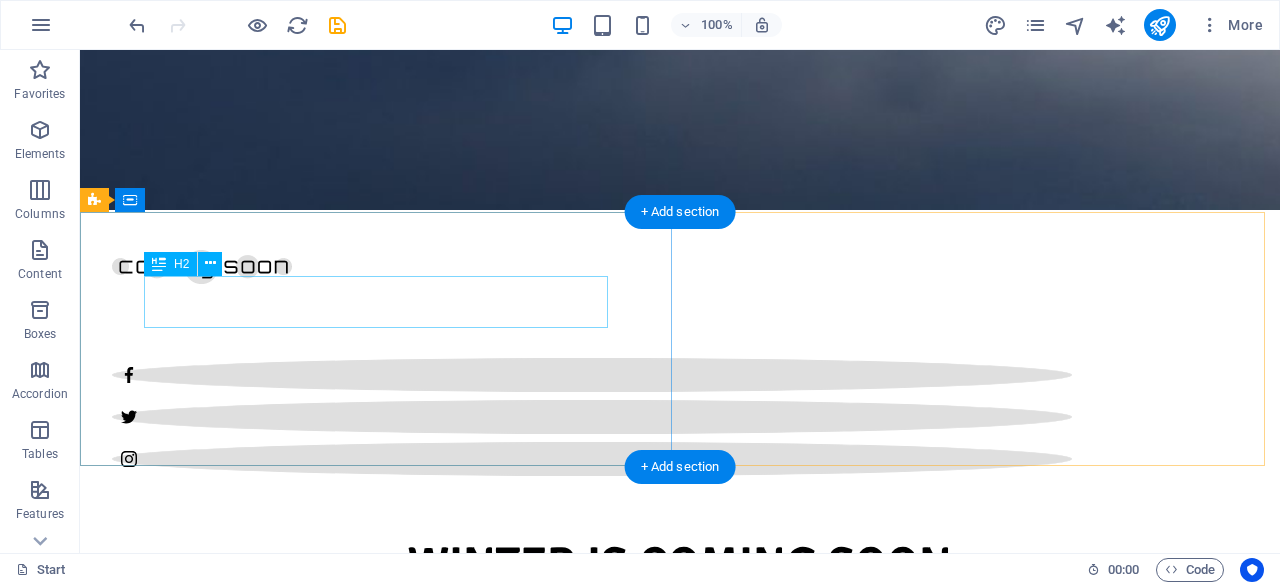scroll, scrollTop: 838, scrollLeft: 0, axis: vertical 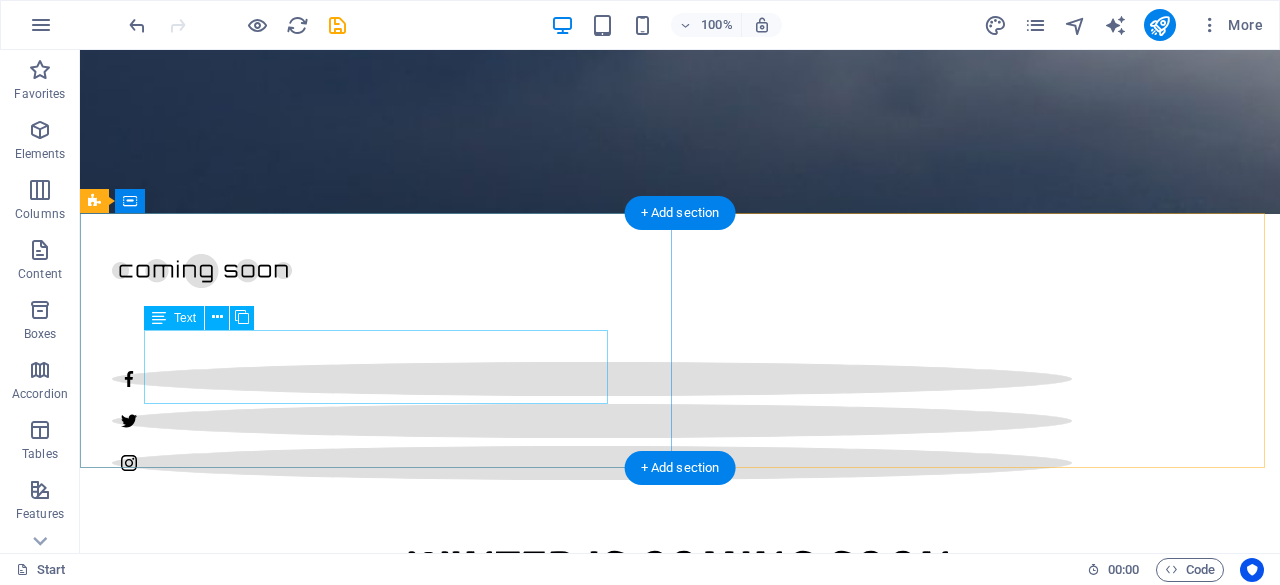 click on "We’re a small team building tools and opportunities for creators and digital entrepreneurs. While we’re still in stealth, we’re open to hearing from potential partners, builders, and supporters" at bounding box center [680, 3099] 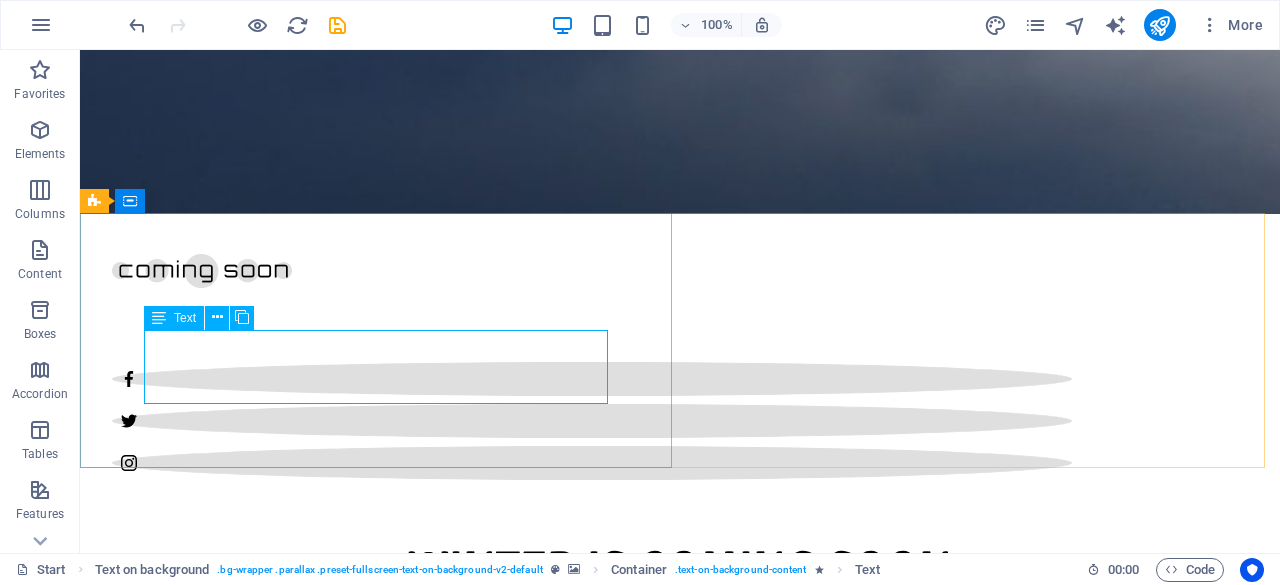click on "Text" at bounding box center [185, 318] 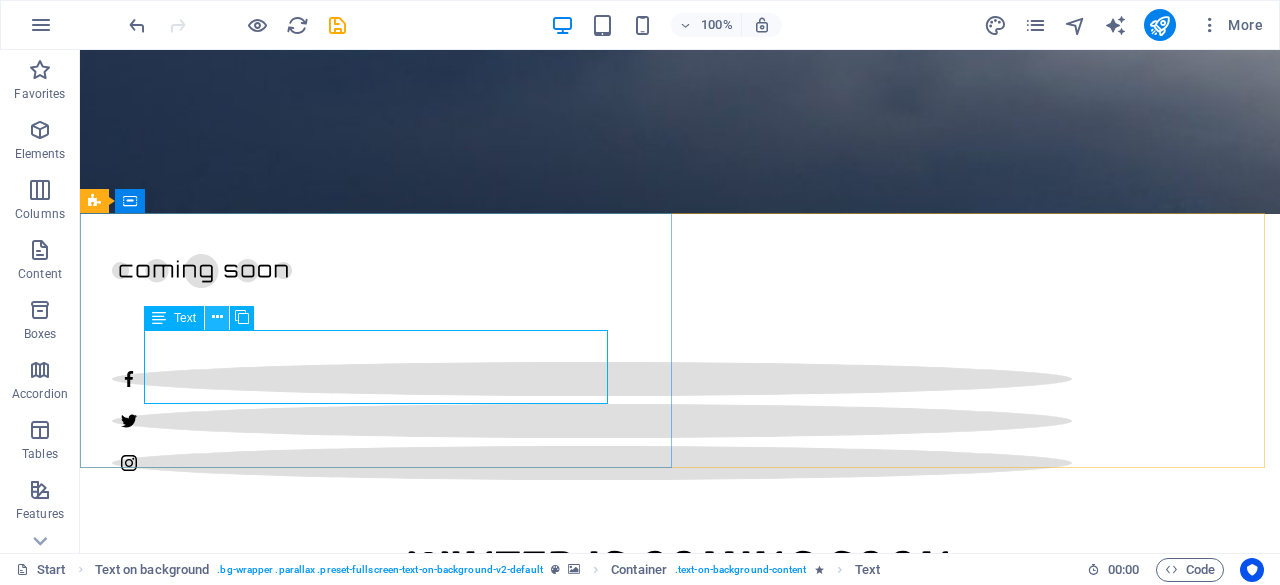 click at bounding box center (217, 317) 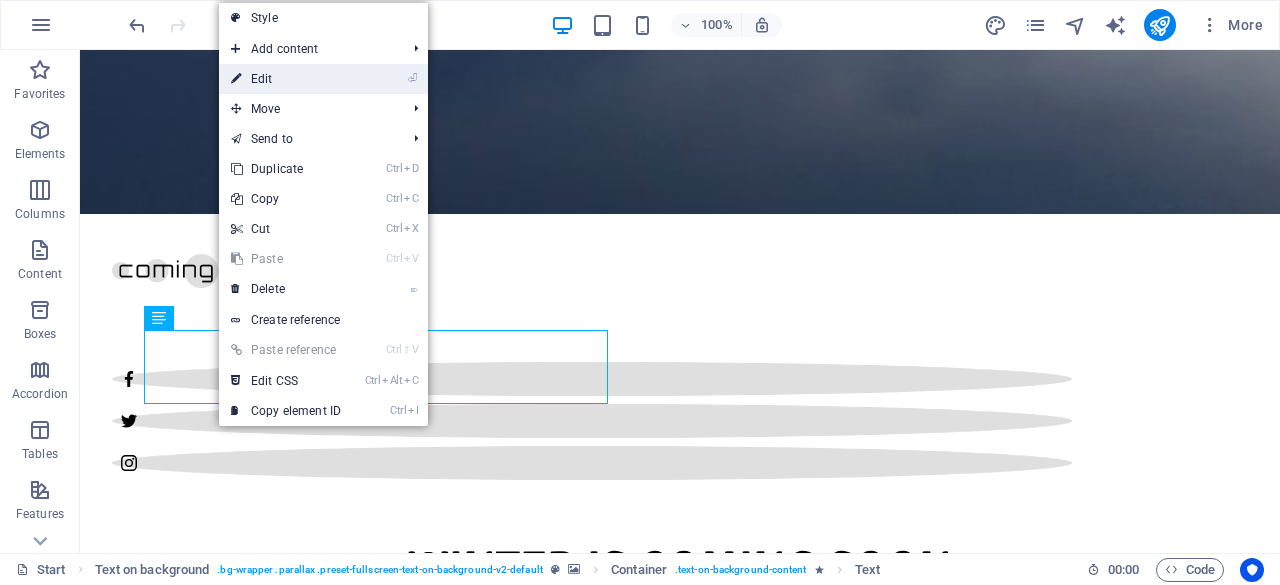 click on "⏎  Edit" at bounding box center [286, 79] 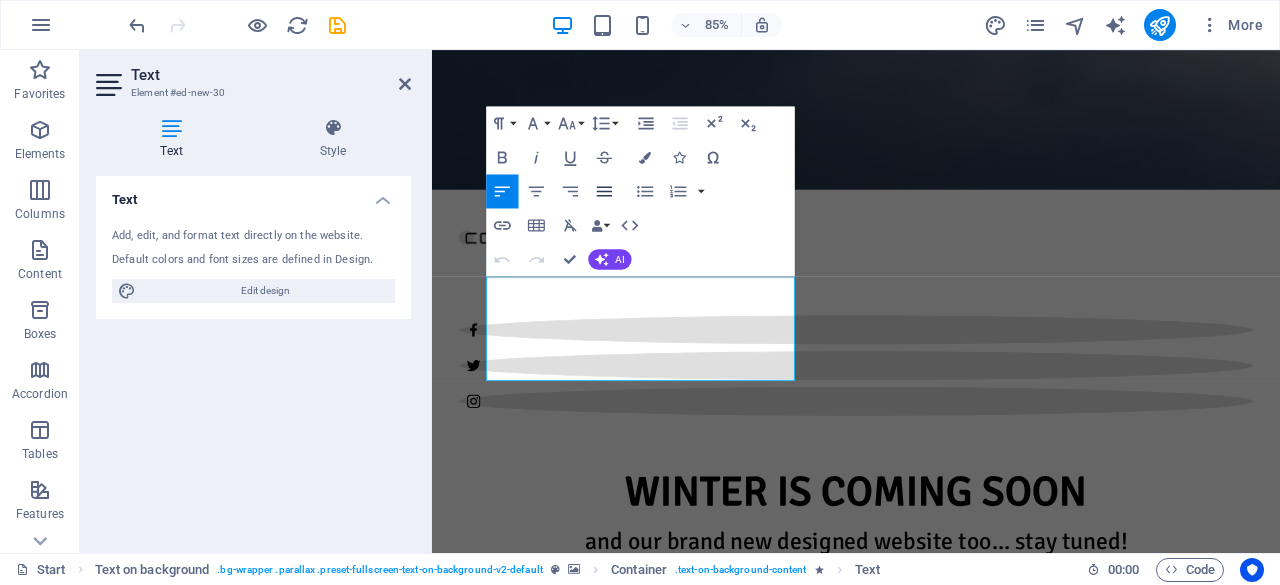 click 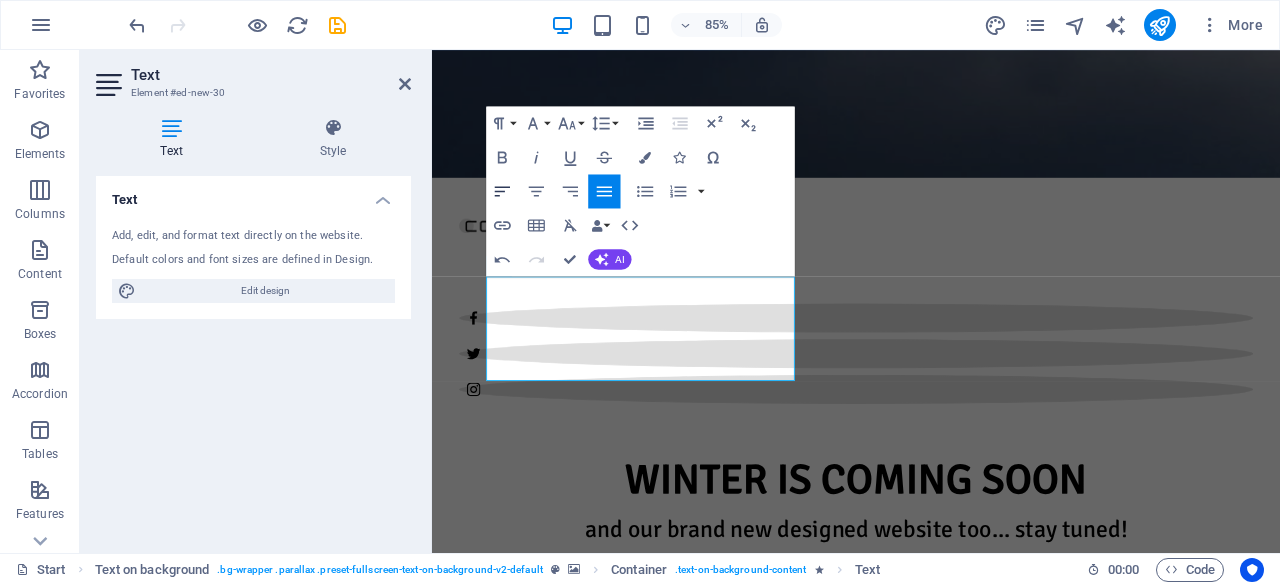click 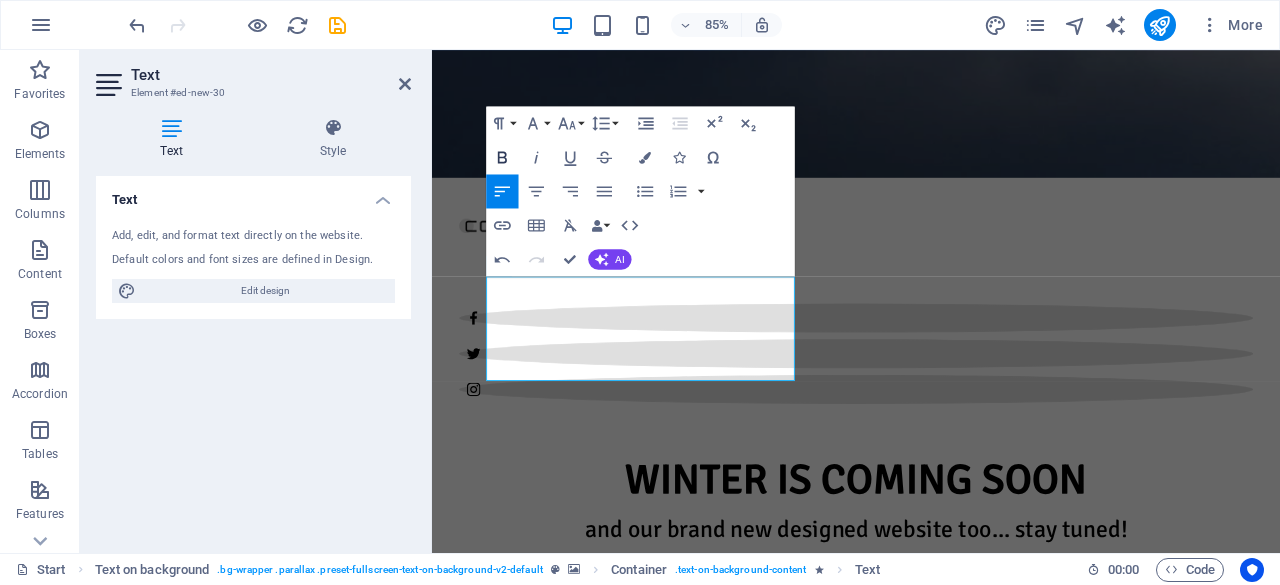 click 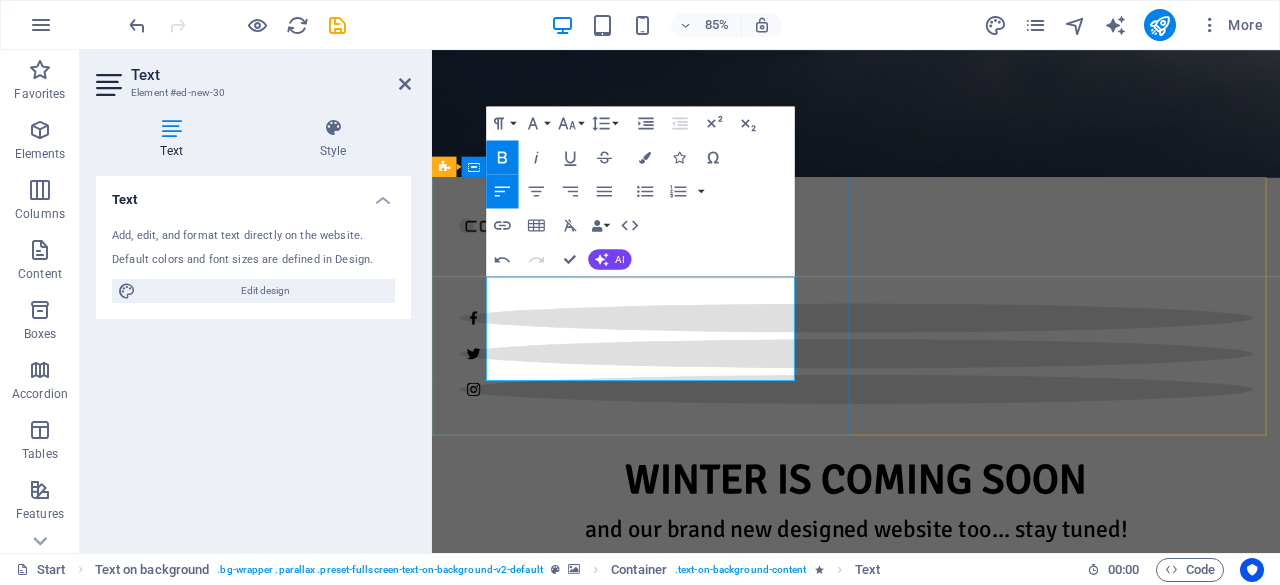 drag, startPoint x: 610, startPoint y: 438, endPoint x: 497, endPoint y: 323, distance: 161.22655 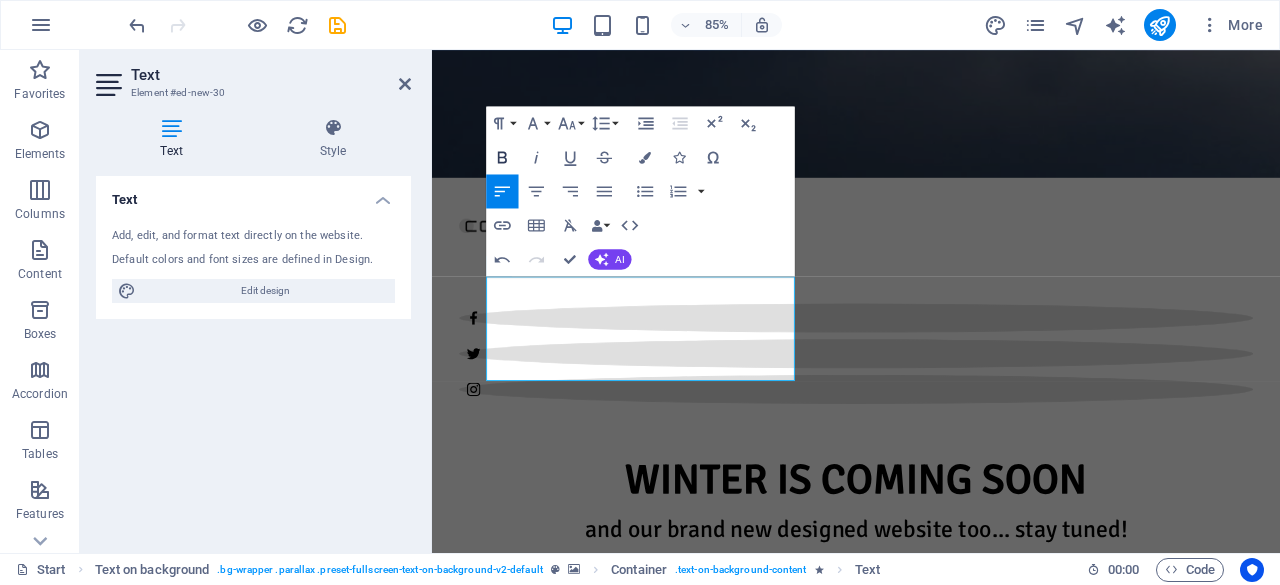 click 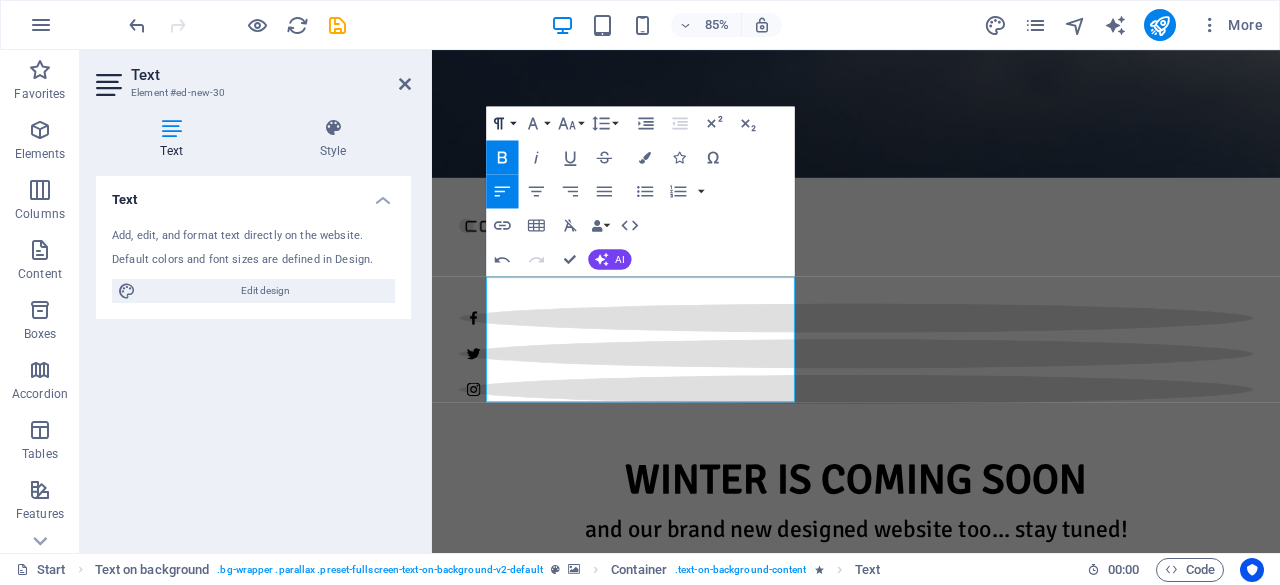 click on "Paragraph Format" at bounding box center (502, 123) 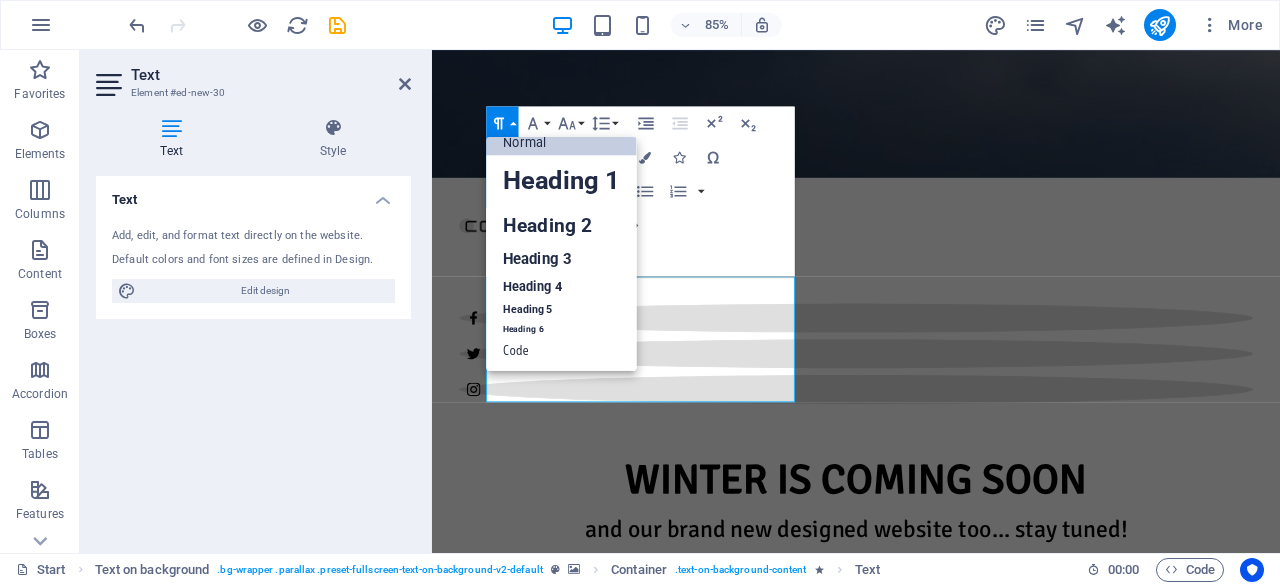 scroll, scrollTop: 16, scrollLeft: 0, axis: vertical 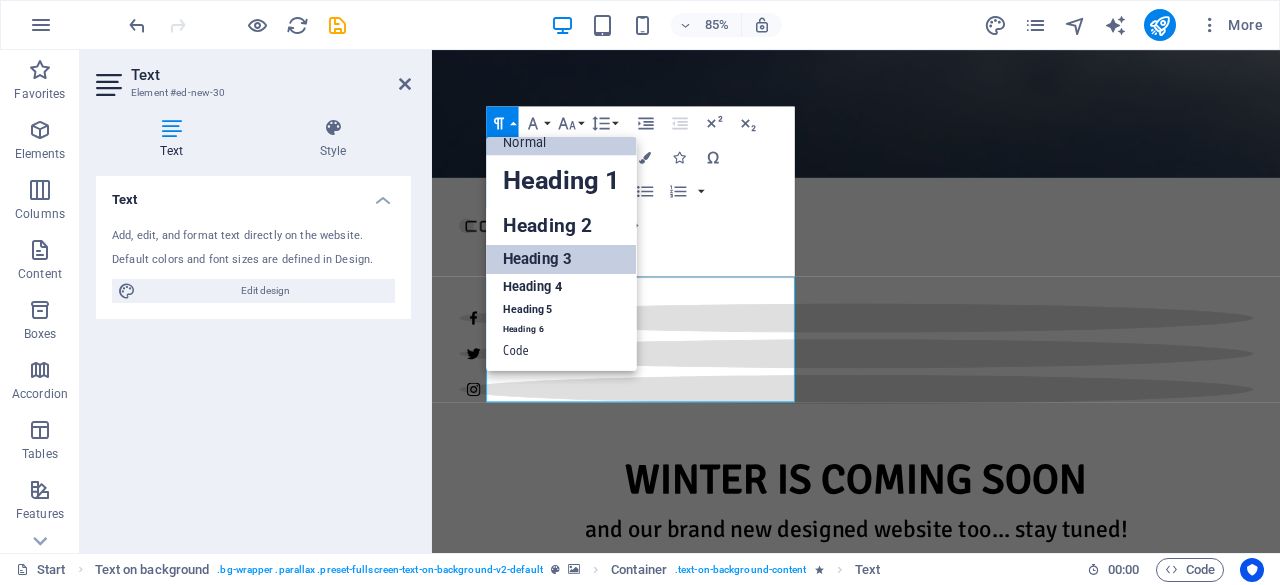 click on "Heading 3" at bounding box center (561, 260) 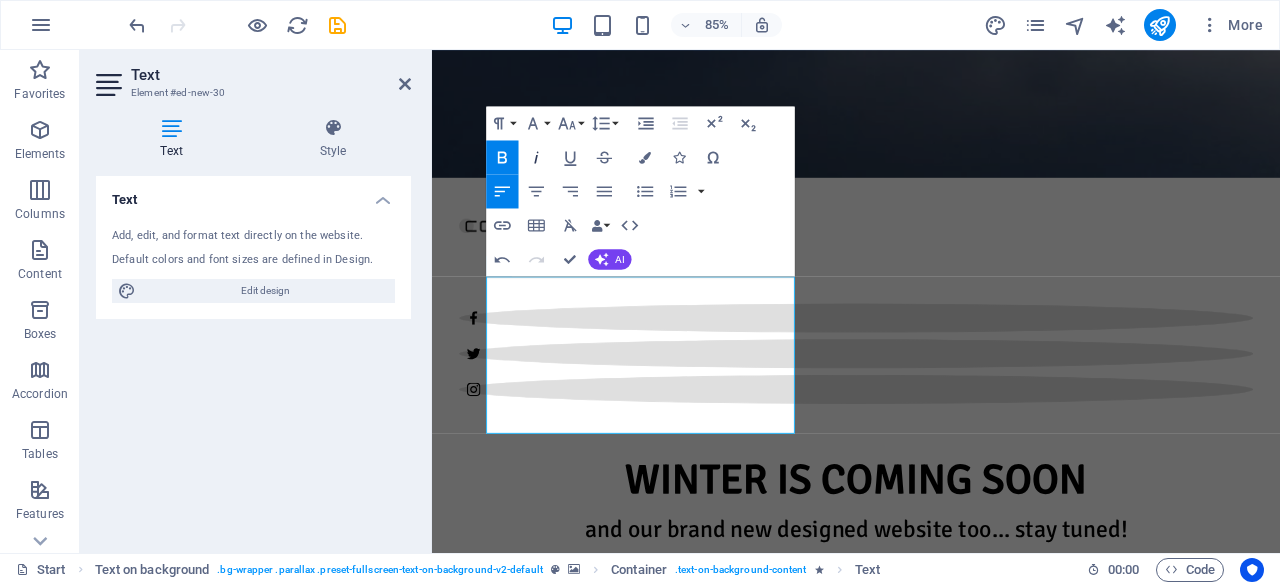 click 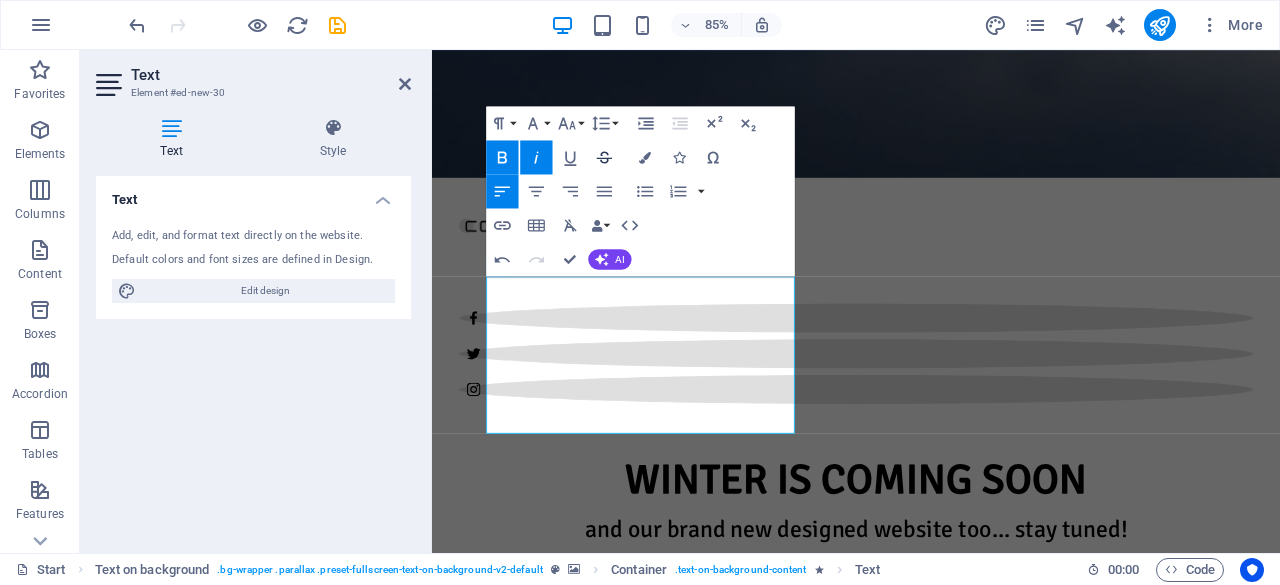 click 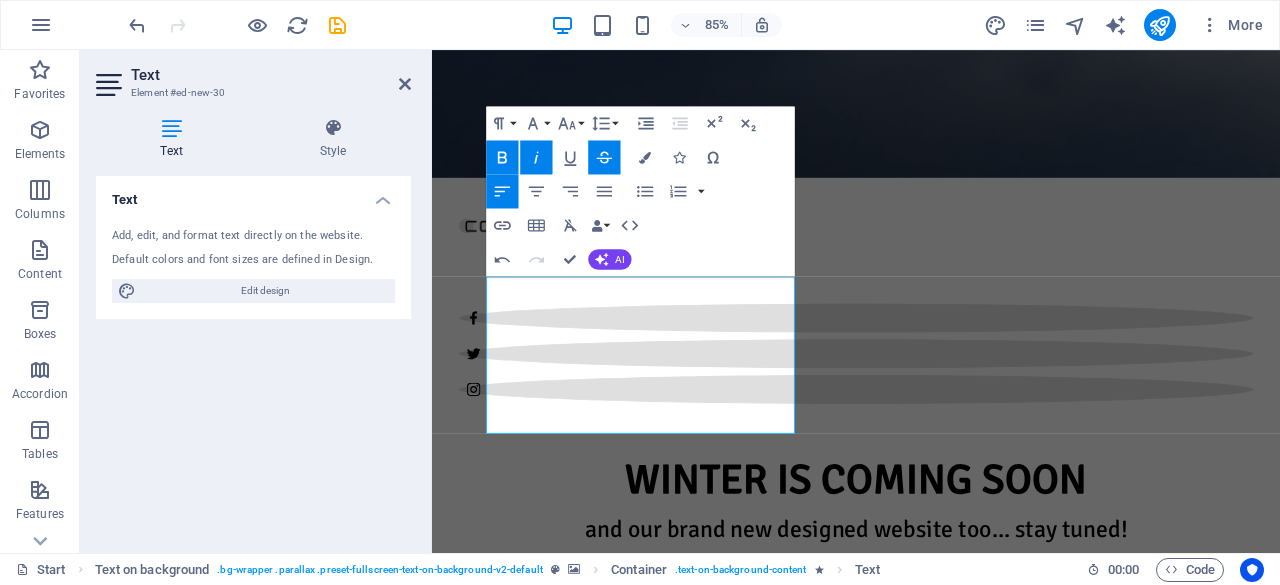 click 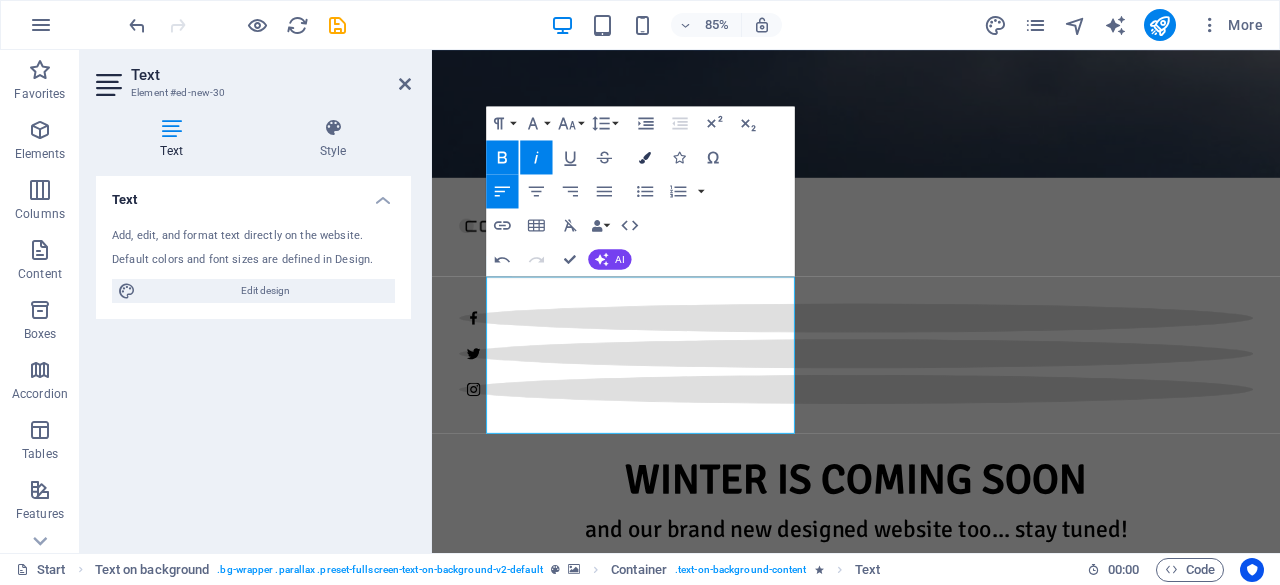 click at bounding box center (645, 157) 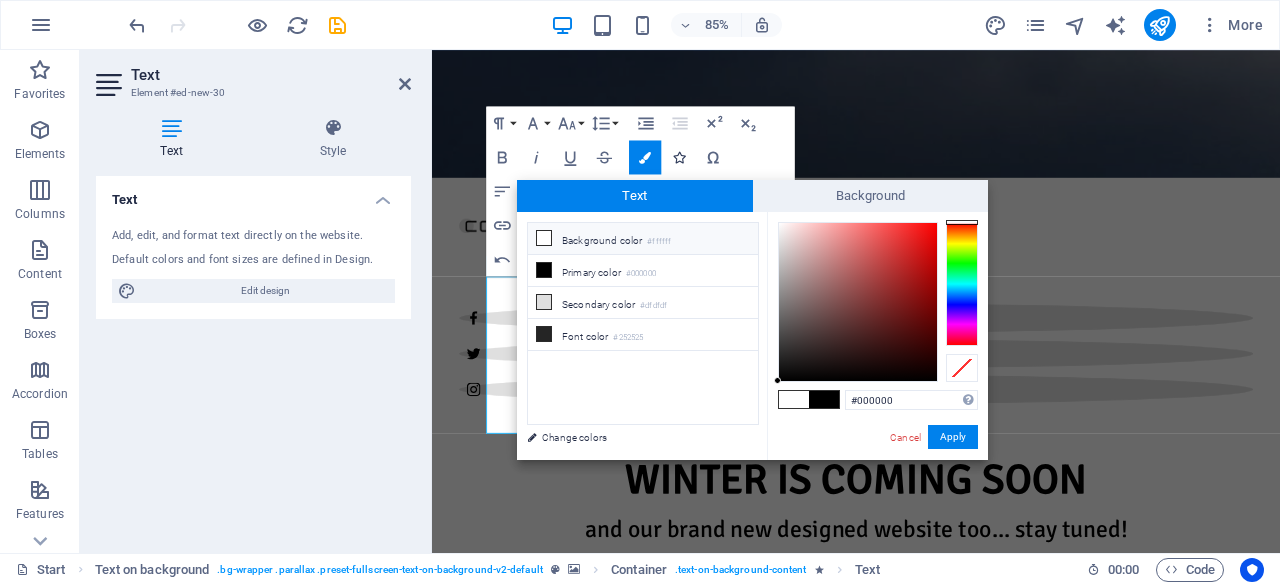 click at bounding box center (679, 157) 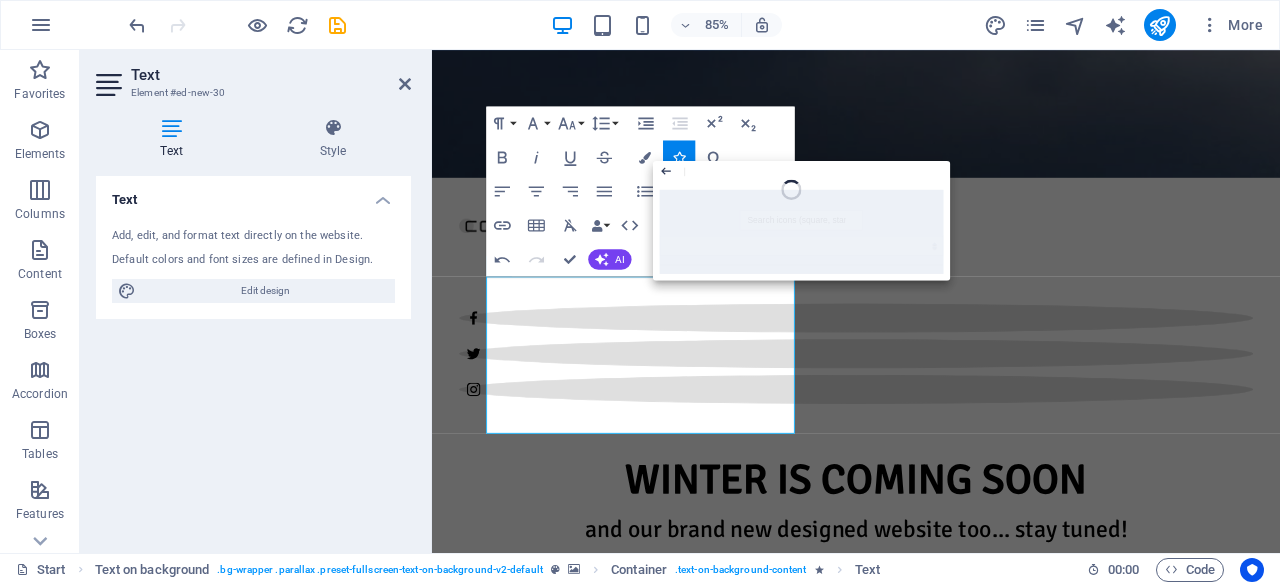 click 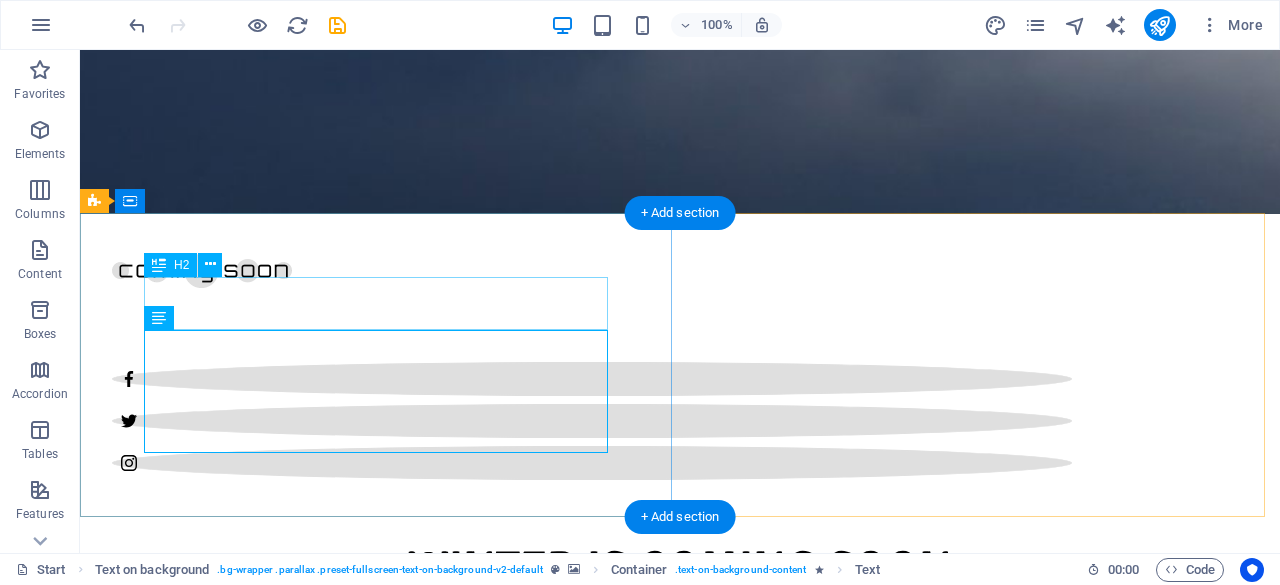 click on "Headline" at bounding box center (680, 3072) 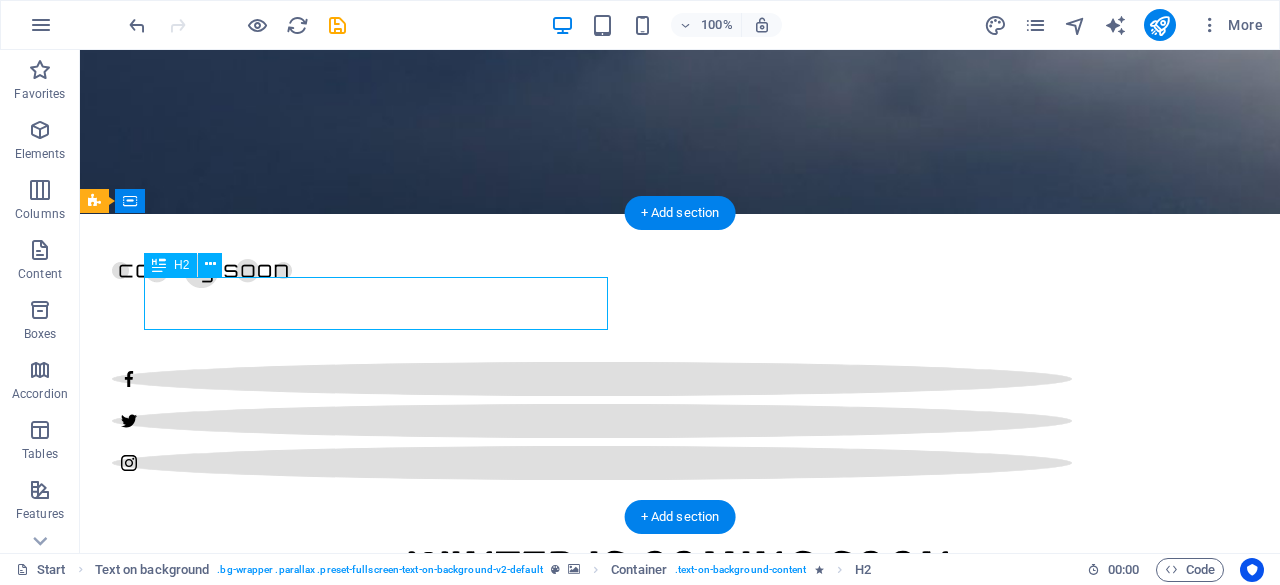 click on "Headline" at bounding box center [680, 3072] 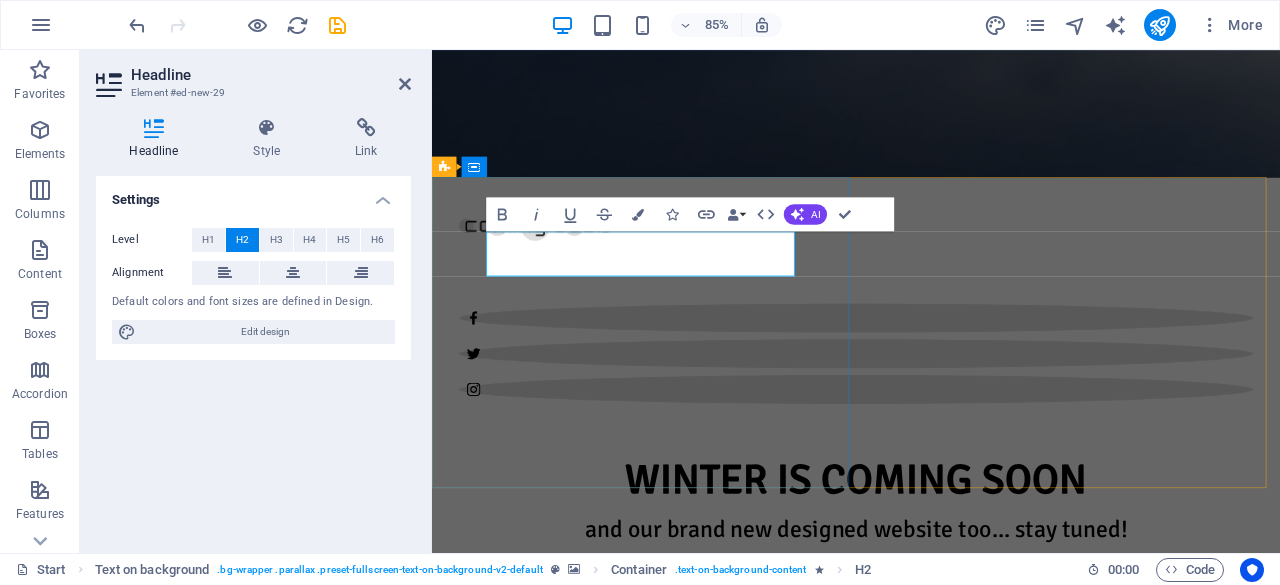 type 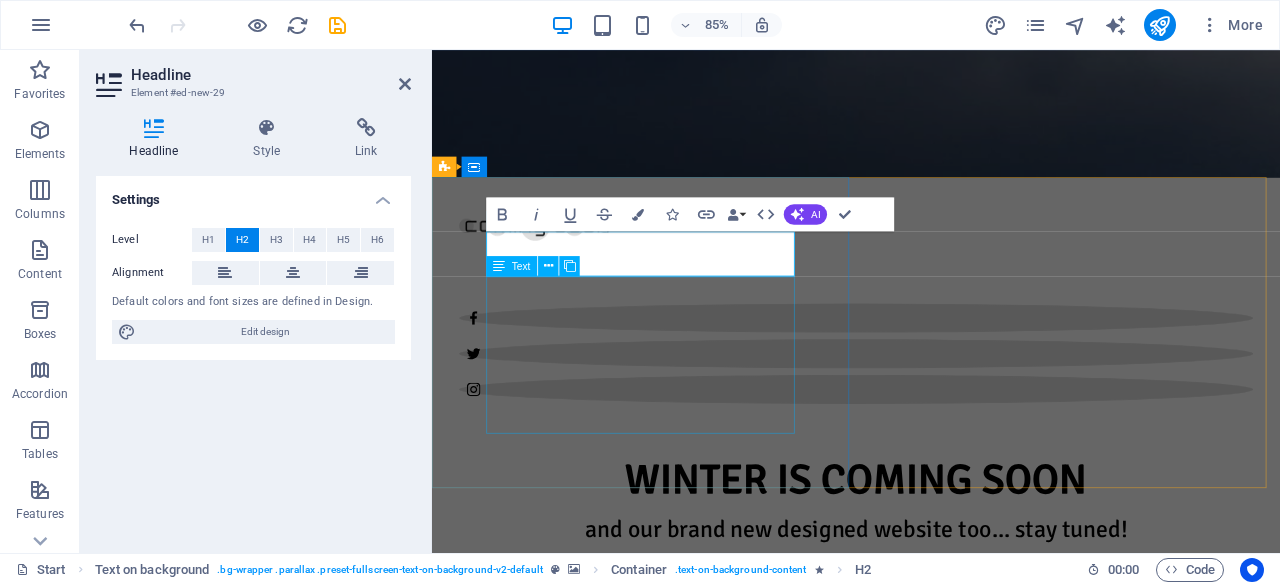 click on "We’re a small team building tools and opportunities for creators and digital entrepreneurs. While we’re still in stealth, we’re open to hearing from potential partners, builders, and supporters" at bounding box center (931, 3177) 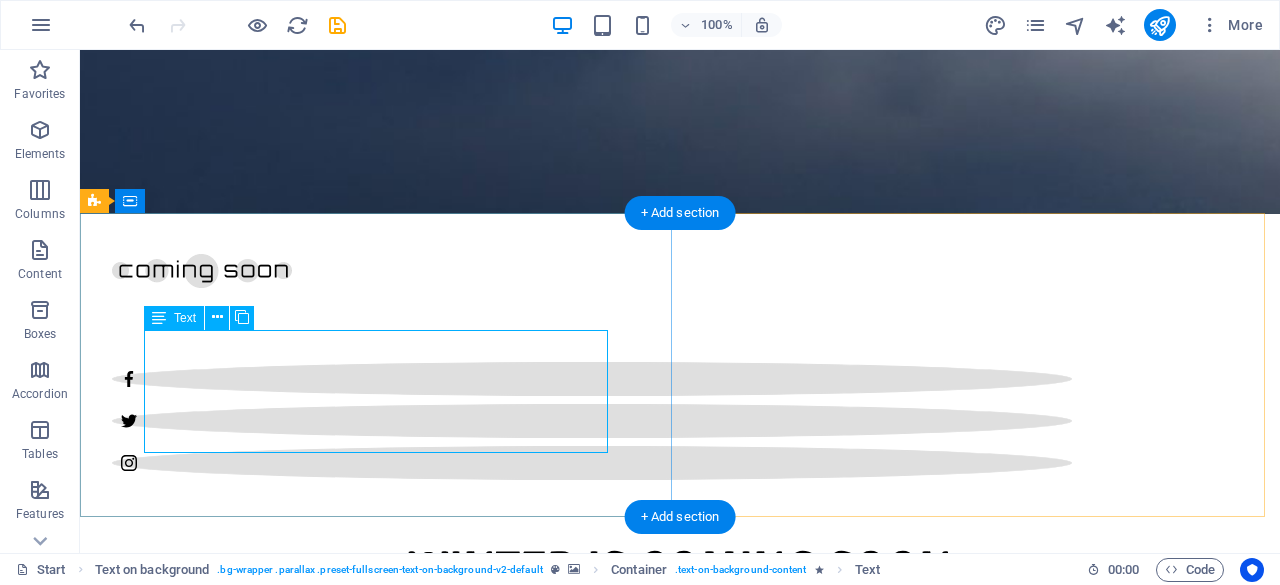 click on "We’re a small team building tools and opportunities for creators and digital entrepreneurs. While we’re still in stealth, we’re open to hearing from potential partners, builders, and supporters" at bounding box center (680, 3130) 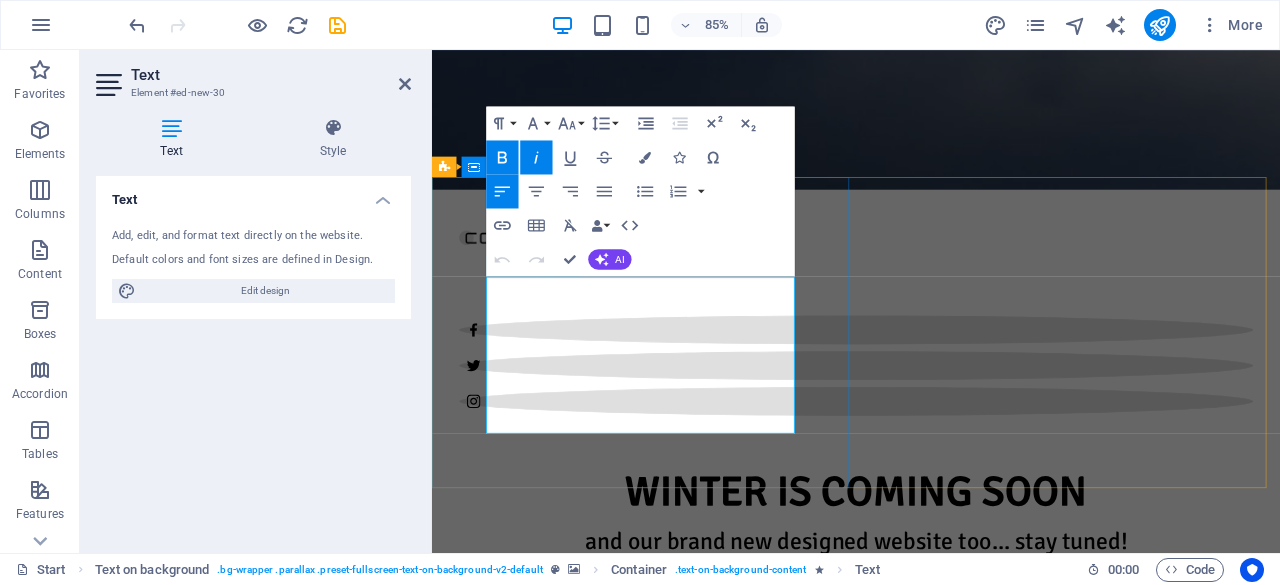 click on "We’re a small team building tools and opportunities for creators and digital entrepreneurs. While we’re still in stealth, we’re open to hearing from potential partners, builders, and supporters" at bounding box center (913, 3119) 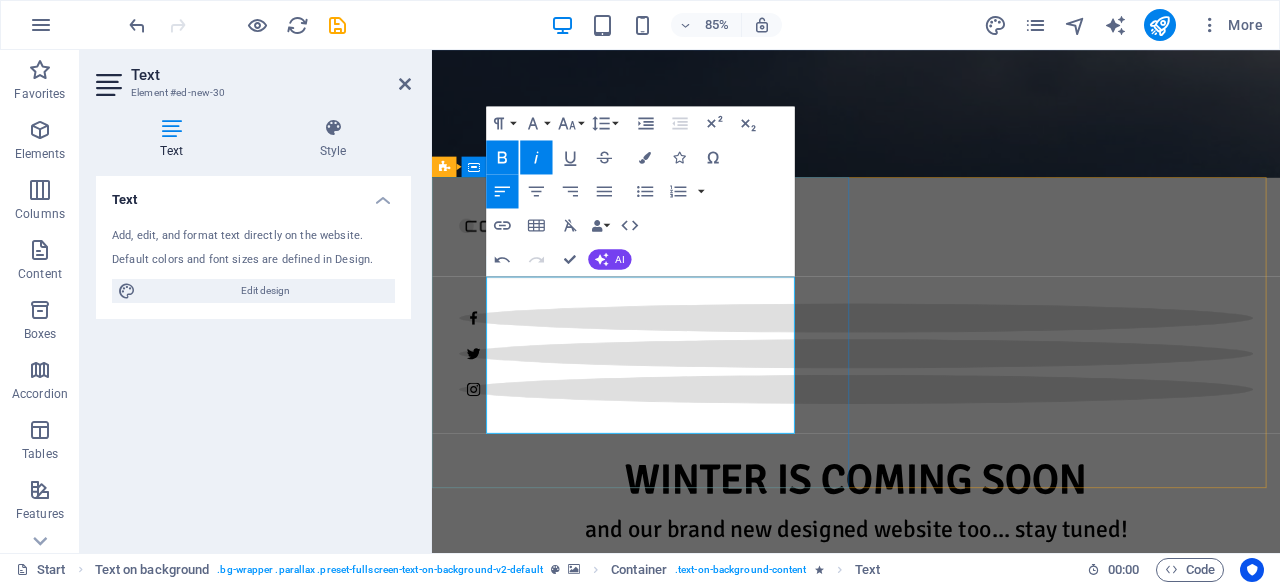 type 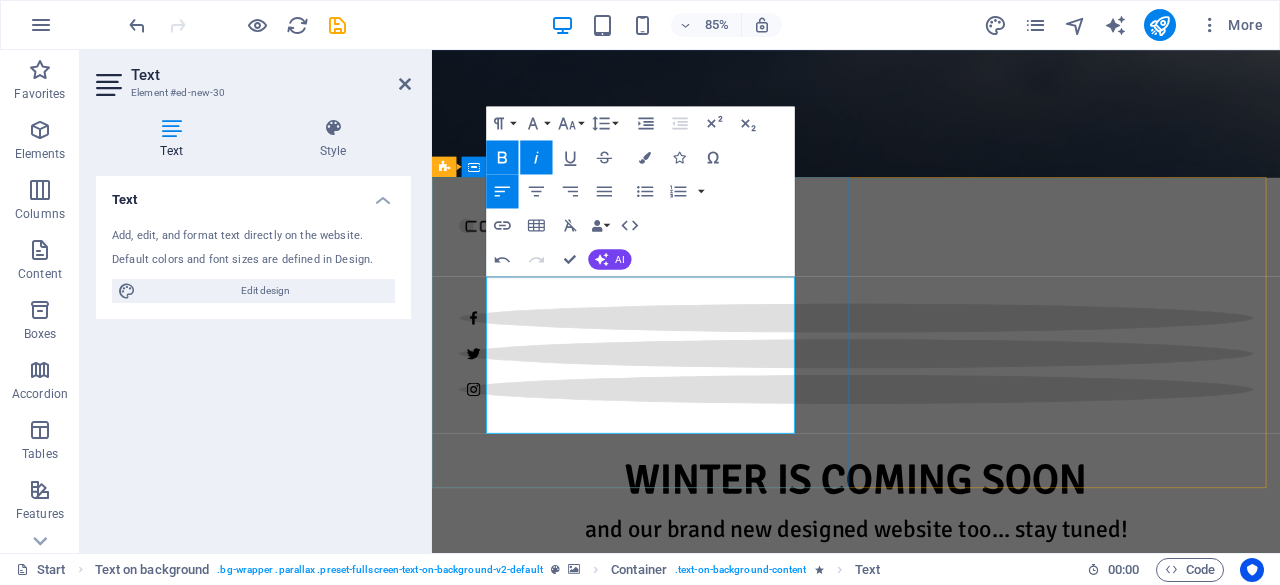 click on "ABOUT We’re a small team building tools and opportunities for creators E-com and  digital entrepreneurs. While we’re still in stealth, we’re open to hearing from potential partners, builders, and supporters" at bounding box center [931, 3150] 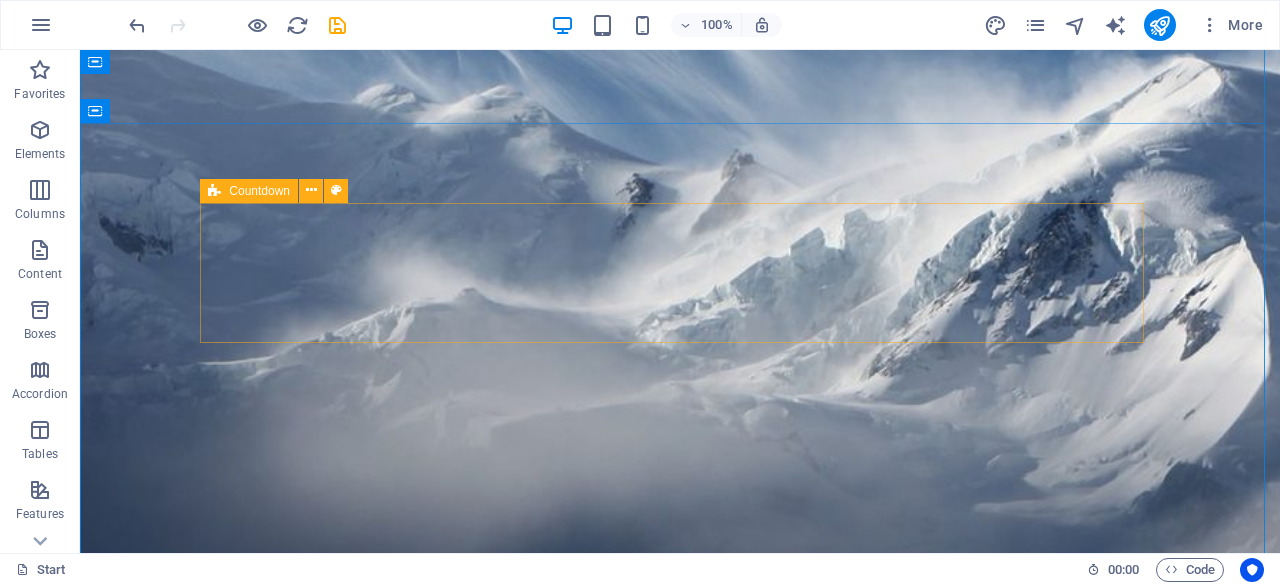 scroll, scrollTop: 252, scrollLeft: 0, axis: vertical 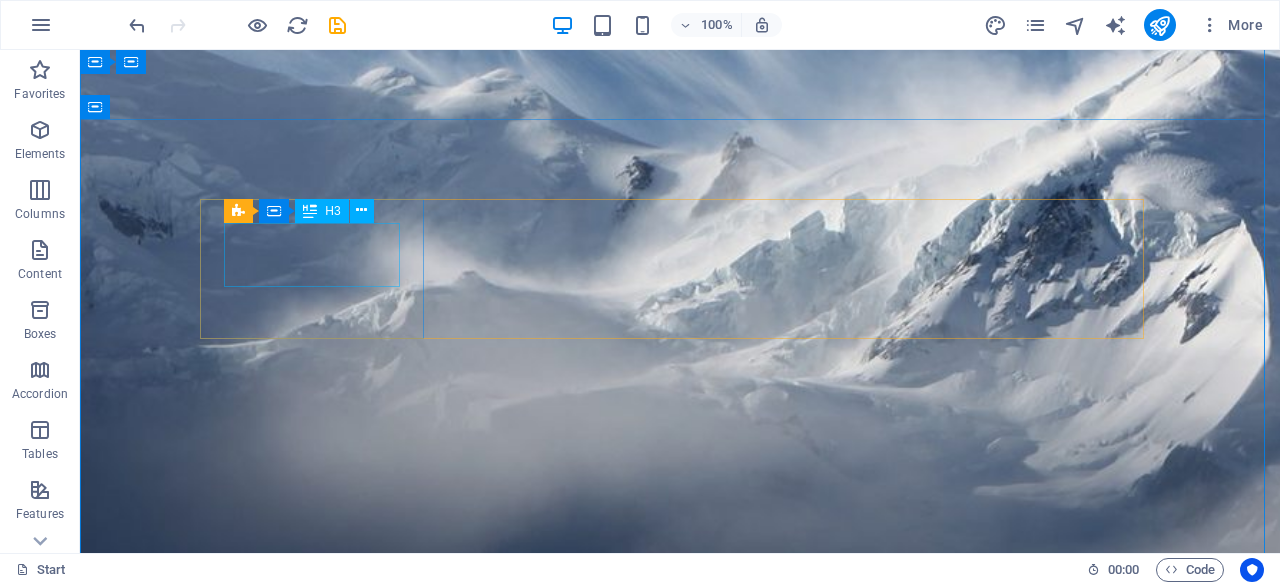 click on "0" at bounding box center [320, 2121] 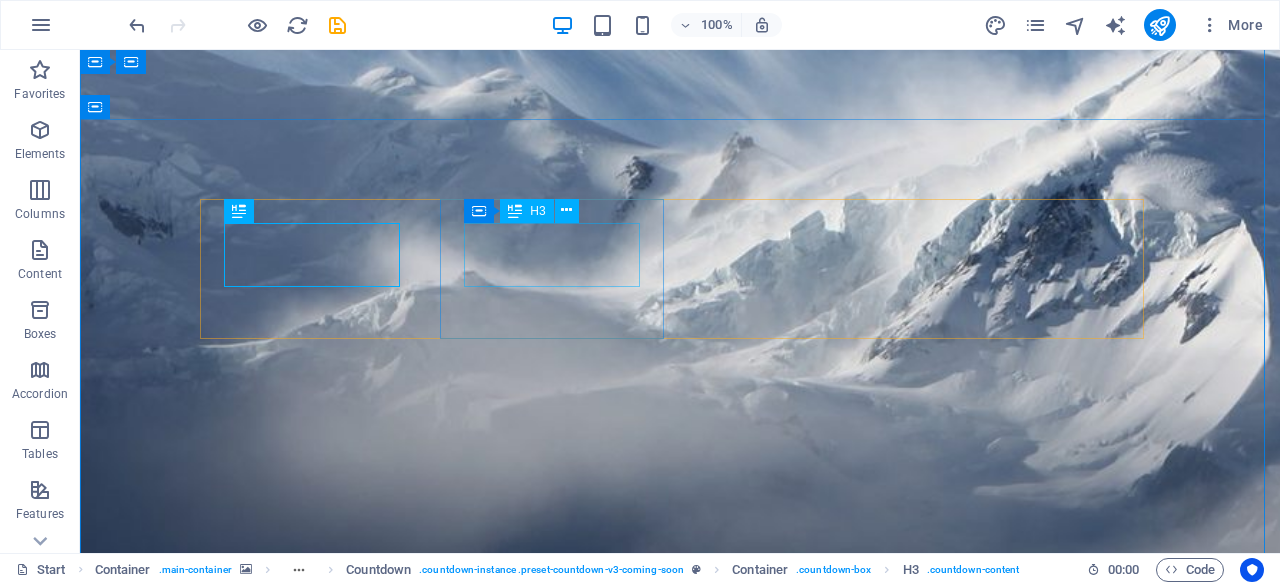 click on "0" at bounding box center (320, 2269) 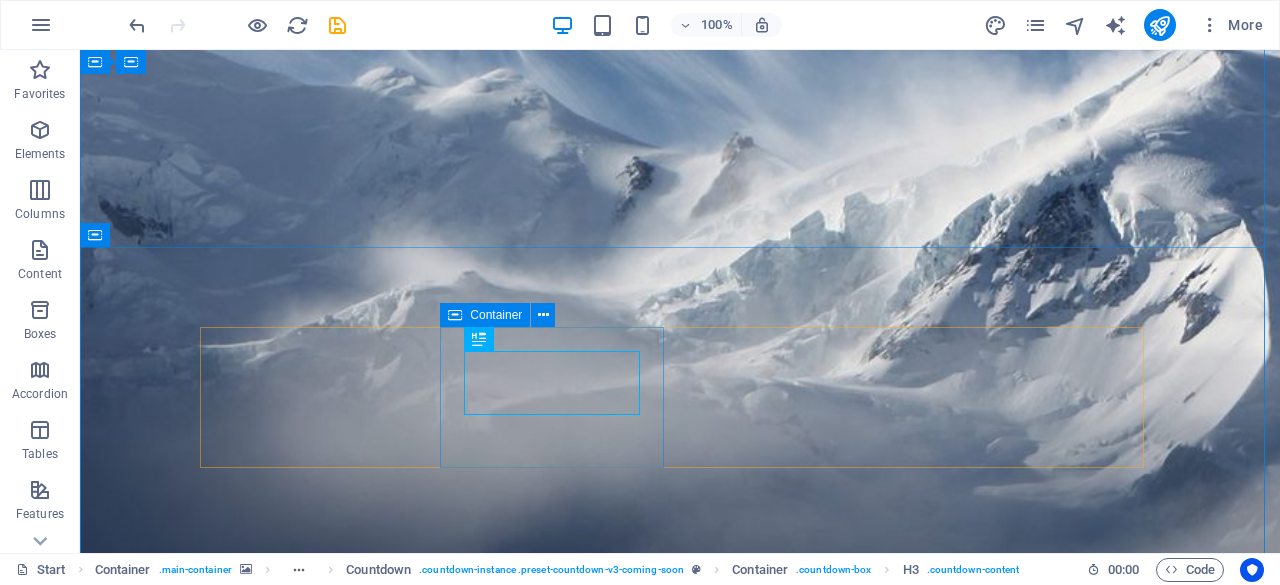 scroll, scrollTop: 0, scrollLeft: 0, axis: both 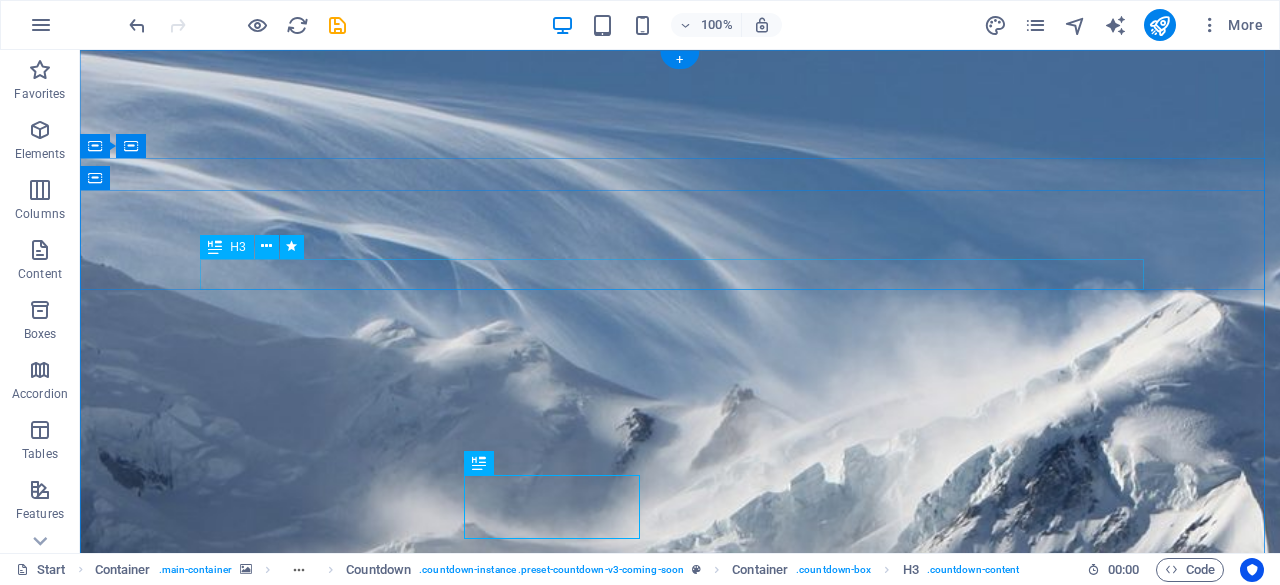 click on "and our brand new designed website too... stay tuned!" at bounding box center [680, 1466] 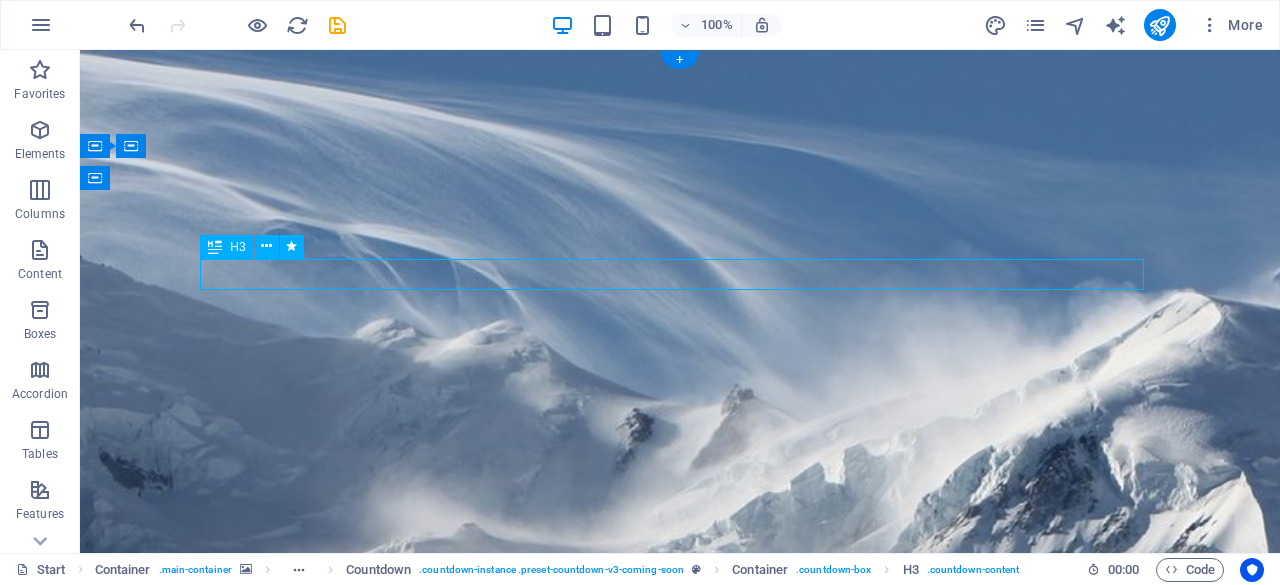 click on "and our brand new designed website too... stay tuned!" at bounding box center [680, 1466] 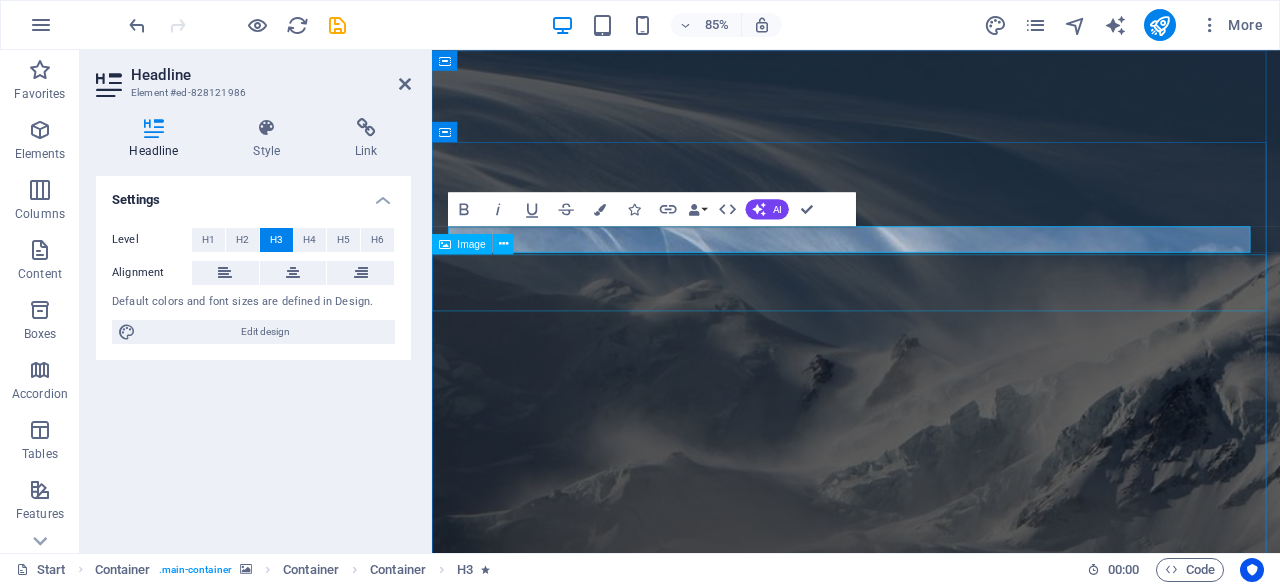 scroll, scrollTop: 1, scrollLeft: 0, axis: vertical 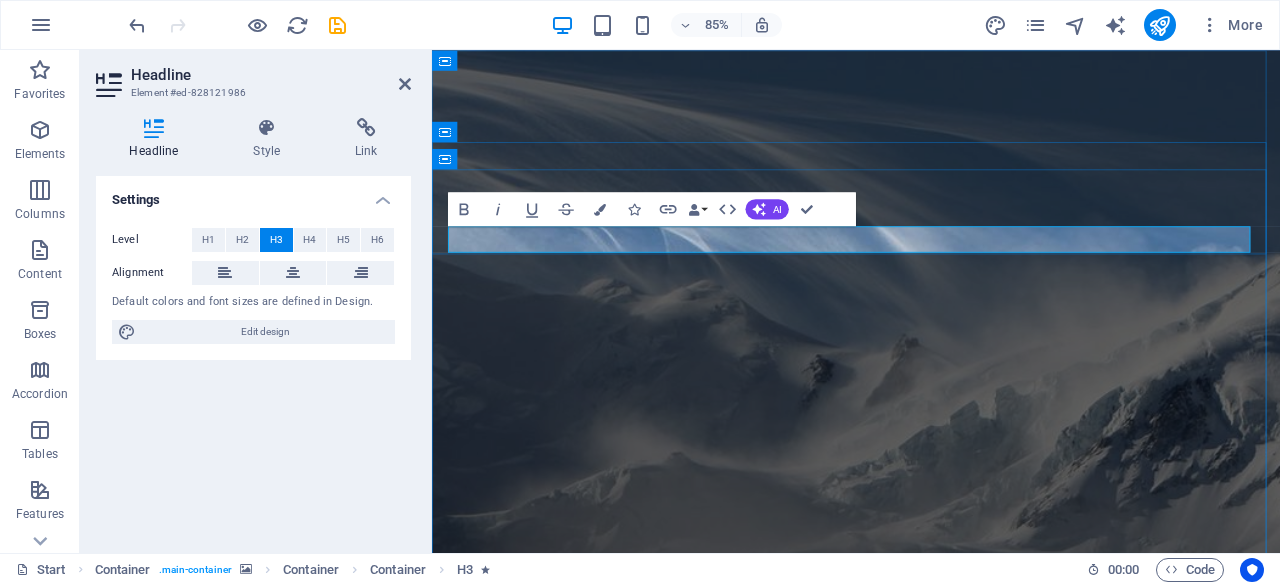 click on "and our brand new designed website too... stay tuned!" at bounding box center [931, 1466] 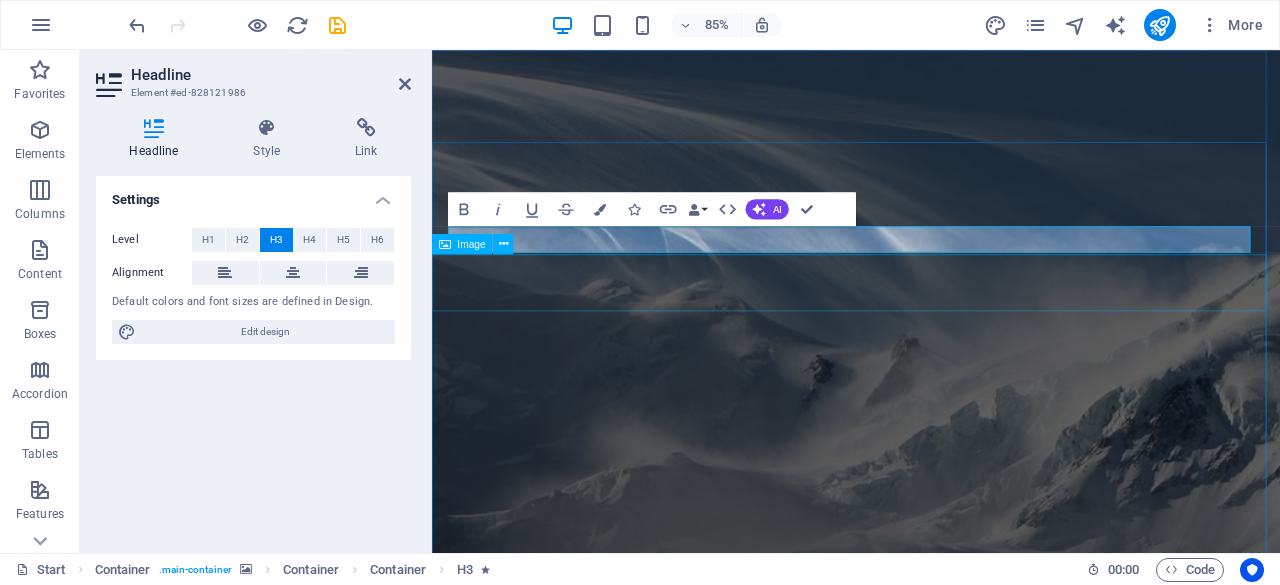 click at bounding box center (931, 1516) 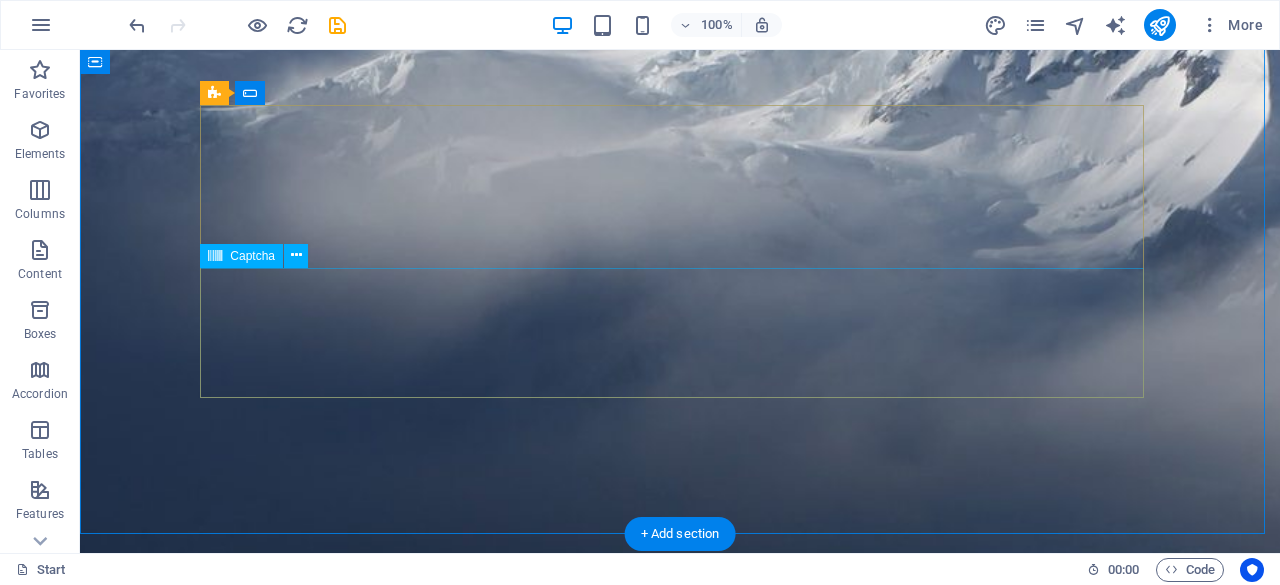 scroll, scrollTop: 469, scrollLeft: 0, axis: vertical 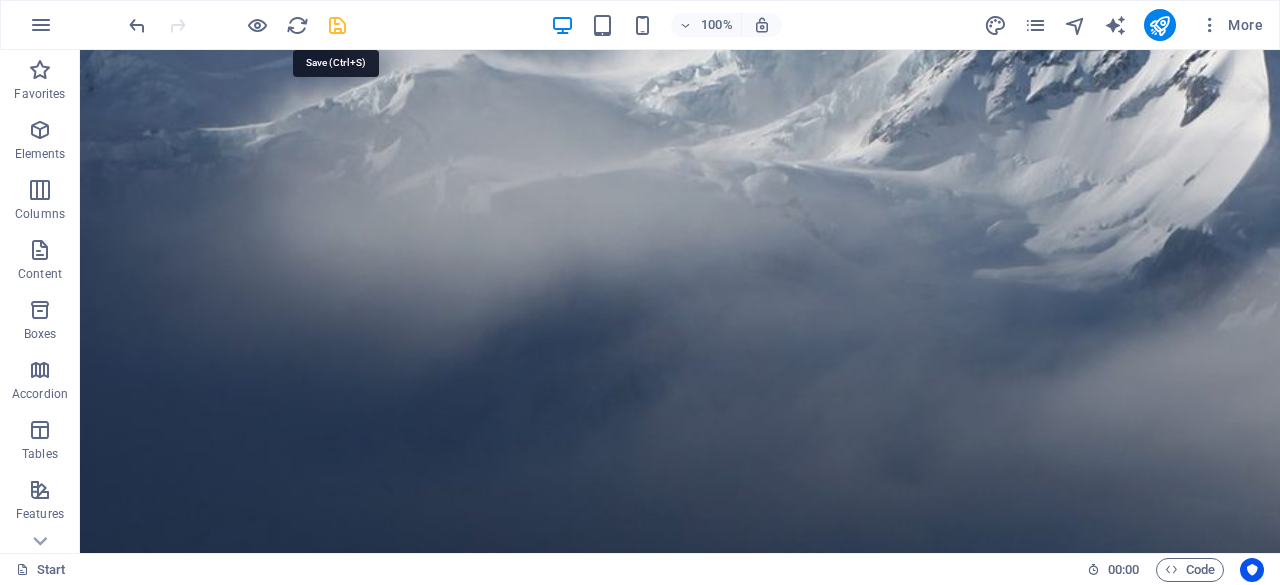 click at bounding box center [337, 25] 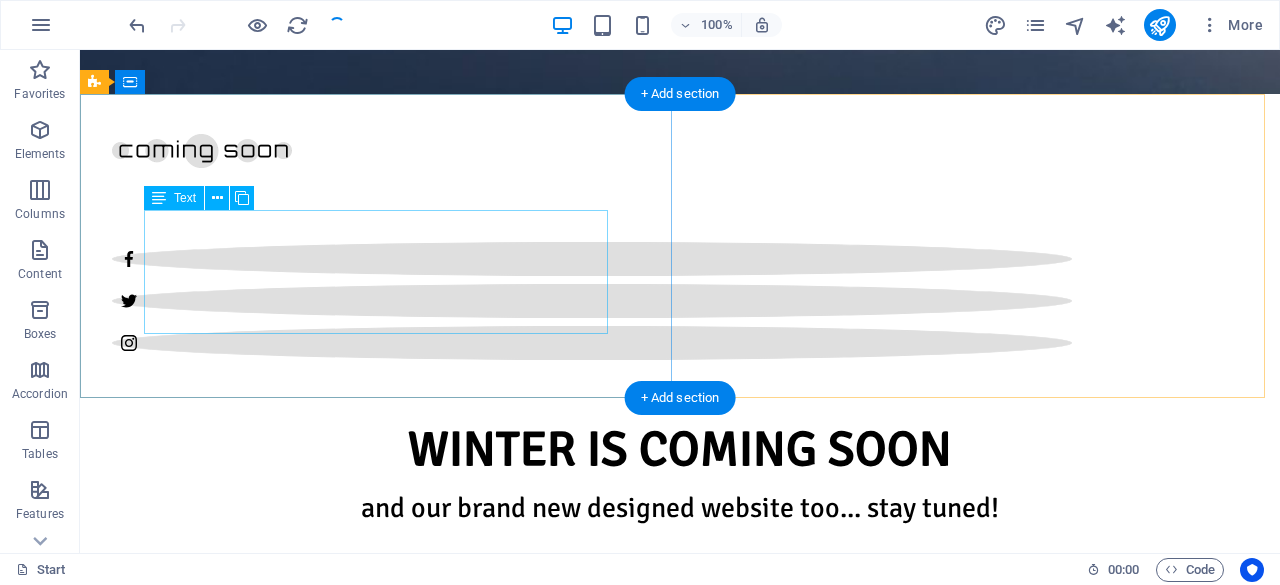 scroll, scrollTop: 959, scrollLeft: 0, axis: vertical 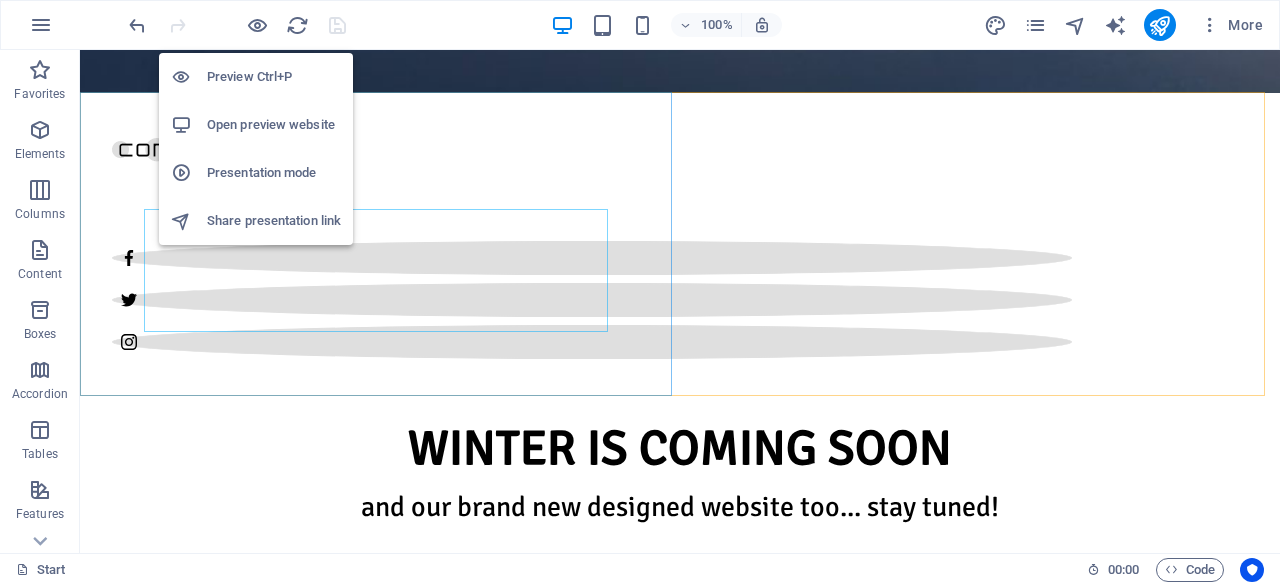 click on "Open preview website" at bounding box center (274, 125) 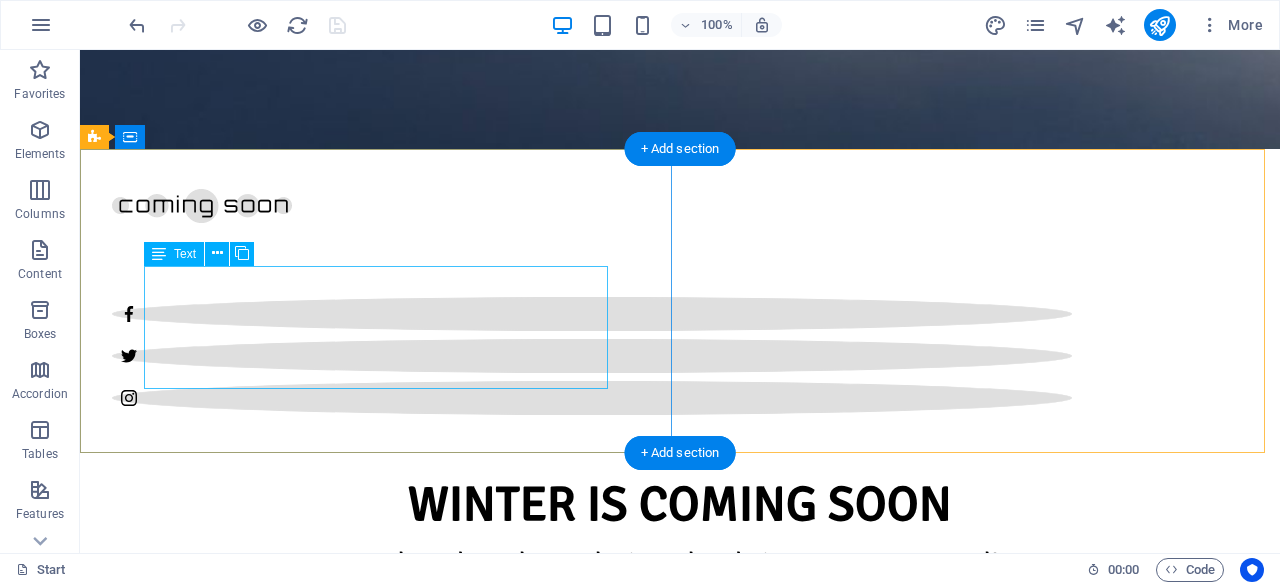 scroll, scrollTop: 902, scrollLeft: 0, axis: vertical 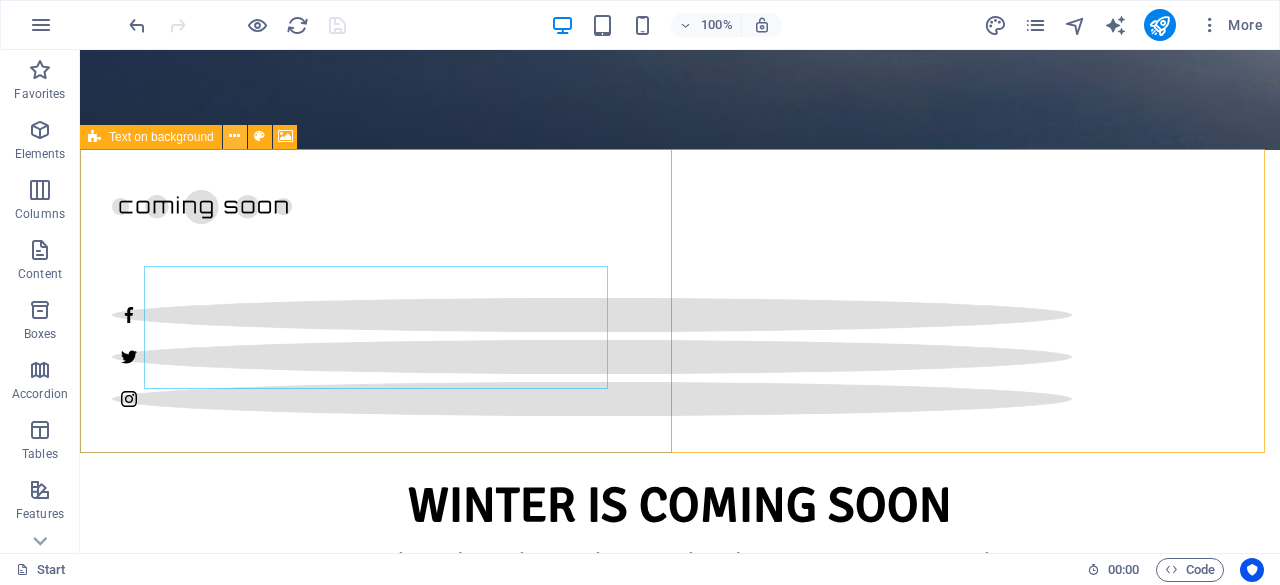click at bounding box center [234, 136] 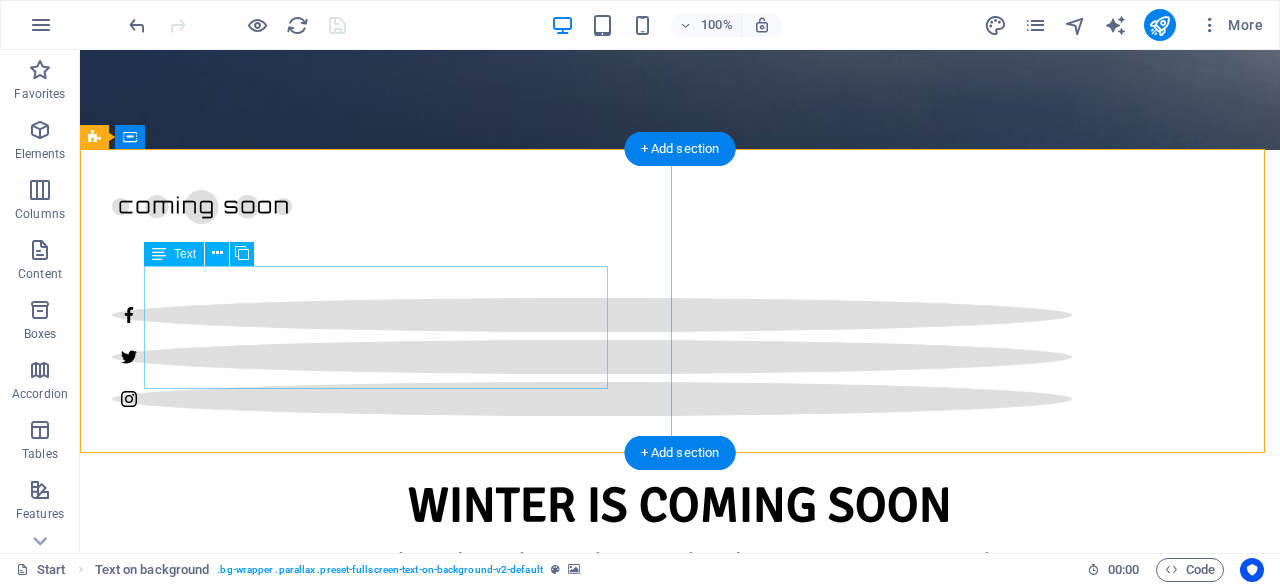 scroll, scrollTop: 1092, scrollLeft: 0, axis: vertical 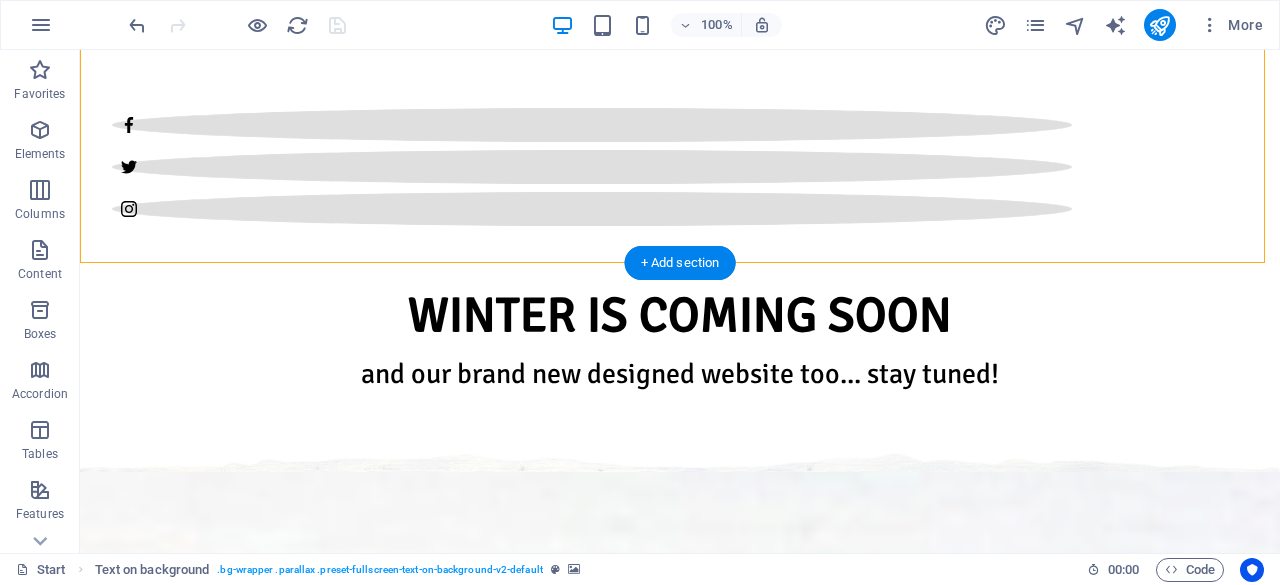 click at bounding box center [680, 2571] 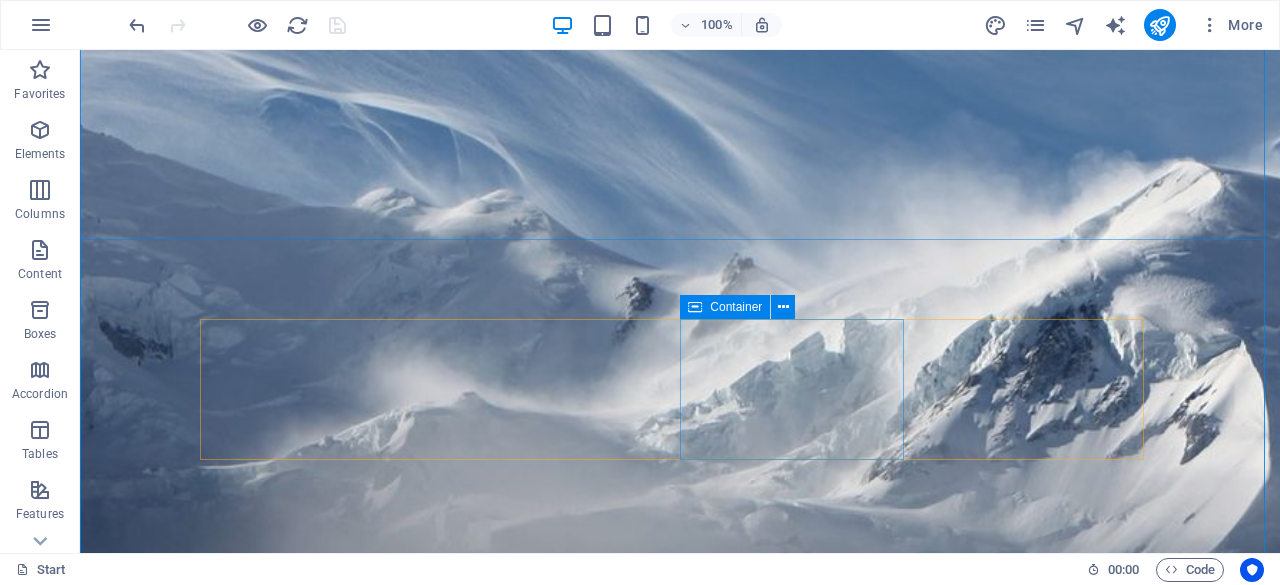 scroll, scrollTop: 0, scrollLeft: 0, axis: both 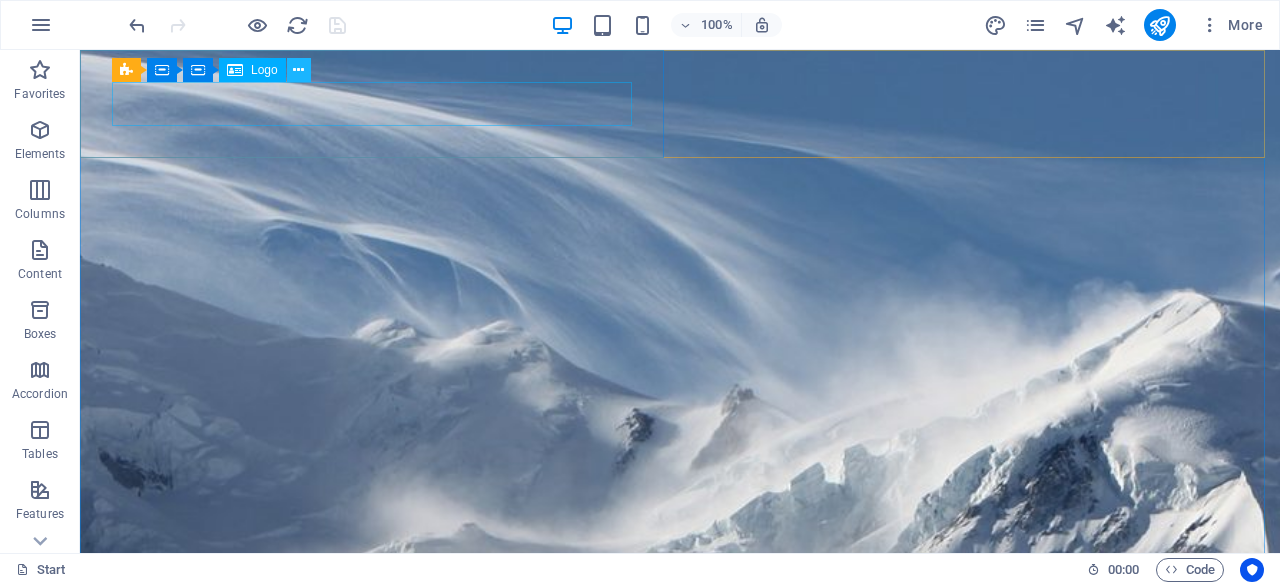click at bounding box center [299, 70] 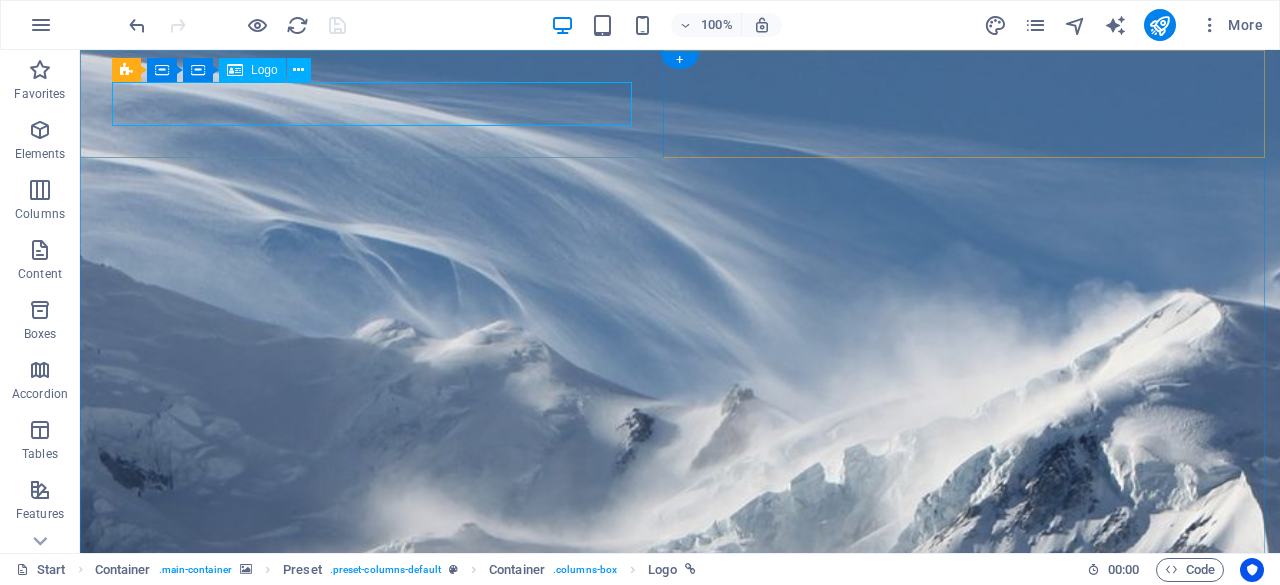 click at bounding box center (680, 1106) 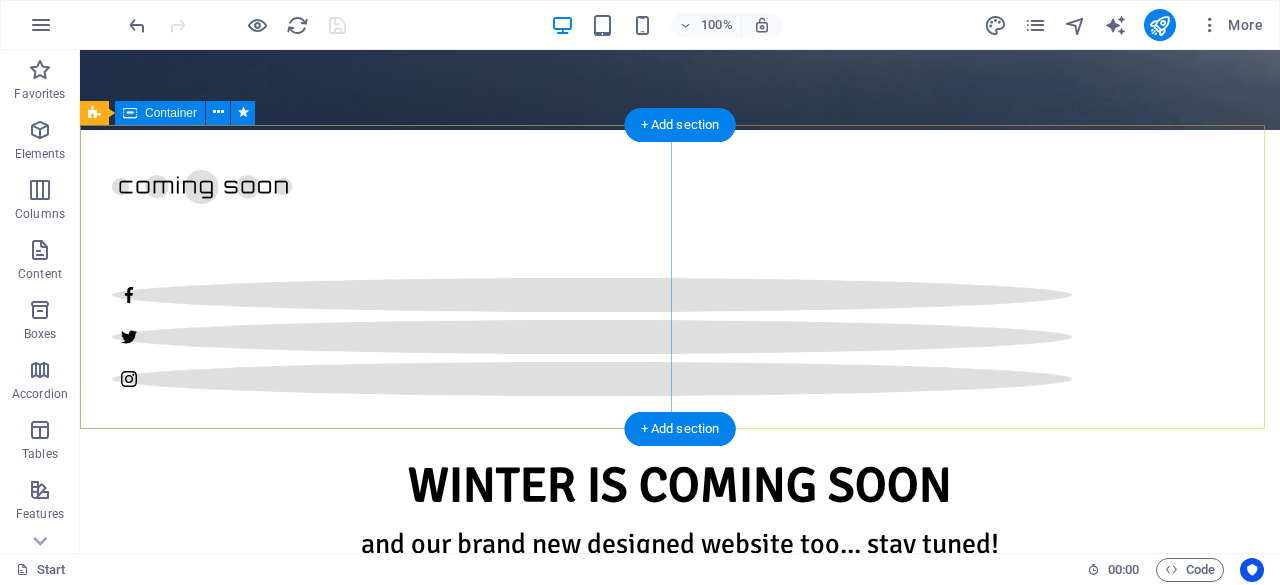 scroll, scrollTop: 927, scrollLeft: 0, axis: vertical 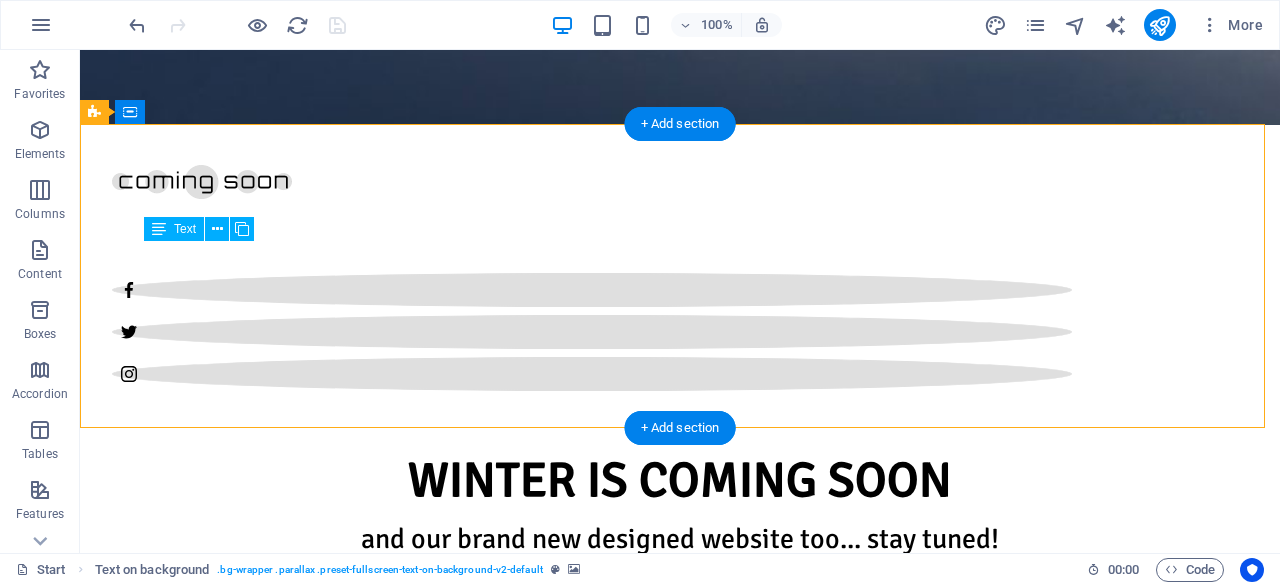 drag, startPoint x: 530, startPoint y: 353, endPoint x: 382, endPoint y: 302, distance: 156.54073 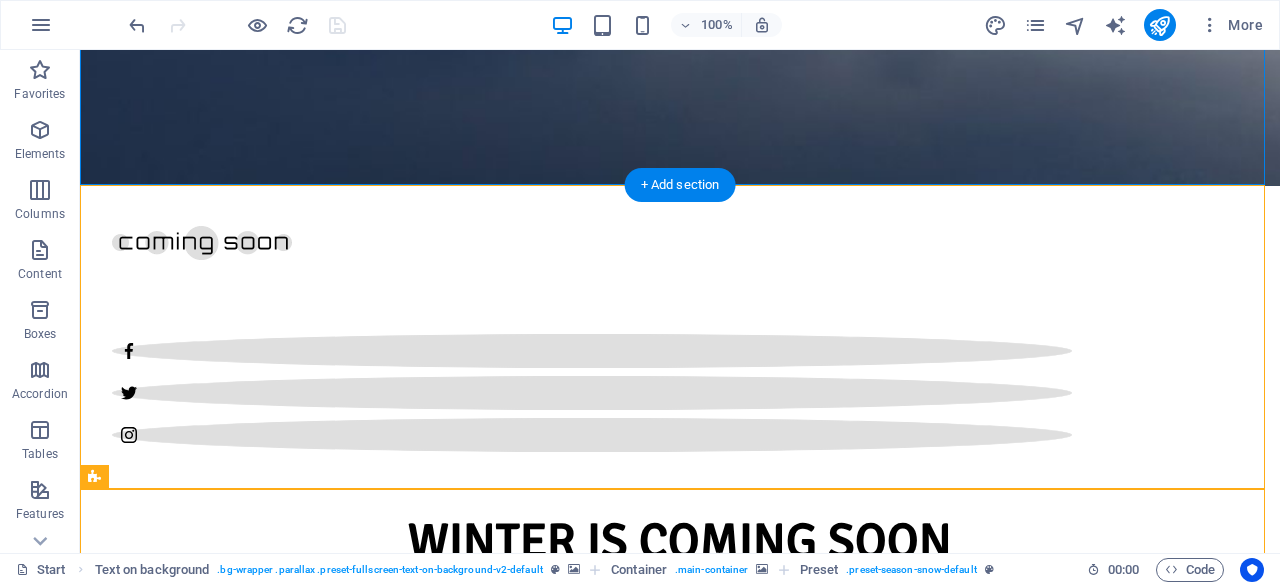 scroll, scrollTop: 867, scrollLeft: 0, axis: vertical 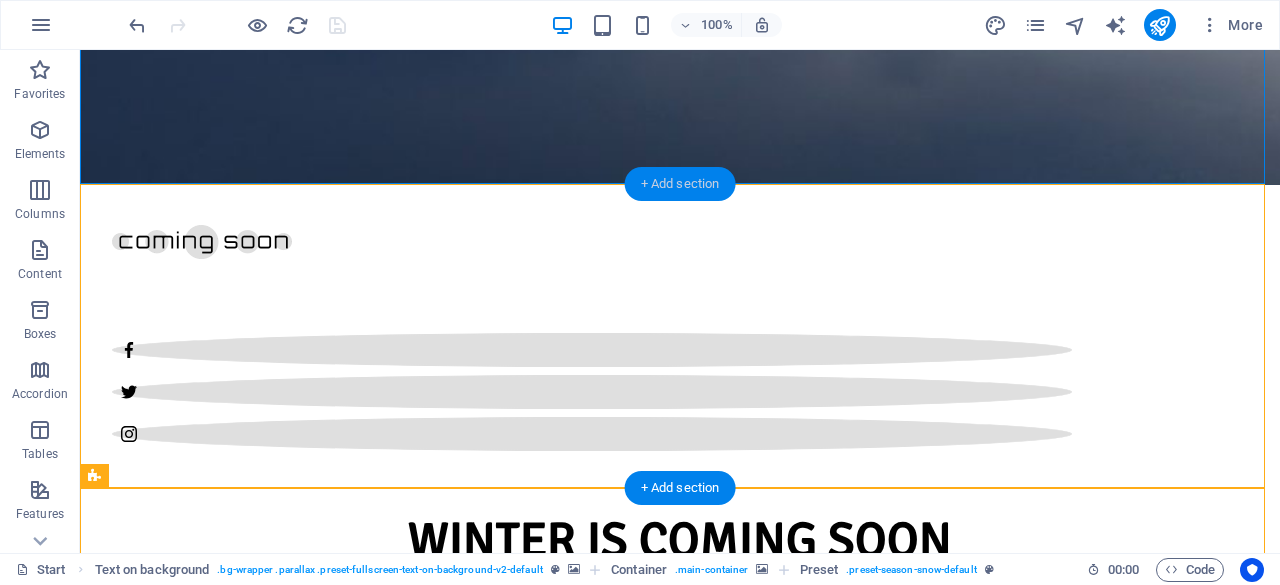 click on "+ Add section" at bounding box center (680, 184) 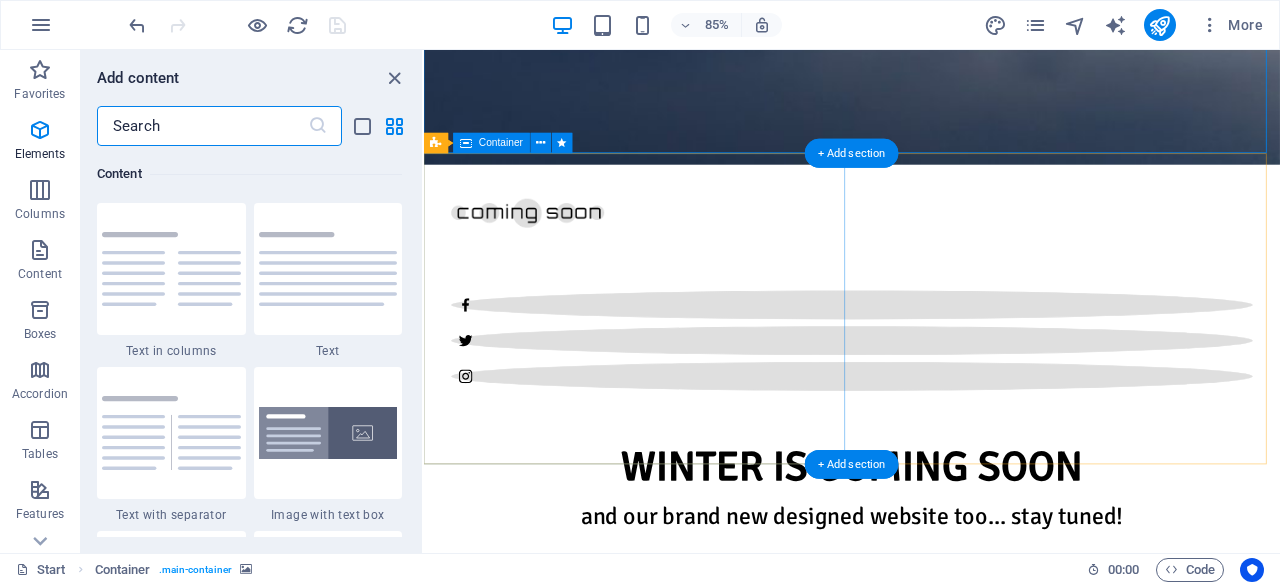 scroll, scrollTop: 3499, scrollLeft: 0, axis: vertical 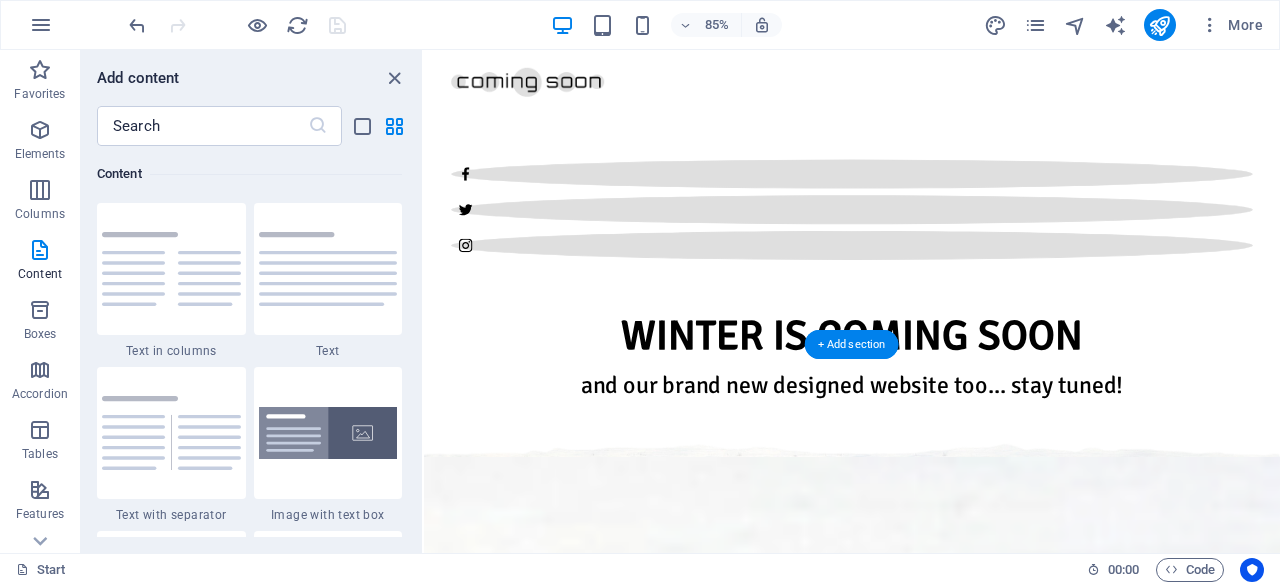 click at bounding box center [927, 2629] 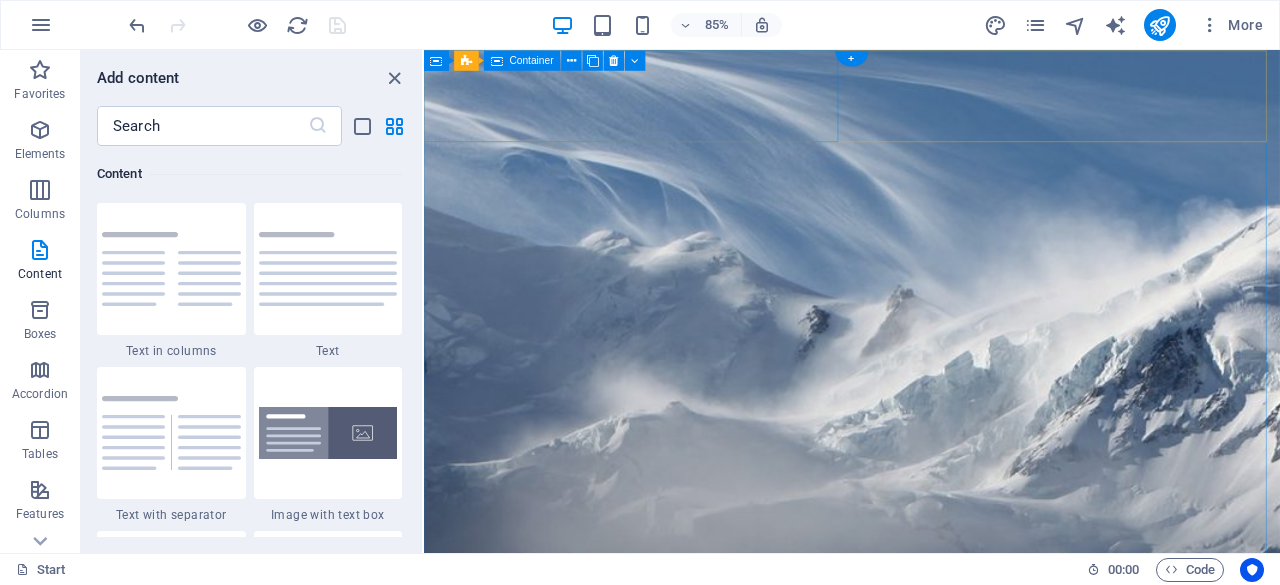 scroll, scrollTop: 0, scrollLeft: 0, axis: both 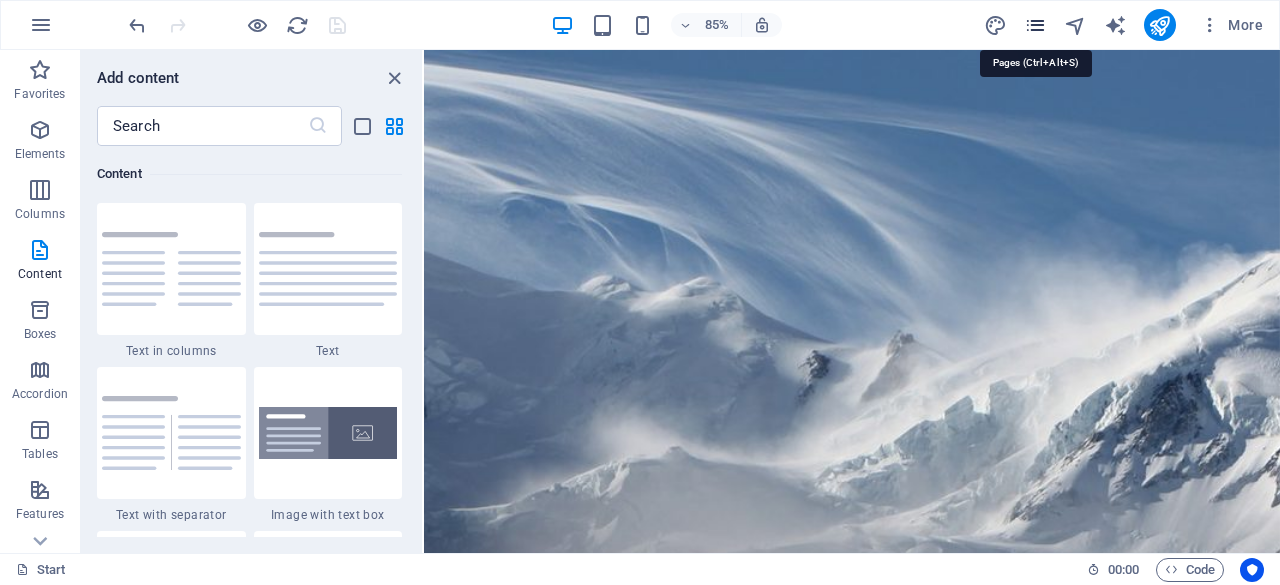 click at bounding box center [1035, 25] 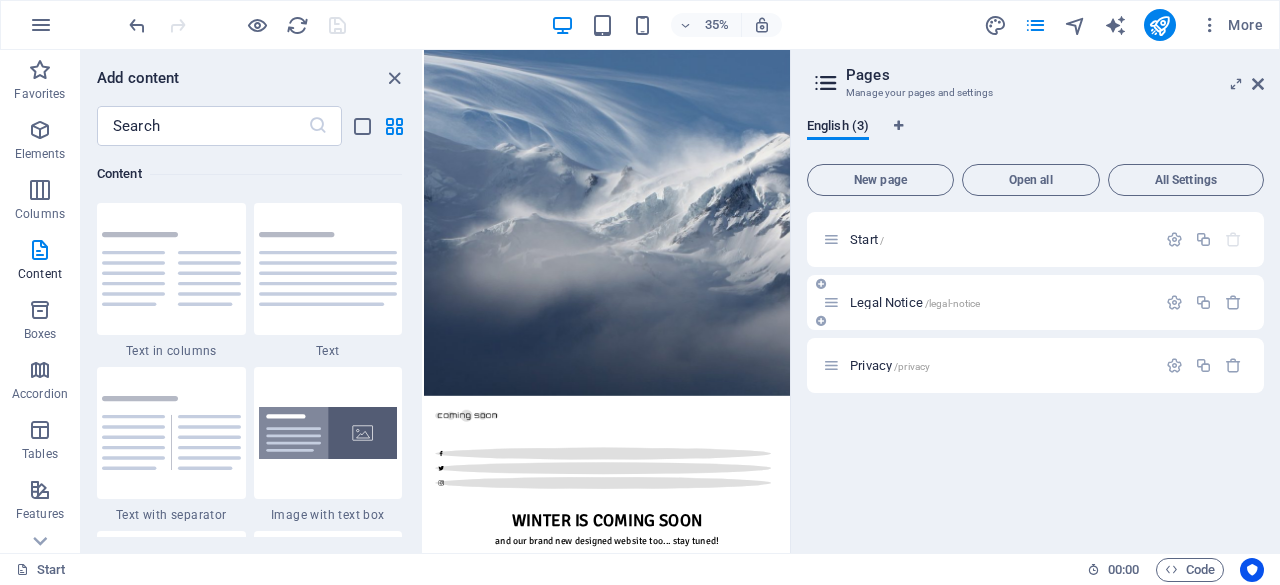 click on "/legal-notice" at bounding box center [953, 303] 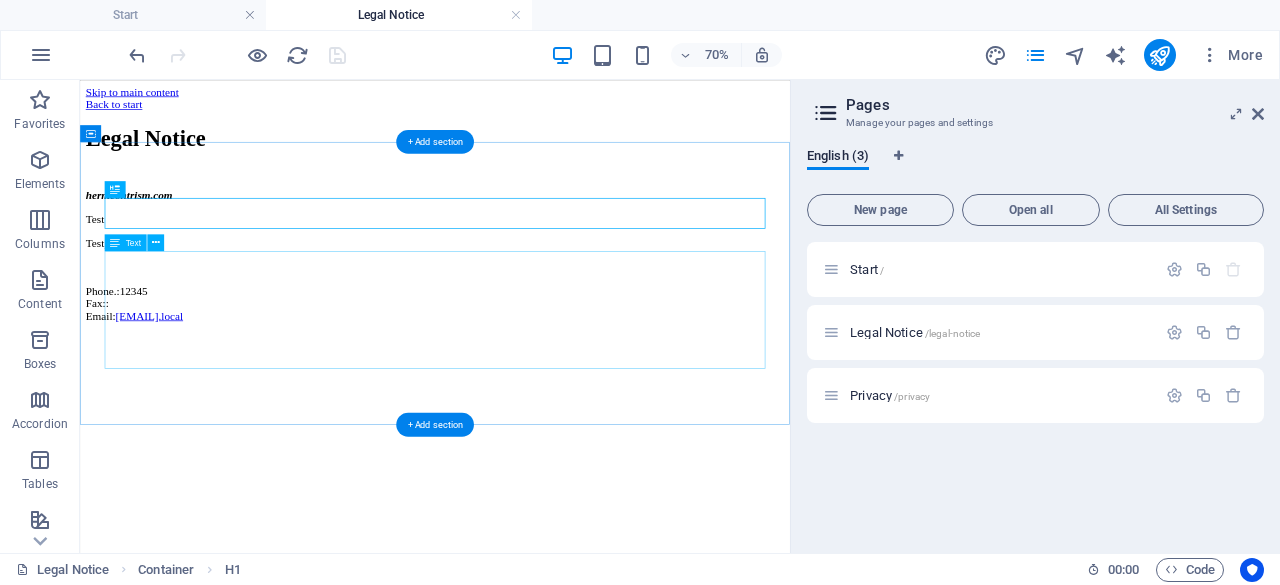 scroll, scrollTop: 0, scrollLeft: 0, axis: both 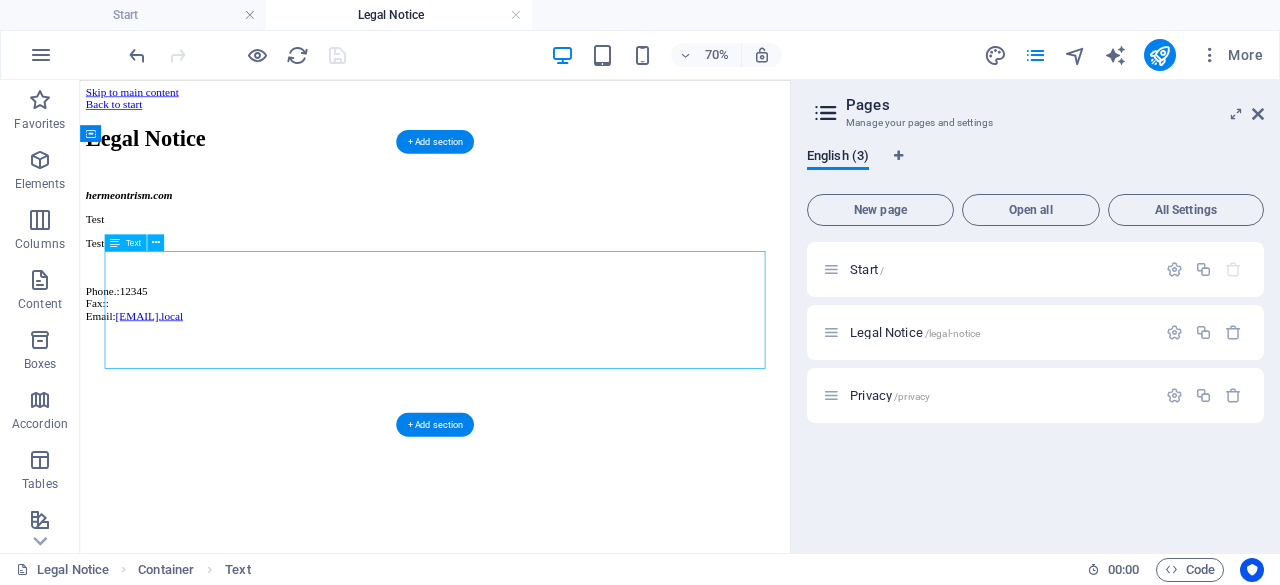 click on "hermeontrism.com   Test Test ,  [POSTAL_CODE] Phone.:  [PHONE] Fax::  Email:  [EMAIL].local" at bounding box center [587, 331] 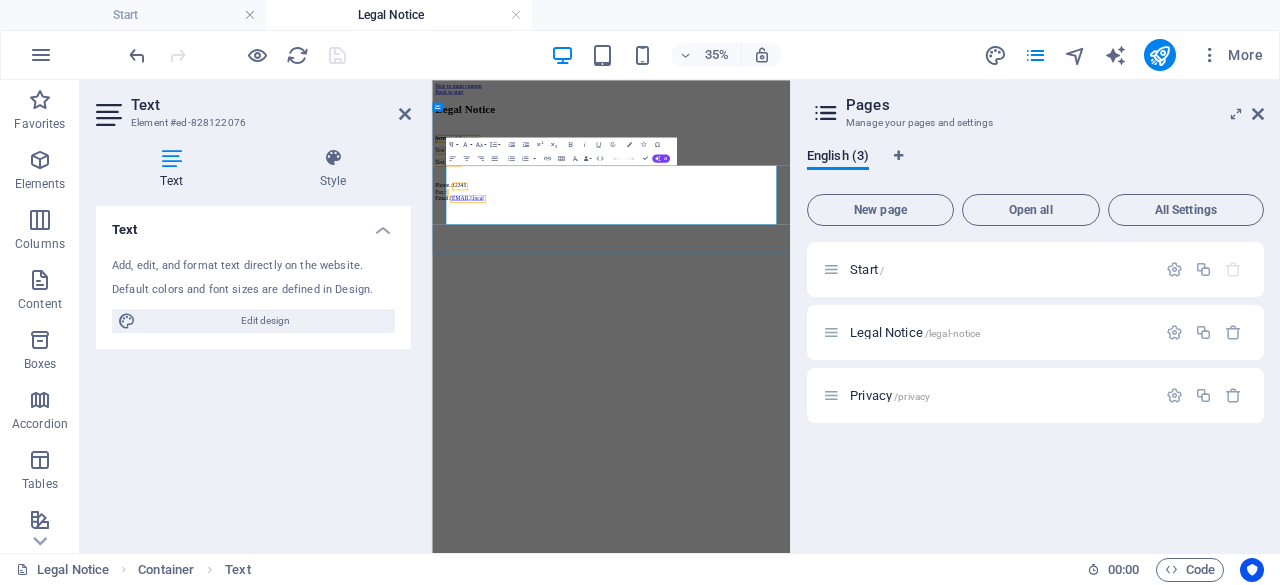 click on "[EMAIL].local" at bounding box center [943, 399] 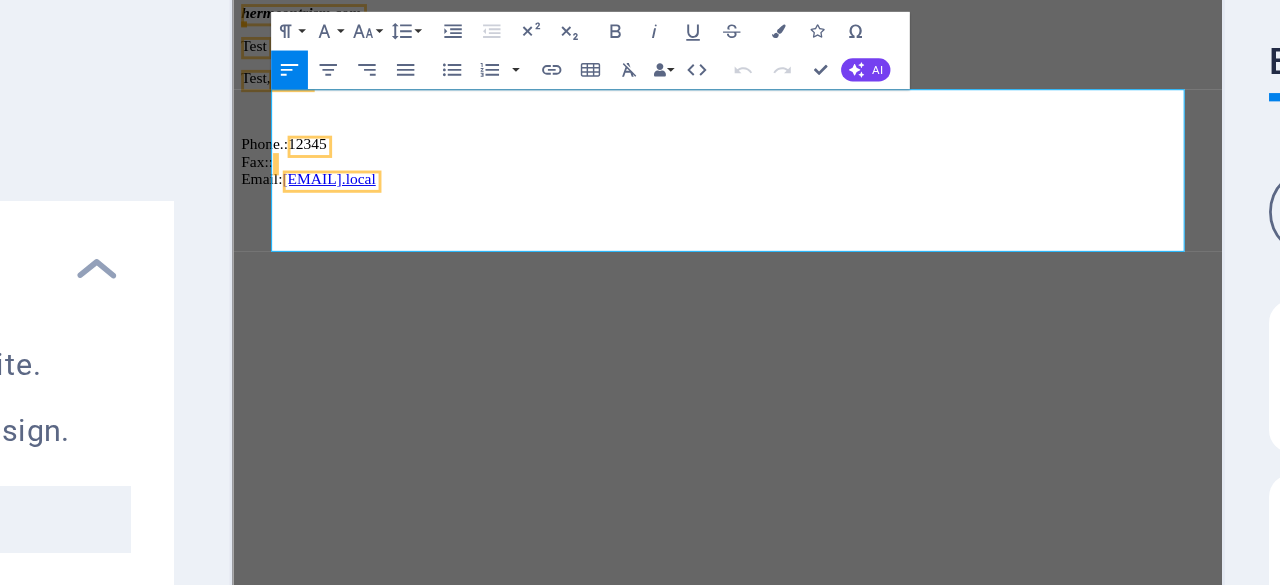 drag, startPoint x: 682, startPoint y: 253, endPoint x: 456, endPoint y: 248, distance: 226.0553 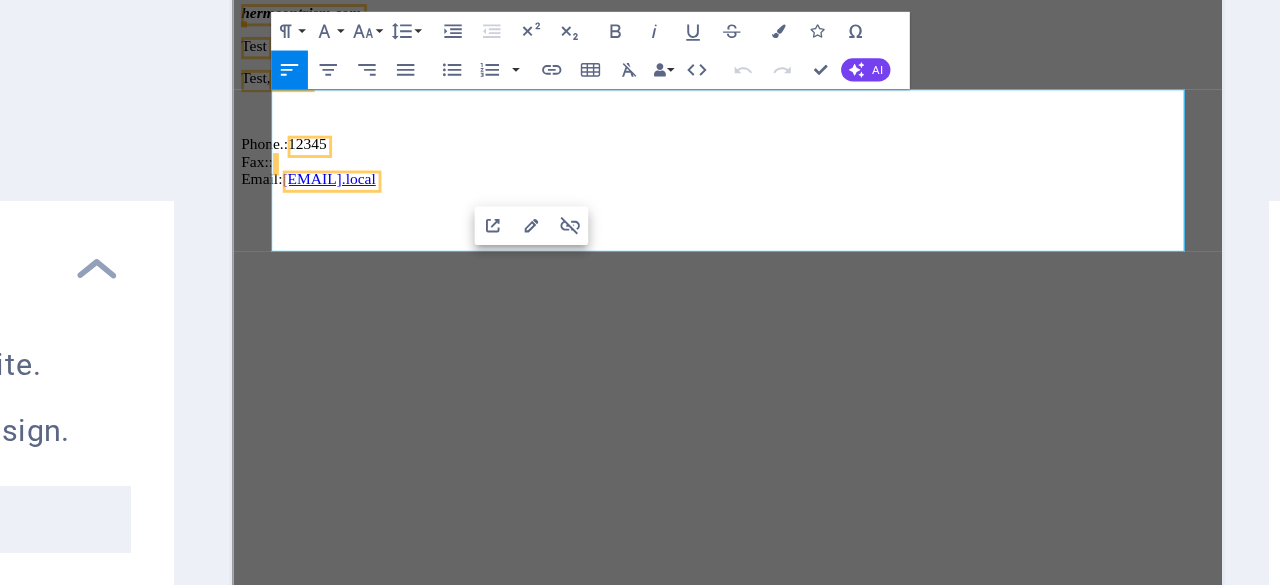 click on "[EMAIL].local" at bounding box center (331, 189) 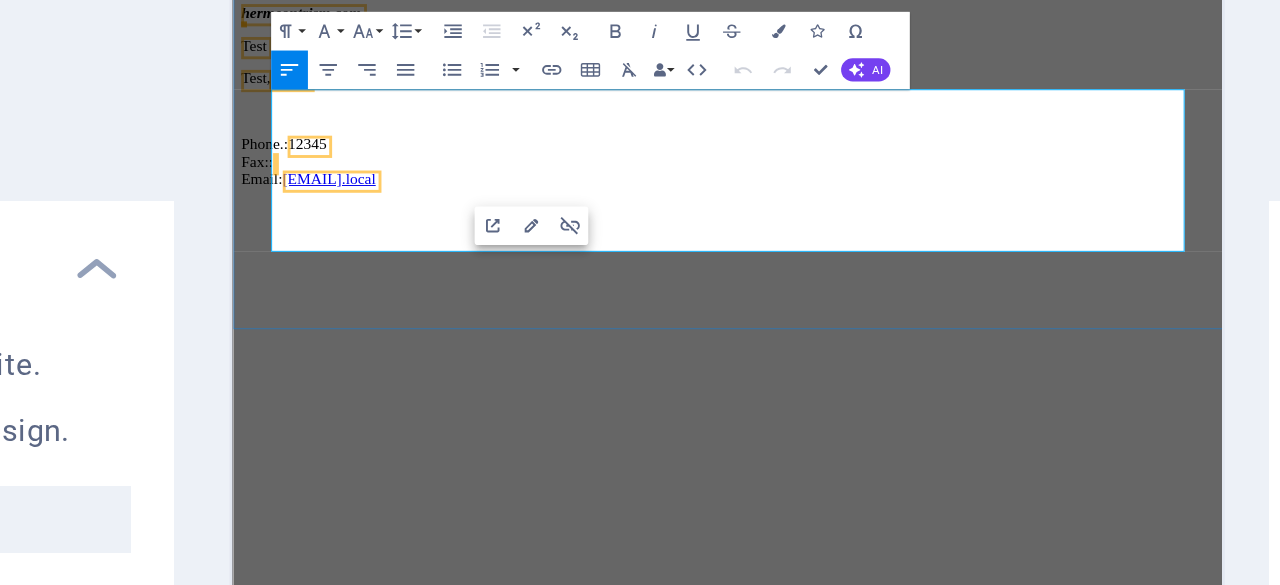 click on "[EMAIL].local" at bounding box center (331, 189) 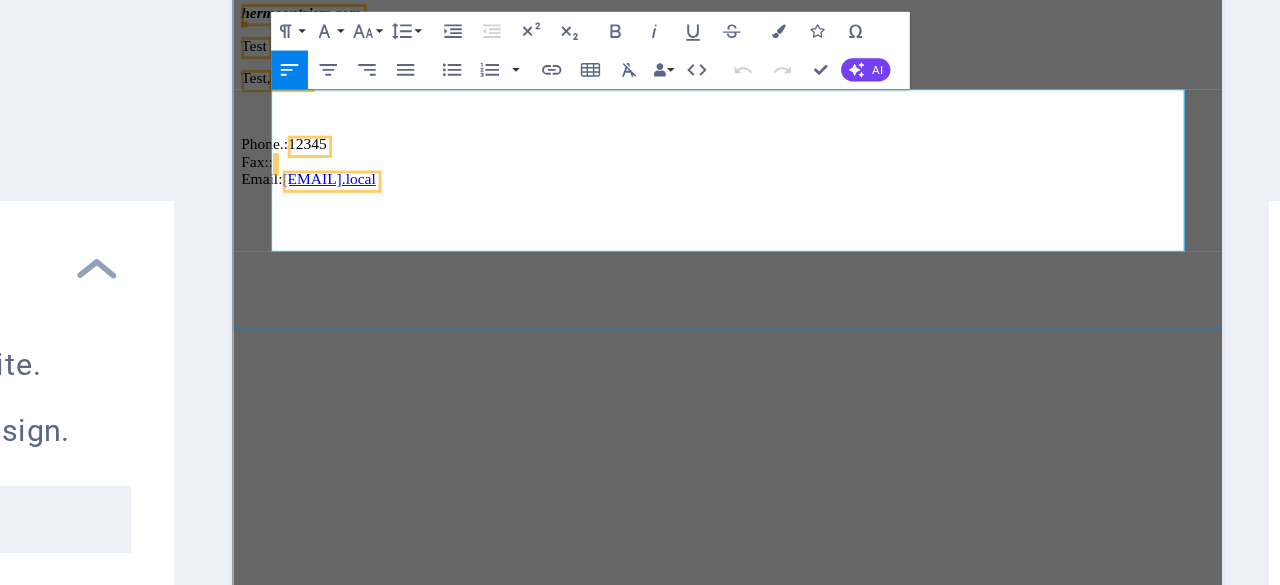 click on "[EMAIL].local" at bounding box center (331, 189) 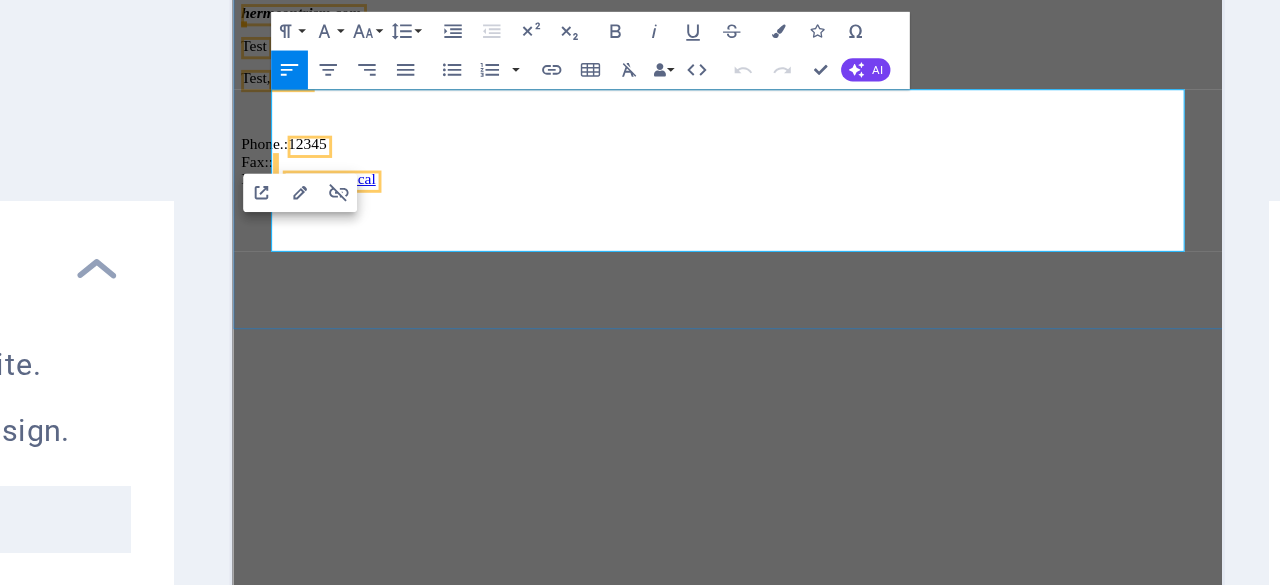 drag, startPoint x: 323, startPoint y: 250, endPoint x: 503, endPoint y: 260, distance: 180.27756 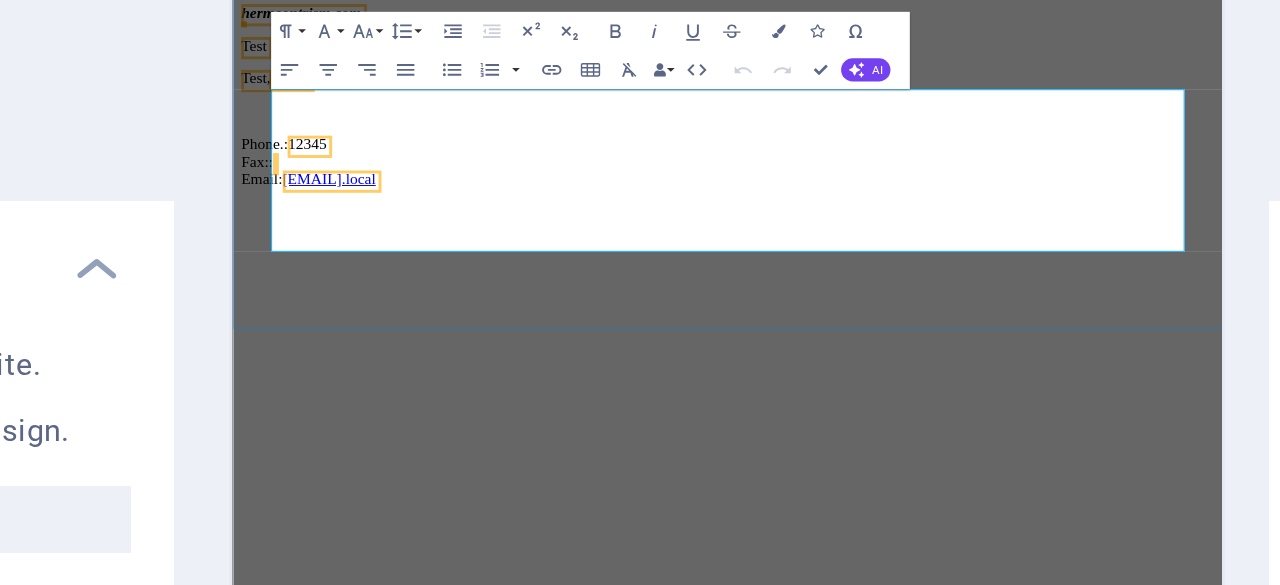 click on "[EMAIL].local" at bounding box center [331, 189] 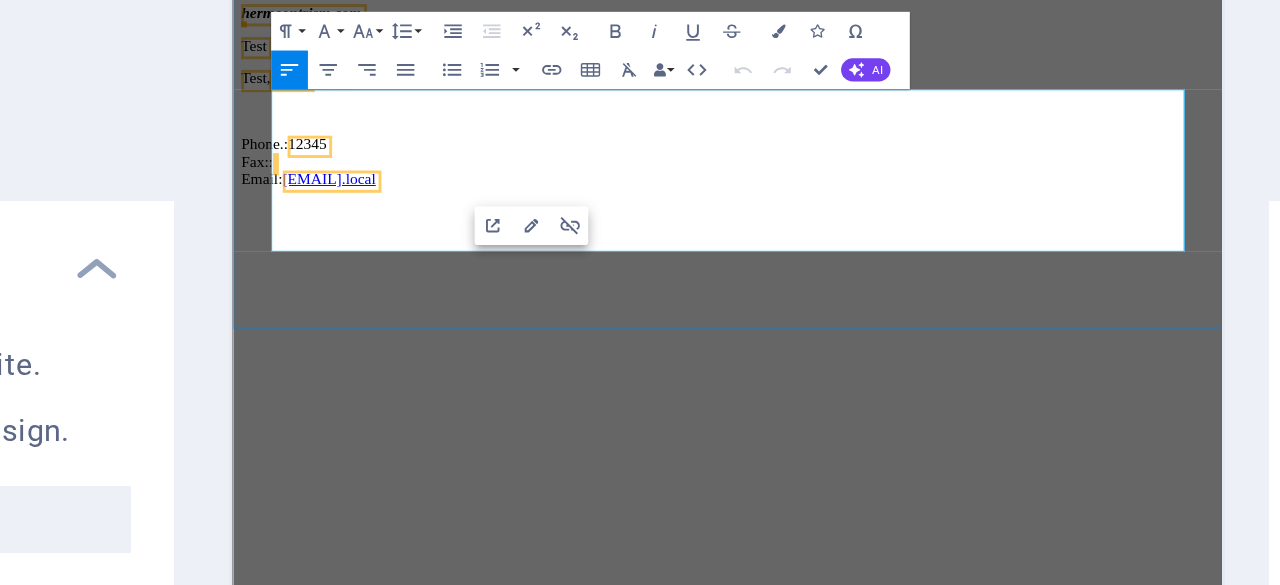 click on "[EMAIL].local" at bounding box center (331, 189) 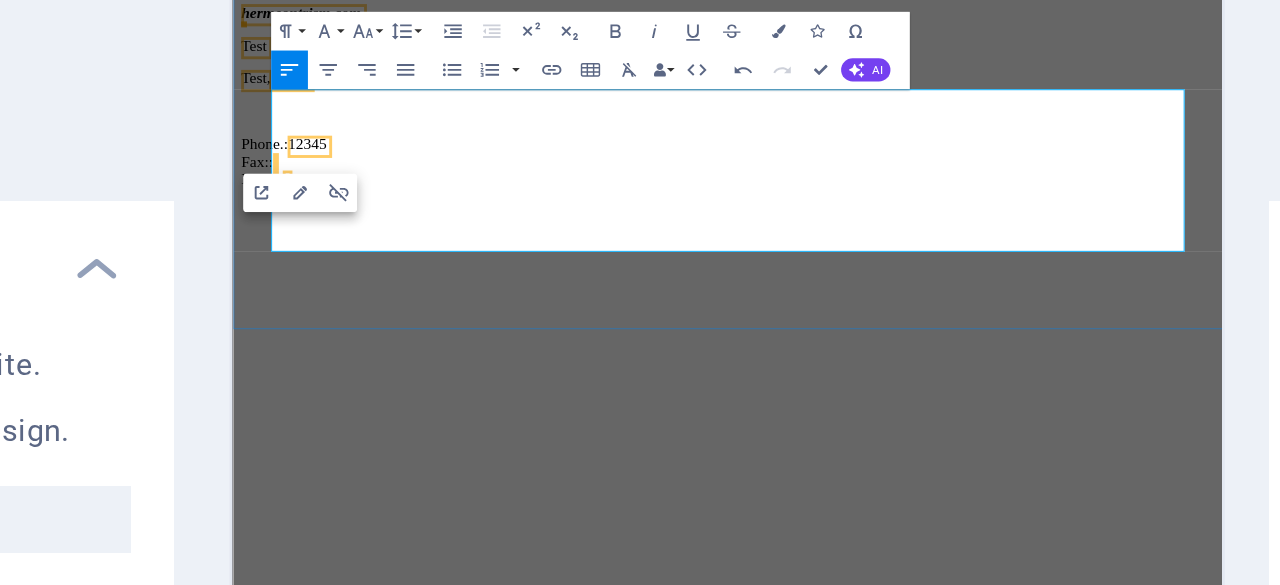 click on "Phone.:  [PHONE] Fax::  Email:  l" at bounding box center (743, 172) 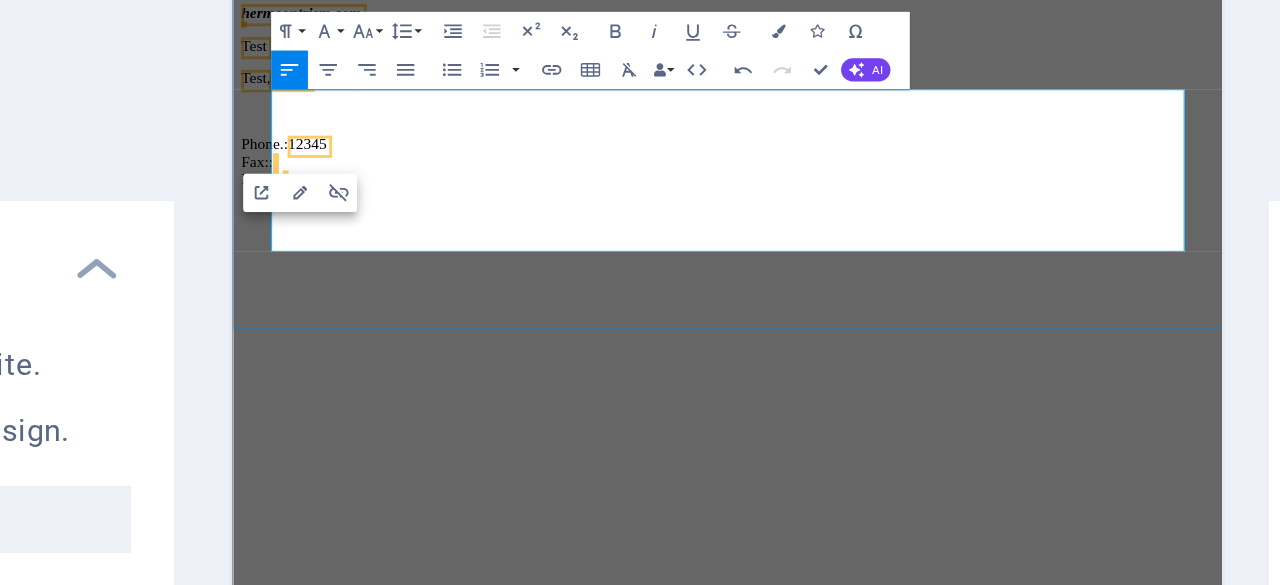 type 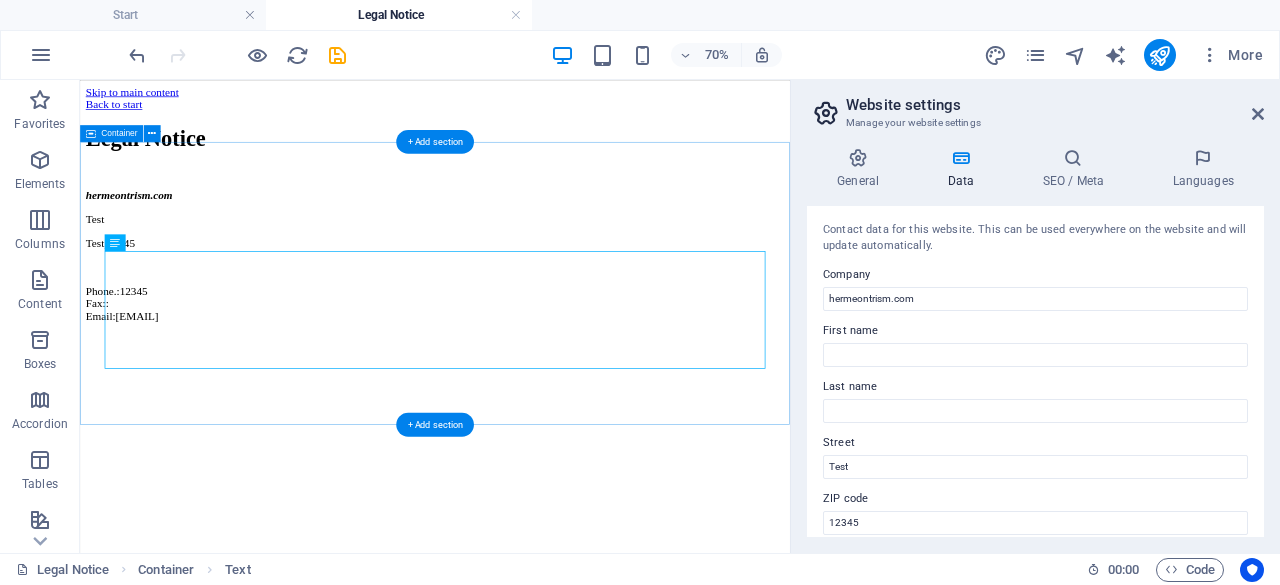 click on "Legal Notice hermeontrism.com   Test Test ,  [POSTAL_CODE] Phone.:  [PHONE] Fax::  Email:  [EMAIL]" at bounding box center [587, 285] 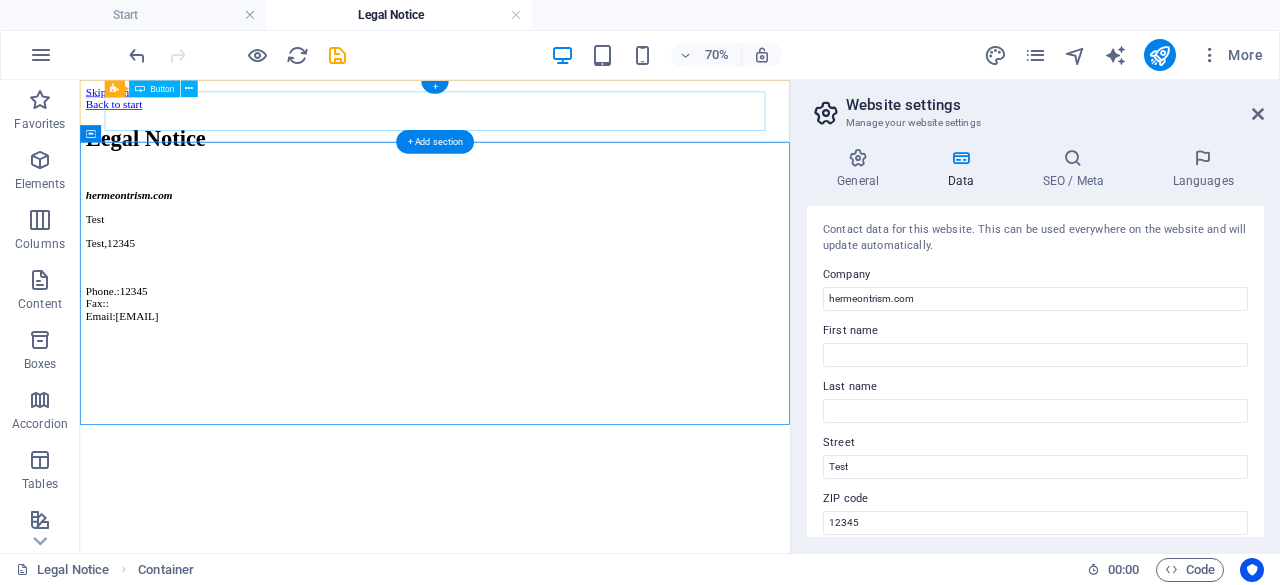 click on "Back to start" at bounding box center [587, 115] 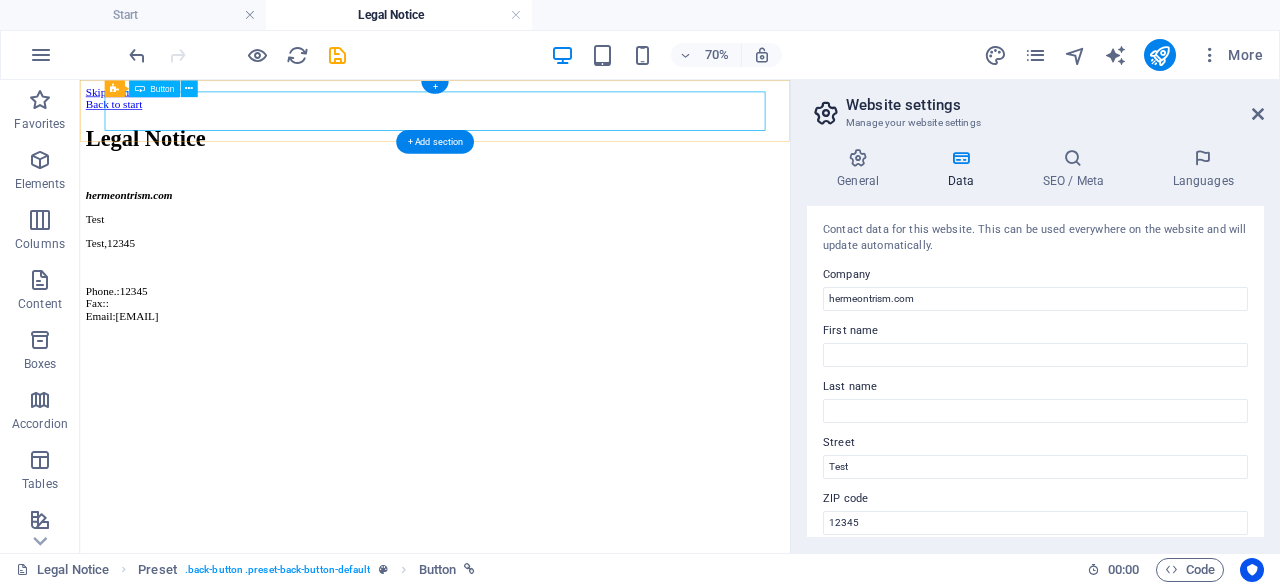 click on "Back to start" at bounding box center (587, 115) 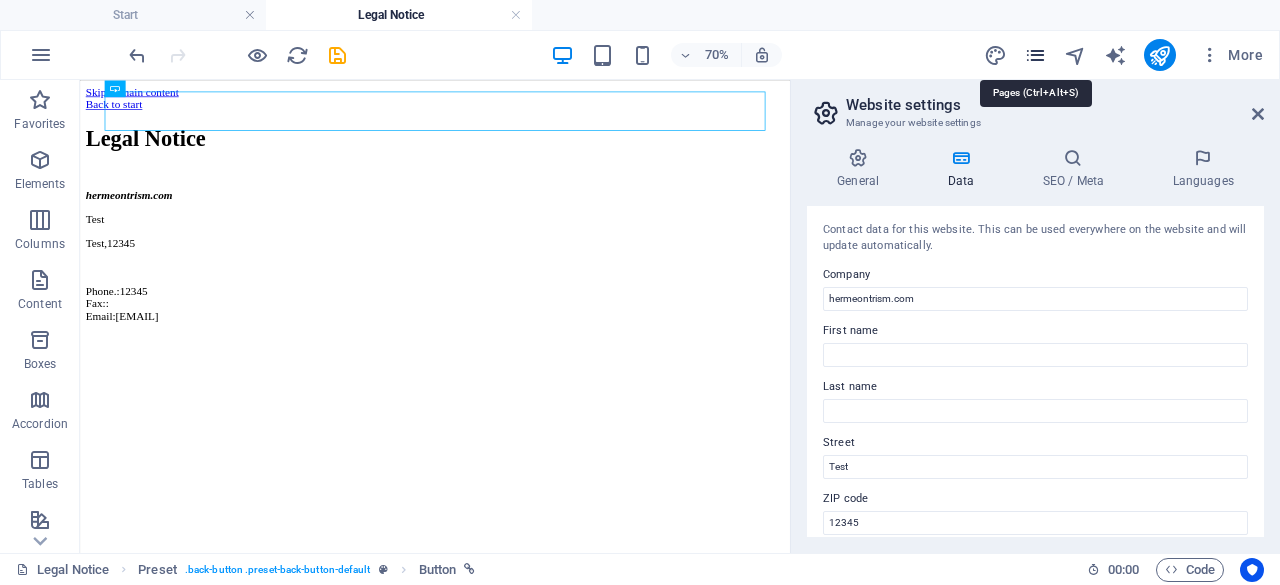 click at bounding box center (1035, 55) 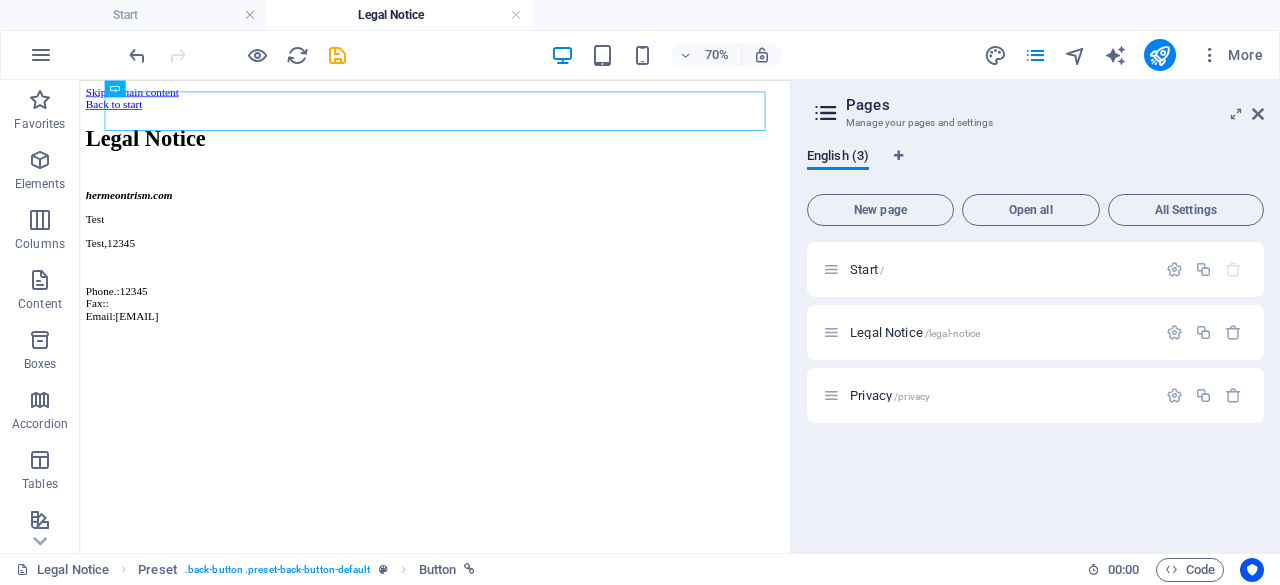 click on "Skip to main content
Back to start Legal Notice hermeontrism.com   Test Test ,  [POSTAL_CODE] Phone.:  [PHONE] Fax::  Email:  [EMAIL]" at bounding box center [587, 261] 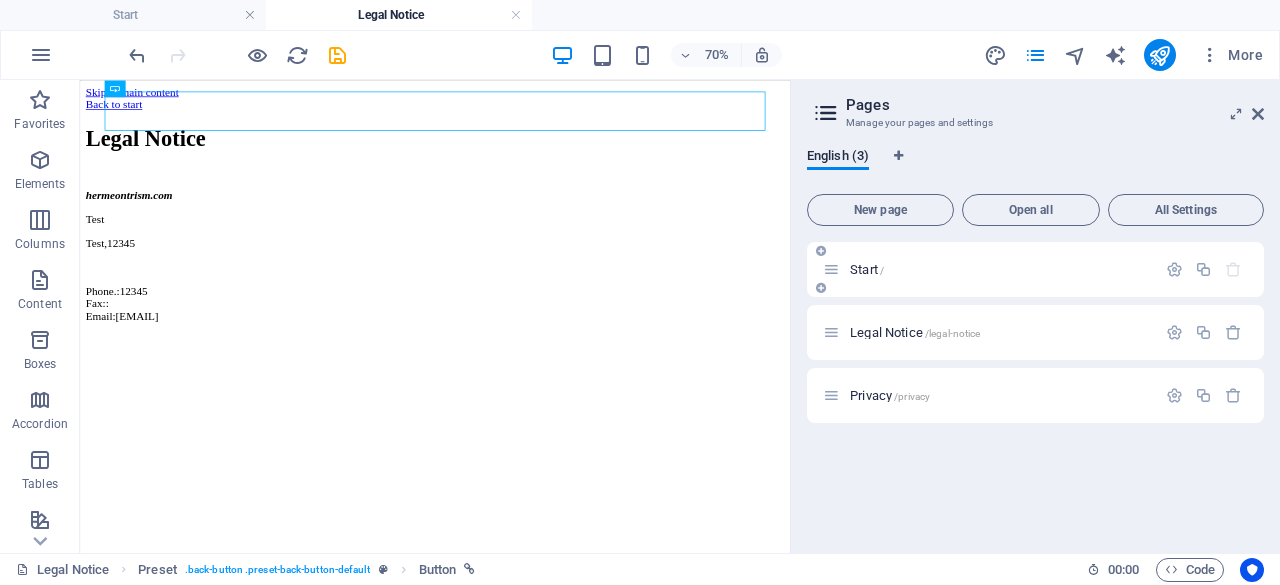 click on "Start /" at bounding box center (1000, 269) 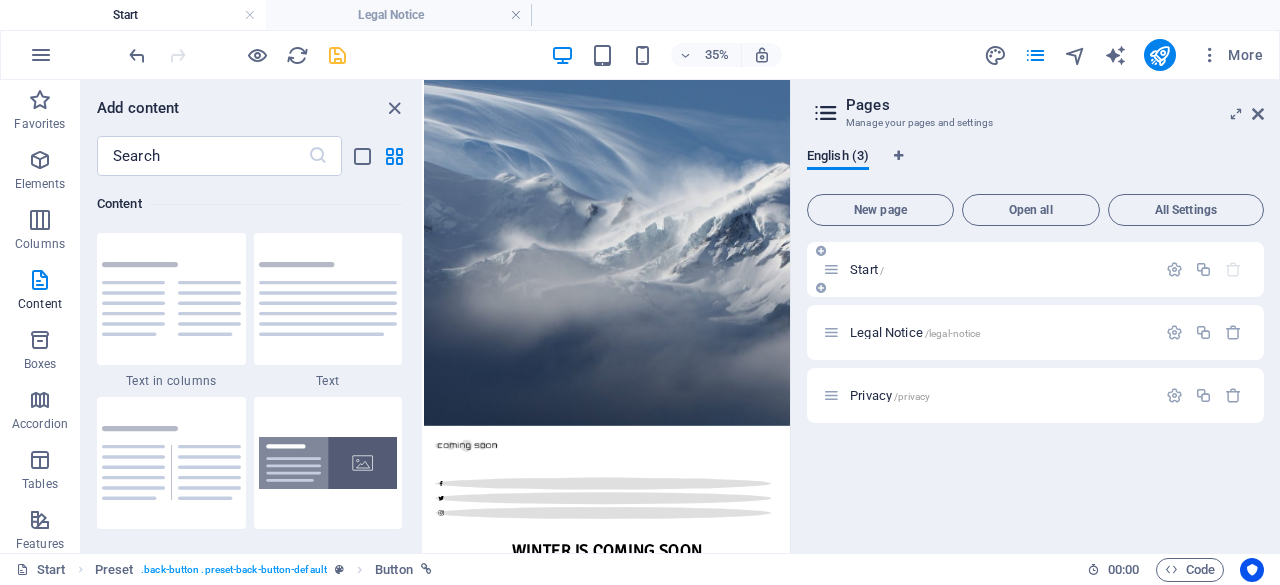 scroll, scrollTop: 0, scrollLeft: 0, axis: both 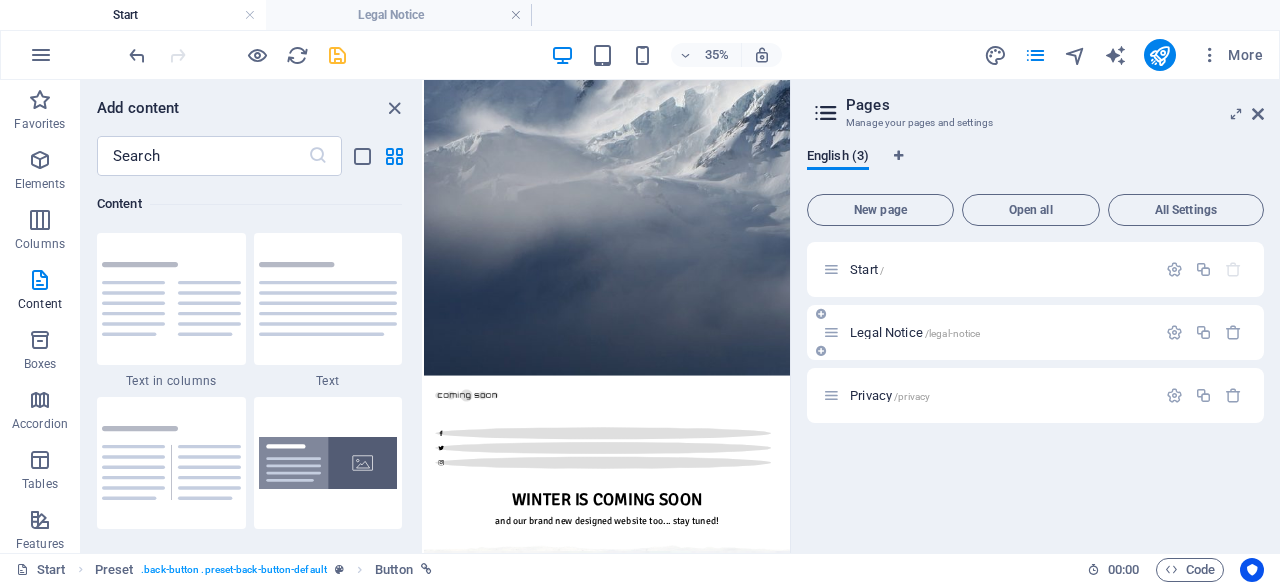 click on "/legal-notice" at bounding box center [953, 333] 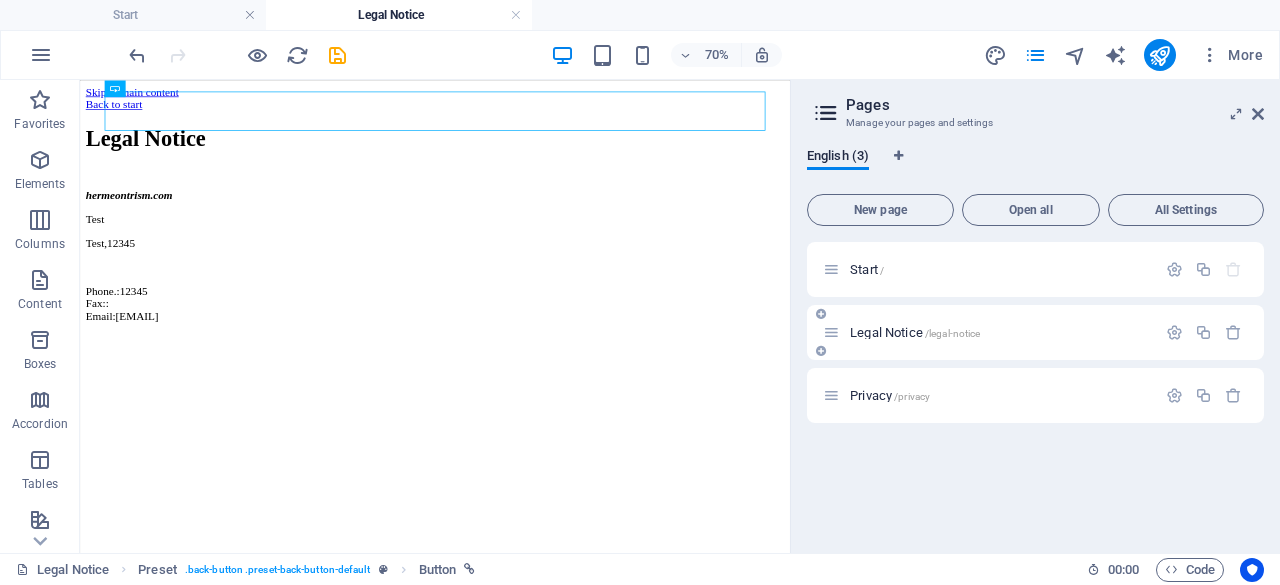 scroll, scrollTop: 0, scrollLeft: 0, axis: both 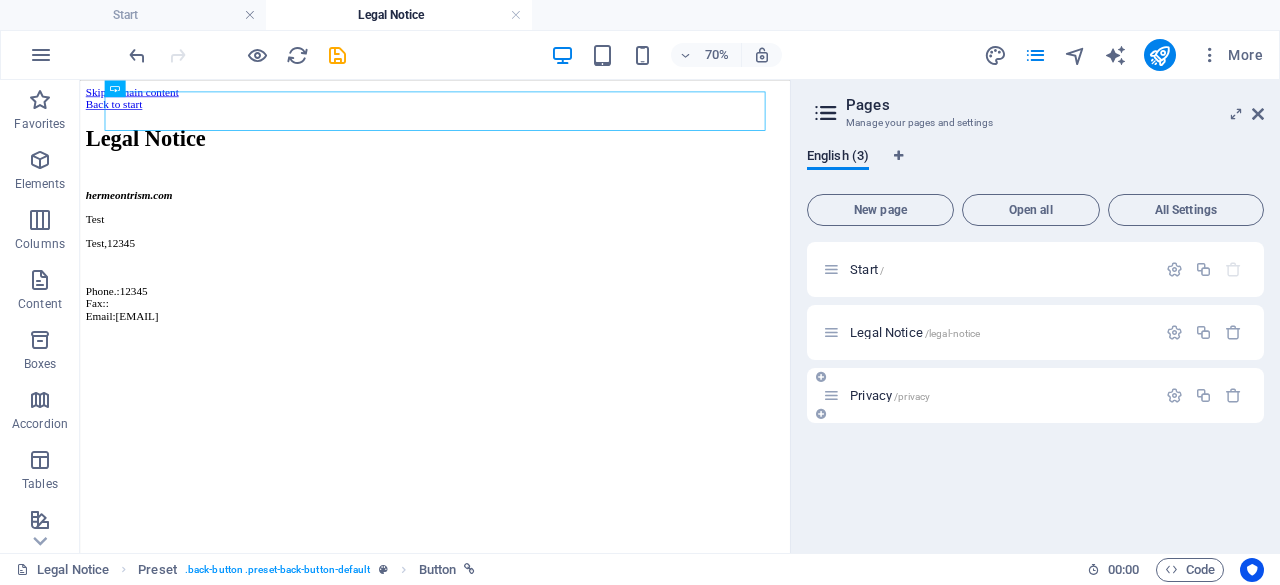 click on "Privacy /privacy" at bounding box center (1000, 395) 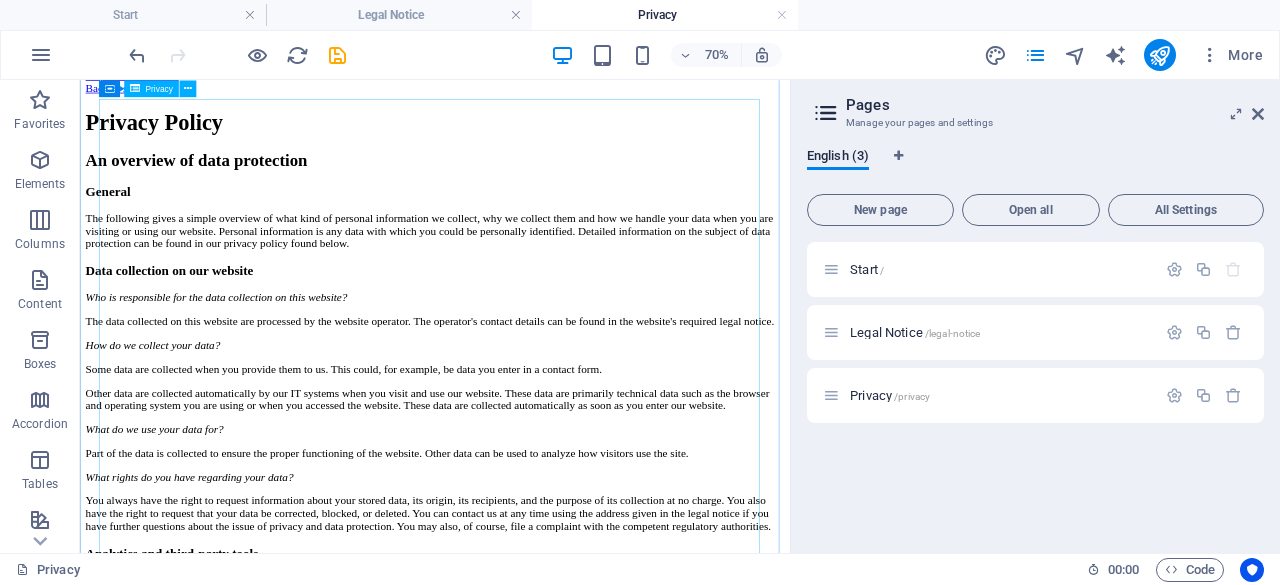 scroll, scrollTop: 0, scrollLeft: 0, axis: both 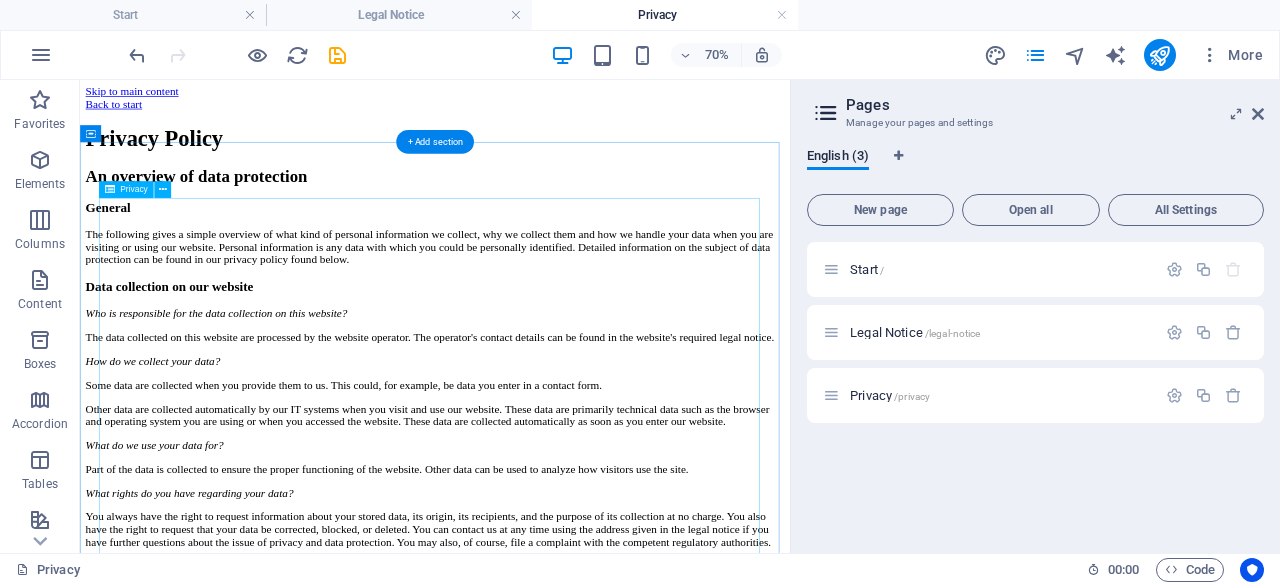 click on "Privacy Policy
An overview of data protection
General
The following gives a simple overview of what kind of personal information we collect, why we collect them and how we handle your data when you are visiting or using our website. Personal information is any data with which you could be personally identified. Detailed information on the subject of data protection can be found in our privacy policy found below.
Data collection on our website
Who is responsible for the data collection on this website?
The data collected on this website are processed by the website operator. The operator's contact details can be found in the website's required legal notice.
How do we collect your data?
Some data are collected when you provide them to us. This could, for example, be data you enter in a contact form.
What do we use your data for?
Part of the data is collected to ensure the proper functioning of the website. Other data can be used to analyze how visitors use the site." at bounding box center [587, 2194] 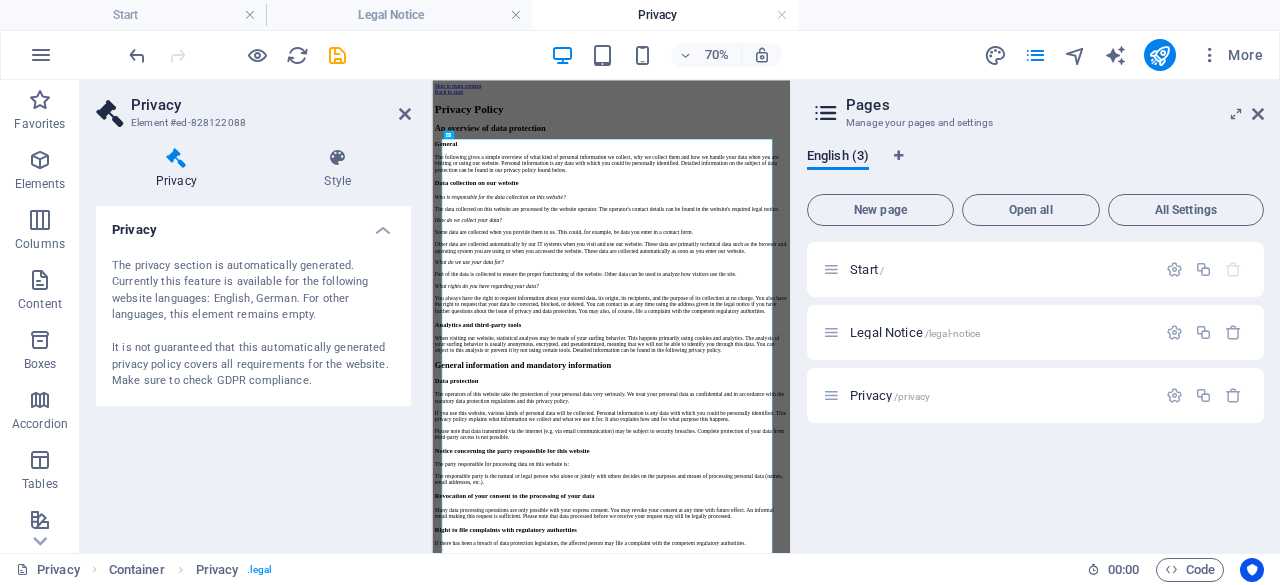 click on "The privacy section is automatically generated. Currently this feature is available for the following website languages: English, German. For other languages, this element remains empty. It is not guaranteed that this automatically generated privacy policy covers all requirements for the website. Make sure to check GDPR compliance." at bounding box center (253, 324) 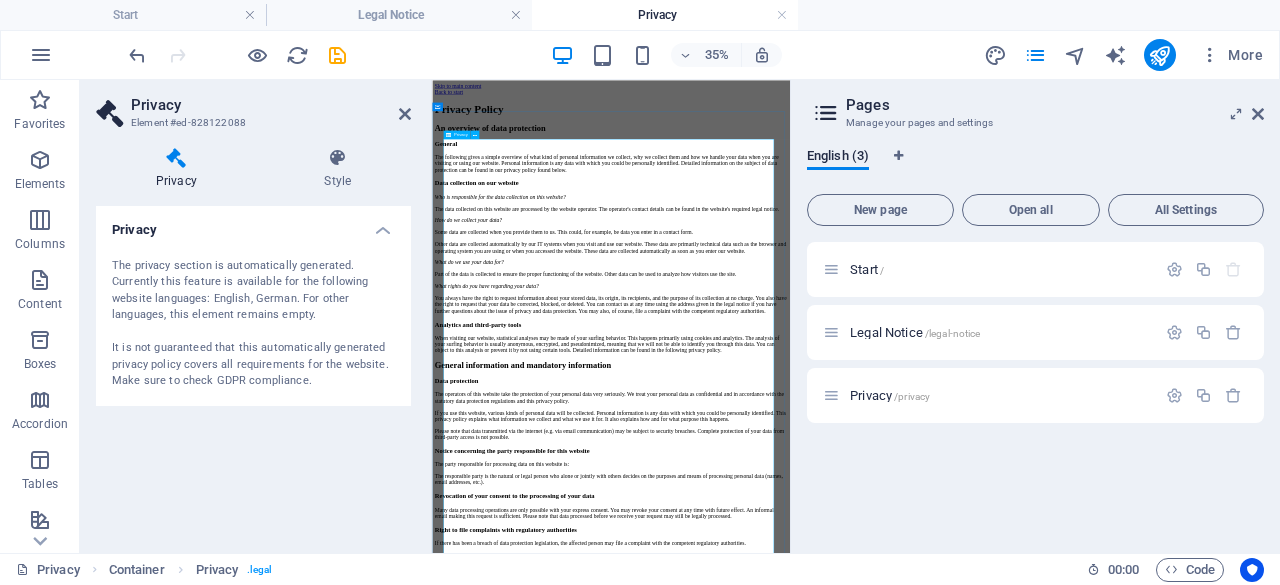 click on "Privacy Policy
An overview of data protection
General
The following gives a simple overview of what kind of personal information we collect, why we collect them and how we handle your data when you are visiting or using our website. Personal information is any data with which you could be personally identified. Detailed information on the subject of data protection can be found in our privacy policy found below.
Data collection on our website
Who is responsible for the data collection on this website?
The data collected on this website are processed by the website operator. The operator's contact details can be found in the website's required legal notice.
How do we collect your data?
Some data are collected when you provide them to us. This could, for example, be data you enter in a contact form.
What do we use your data for?
Part of the data is collected to ensure the proper functioning of the website. Other data can be used to analyze how visitors use the site." at bounding box center [943, 2176] 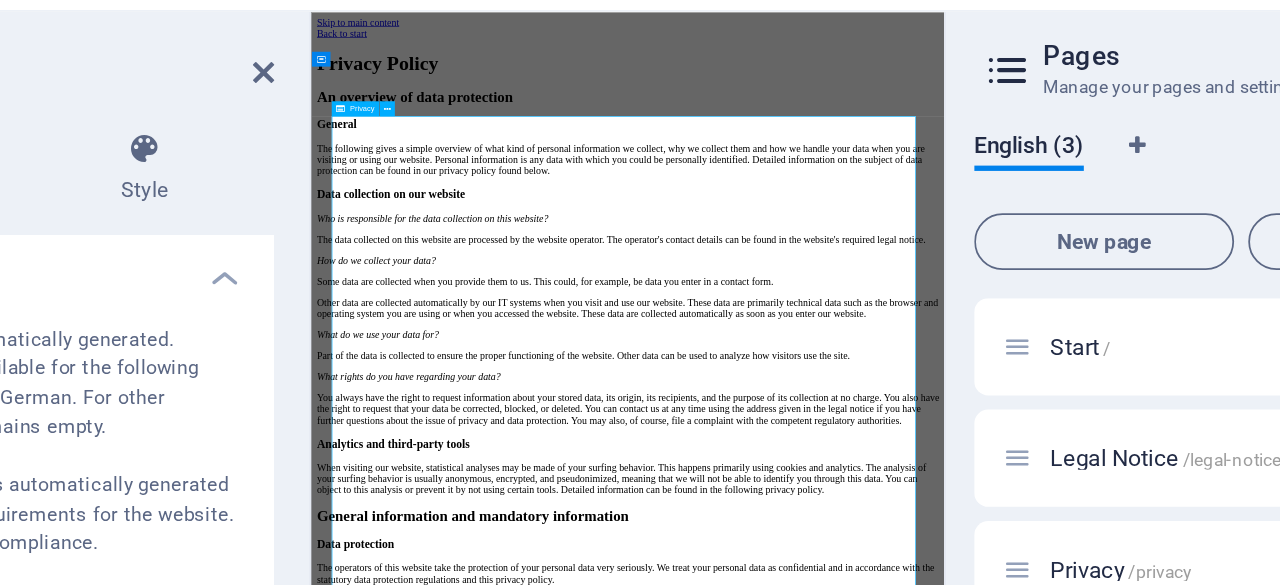 click on "Privacy Policy
An overview of data protection
General
The following gives a simple overview of what kind of personal information we collect, why we collect them and how we handle your data when you are visiting or using our website. Personal information is any data with which you could be personally identified. Detailed information on the subject of data protection can be found in our privacy policy found below.
Data collection on our website
Who is responsible for the data collection on this website?
The data collected on this website are processed by the website operator. The operator's contact details can be found in the website's required legal notice.
How do we collect your data?
Some data are collected when you provide them to us. This could, for example, be data you enter in a contact form.
What do we use your data for?
Part of the data is collected to ensure the proper functioning of the website. Other data can be used to analyze how visitors use the site." at bounding box center (822, 2107) 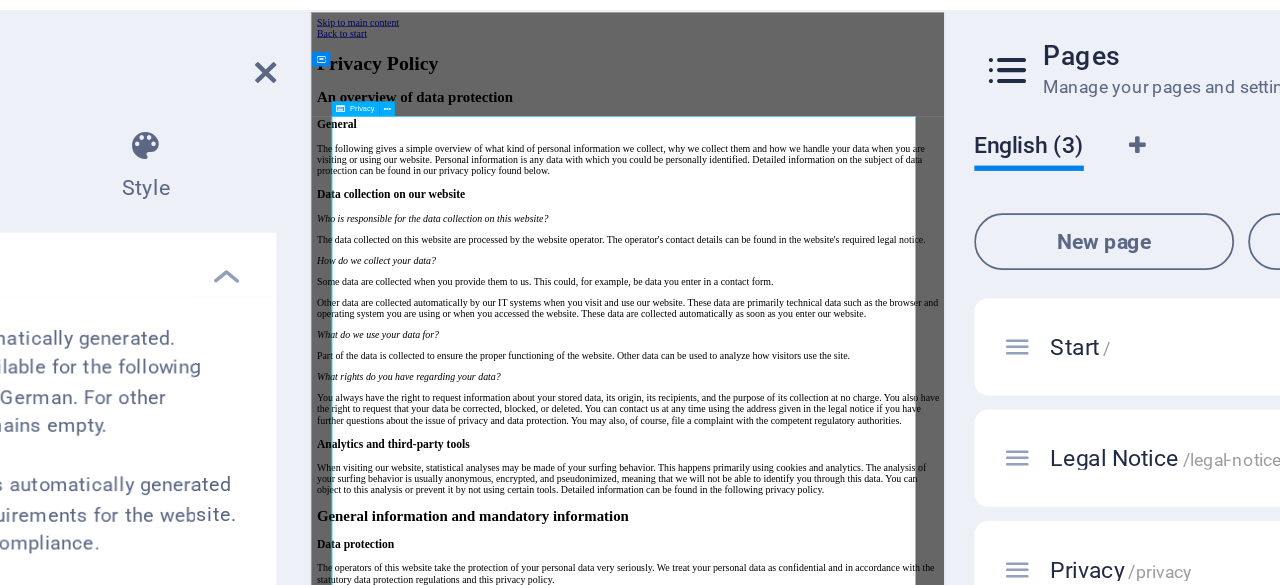 click on "Privacy Policy
An overview of data protection
General
The following gives a simple overview of what kind of personal information we collect, why we collect them and how we handle your data when you are visiting or using our website. Personal information is any data with which you could be personally identified. Detailed information on the subject of data protection can be found in our privacy policy found below.
Data collection on our website
Who is responsible for the data collection on this website?
The data collected on this website are processed by the website operator. The operator's contact details can be found in the website's required legal notice.
How do we collect your data?
Some data are collected when you provide them to us. This could, for example, be data you enter in a contact form.
What do we use your data for?
Part of the data is collected to ensure the proper functioning of the website. Other data can be used to analyze how visitors use the site." at bounding box center (822, 2107) 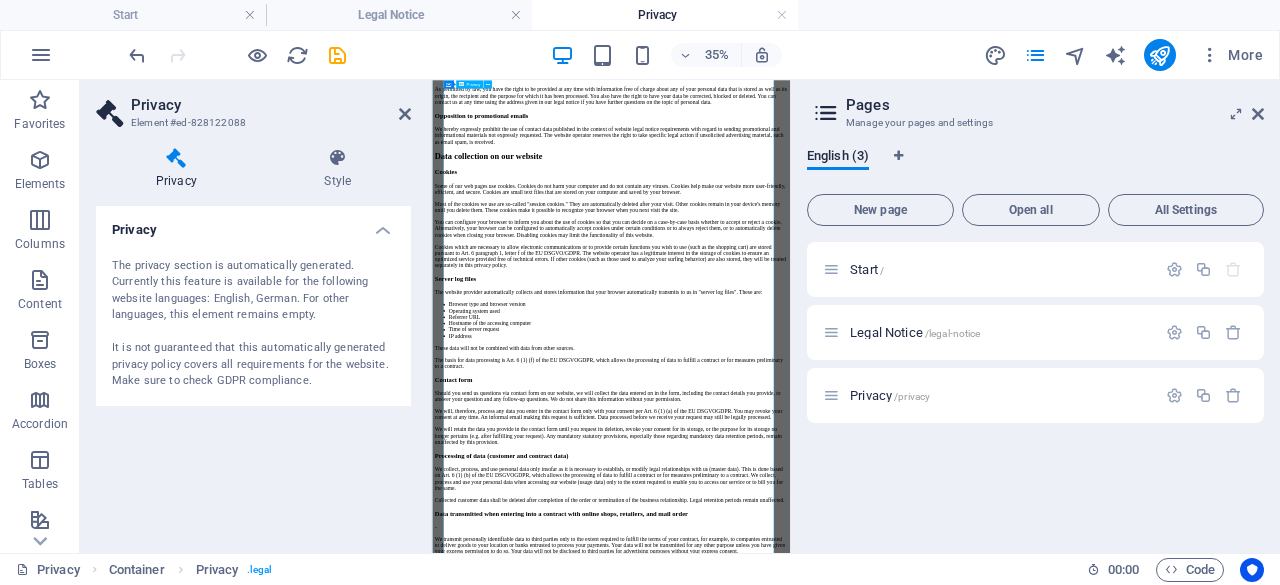 scroll, scrollTop: 1677, scrollLeft: 0, axis: vertical 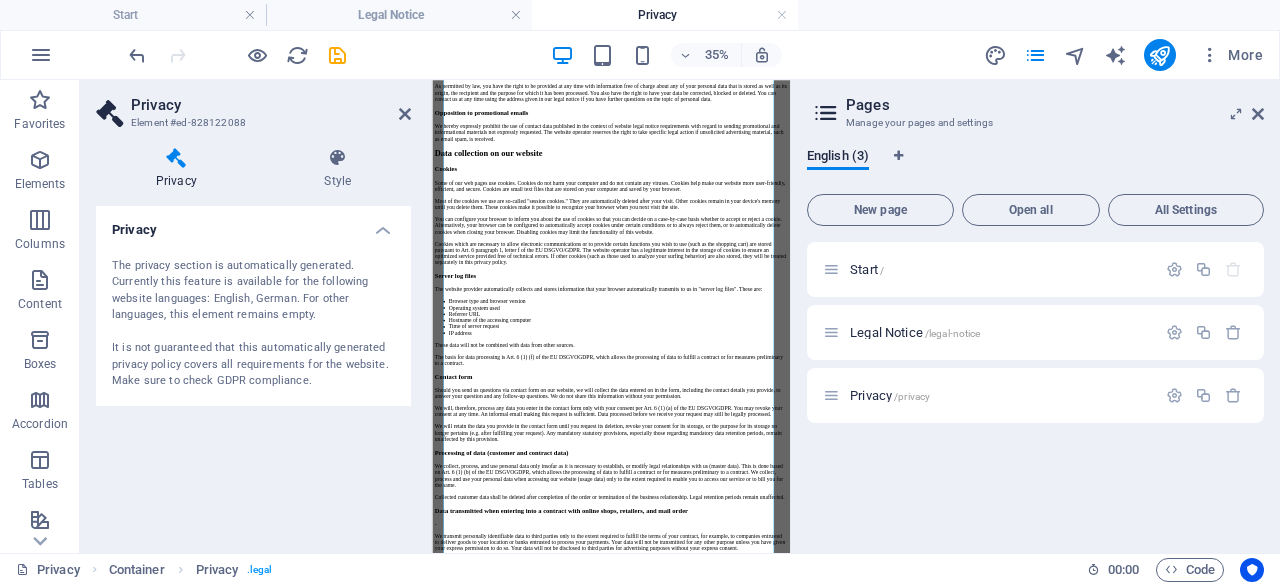 click on "Privacy" at bounding box center [253, 224] 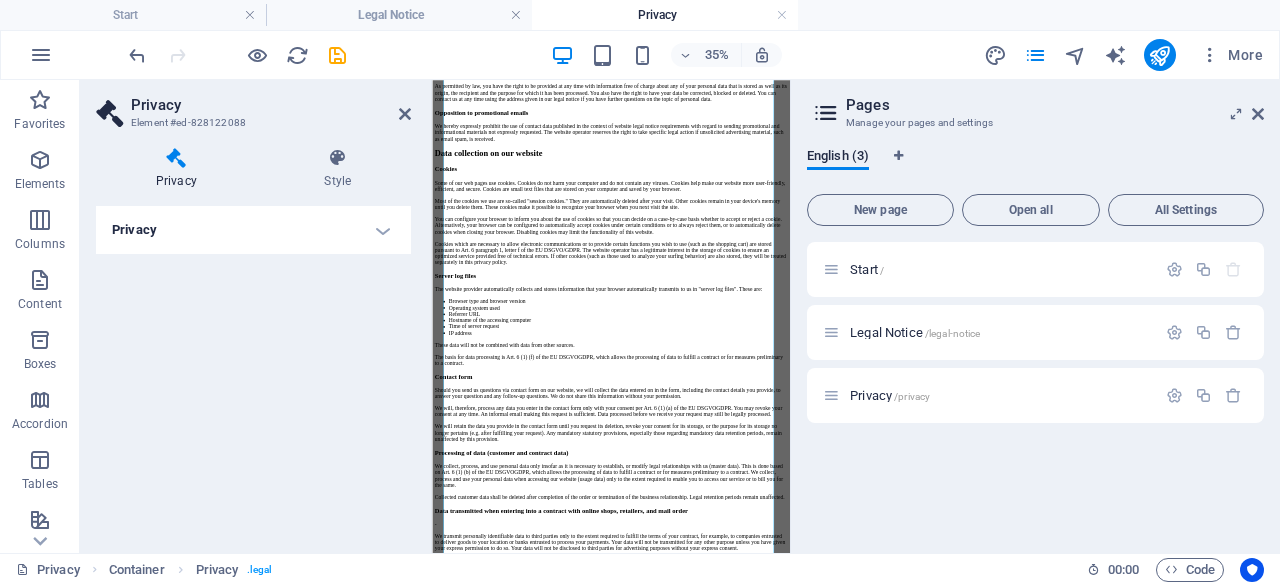 click on "Privacy" at bounding box center [253, 230] 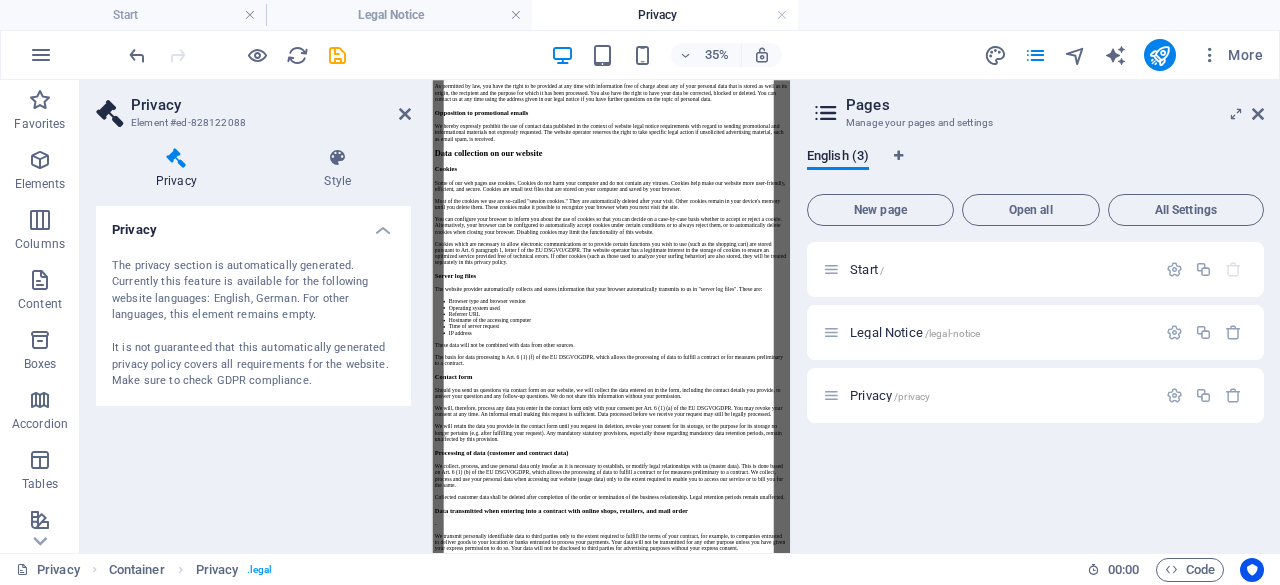 click on "The privacy section is automatically generated. Currently this feature is available for the following website languages: English, German. For other languages, this element remains empty. It is not guaranteed that this automatically generated privacy policy covers all requirements for the website. Make sure to check GDPR compliance." at bounding box center [253, 324] 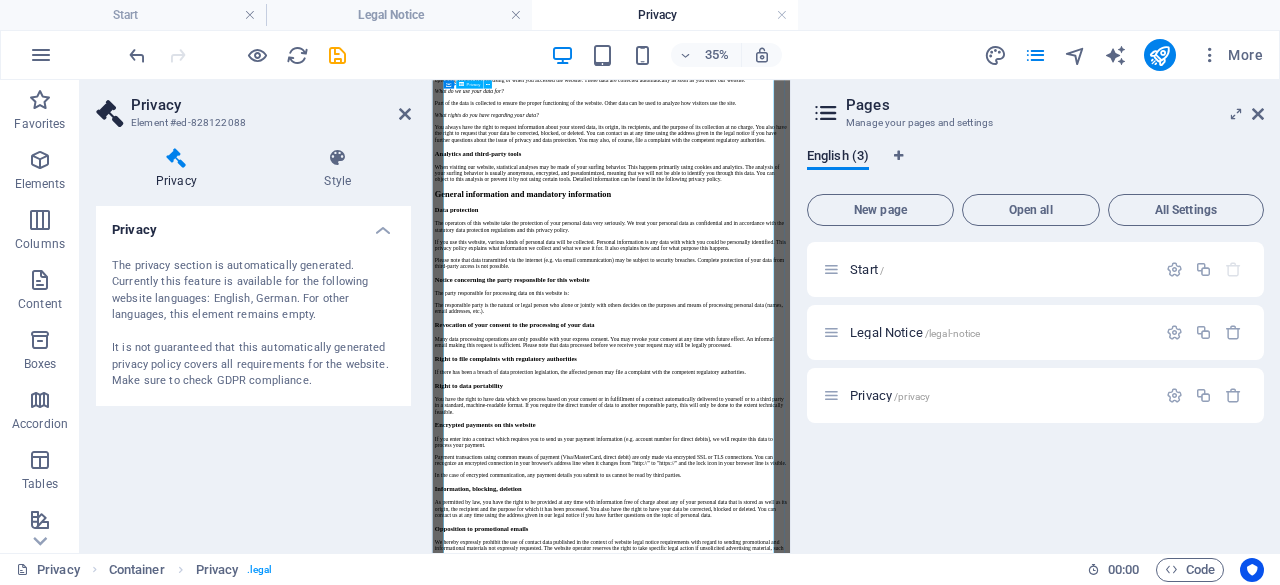 scroll, scrollTop: 0, scrollLeft: 0, axis: both 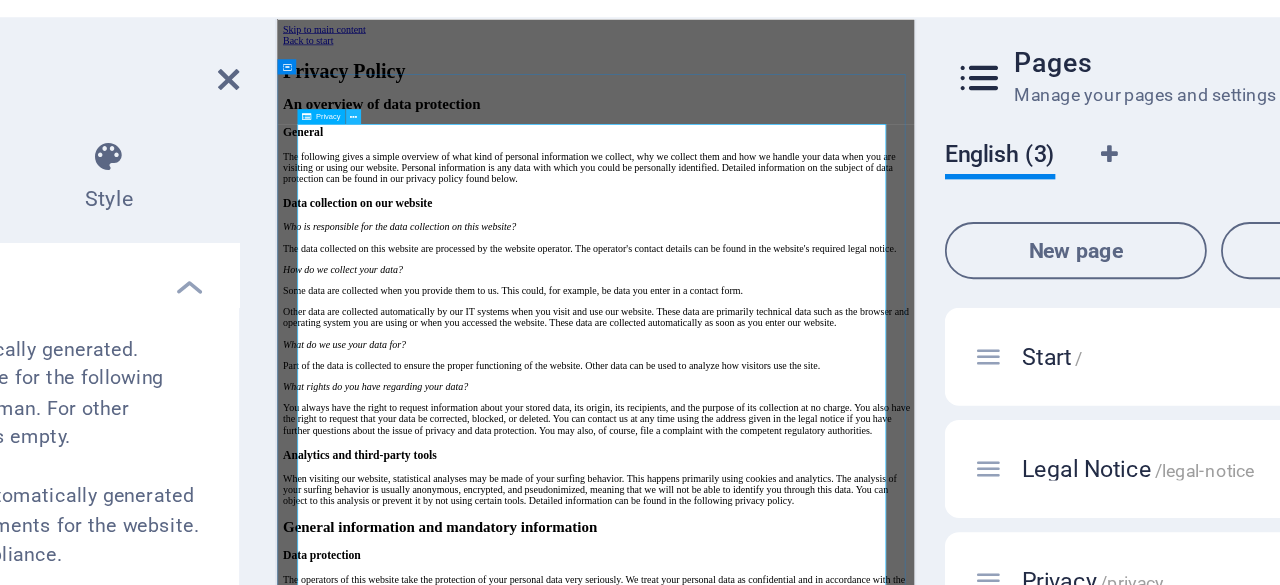 click at bounding box center (475, 134) 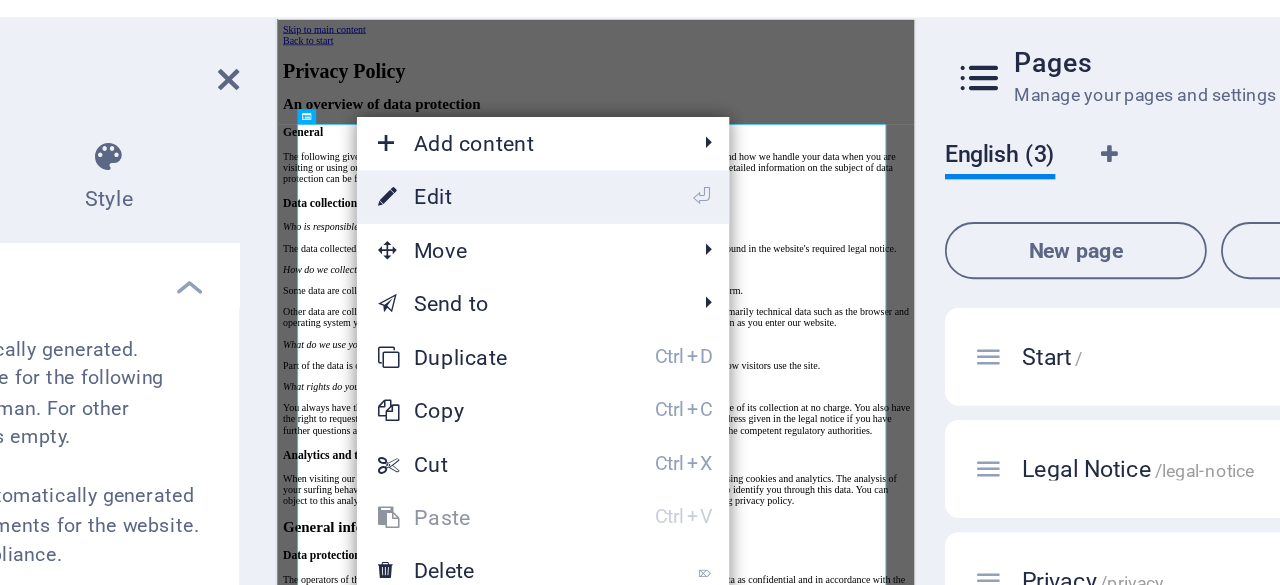 click on "⏎  Edit" at bounding box center [544, 180] 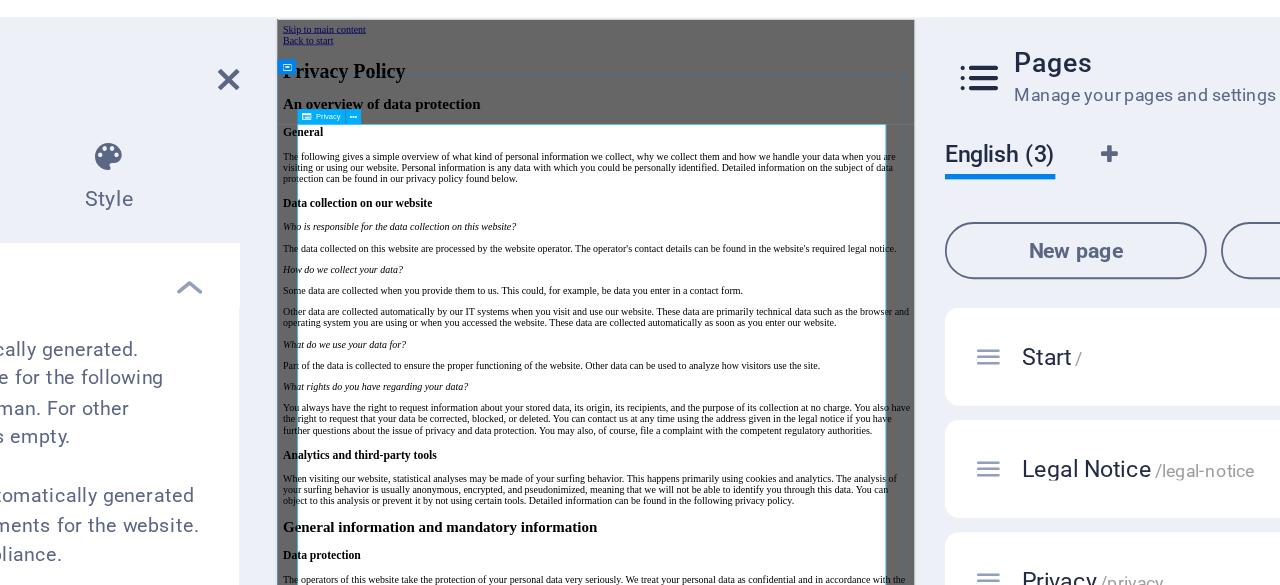 click on "Privacy Policy
An overview of data protection
General
The following gives a simple overview of what kind of personal information we collect, why we collect them and how we handle your data when you are visiting or using our website. Personal information is any data with which you could be personally identified. Detailed information on the subject of data protection can be found in our privacy policy found below.
Data collection on our website
Who is responsible for the data collection on this website?
The data collected on this website are processed by the website operator. The operator's contact details can be found in the website's required legal notice.
How do we collect your data?
Some data are collected when you provide them to us. This could, for example, be data you enter in a contact form.
What do we use your data for?
Part of the data is collected to ensure the proper functioning of the website. Other data can be used to analyze how visitors use the site." at bounding box center [787, 2115] 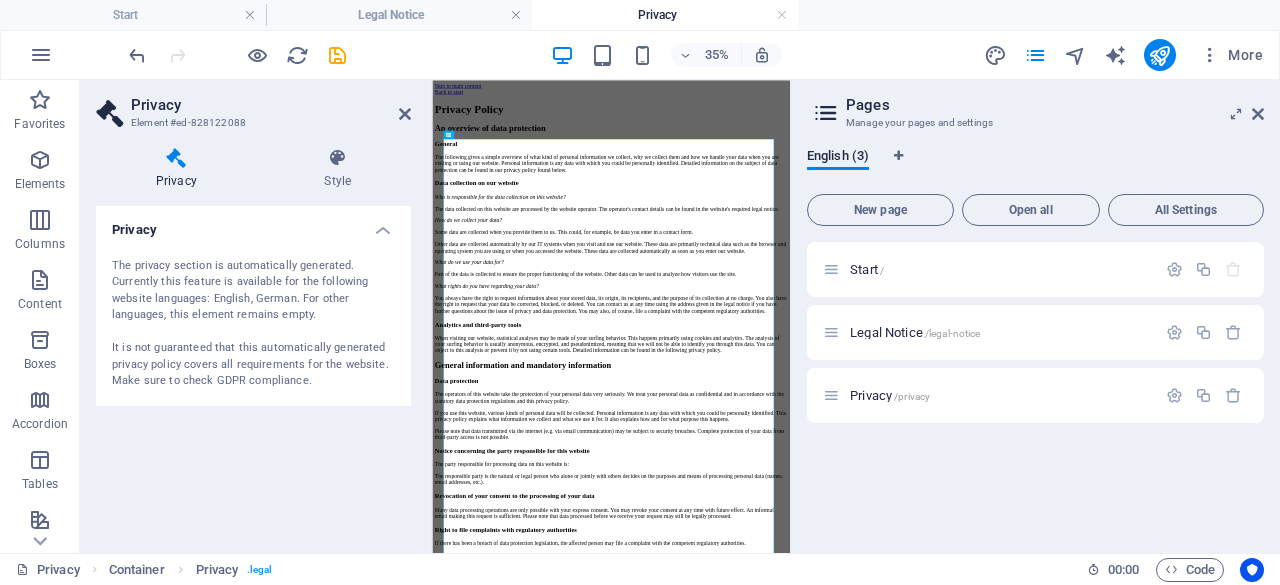 click on "Privacy" at bounding box center (180, 169) 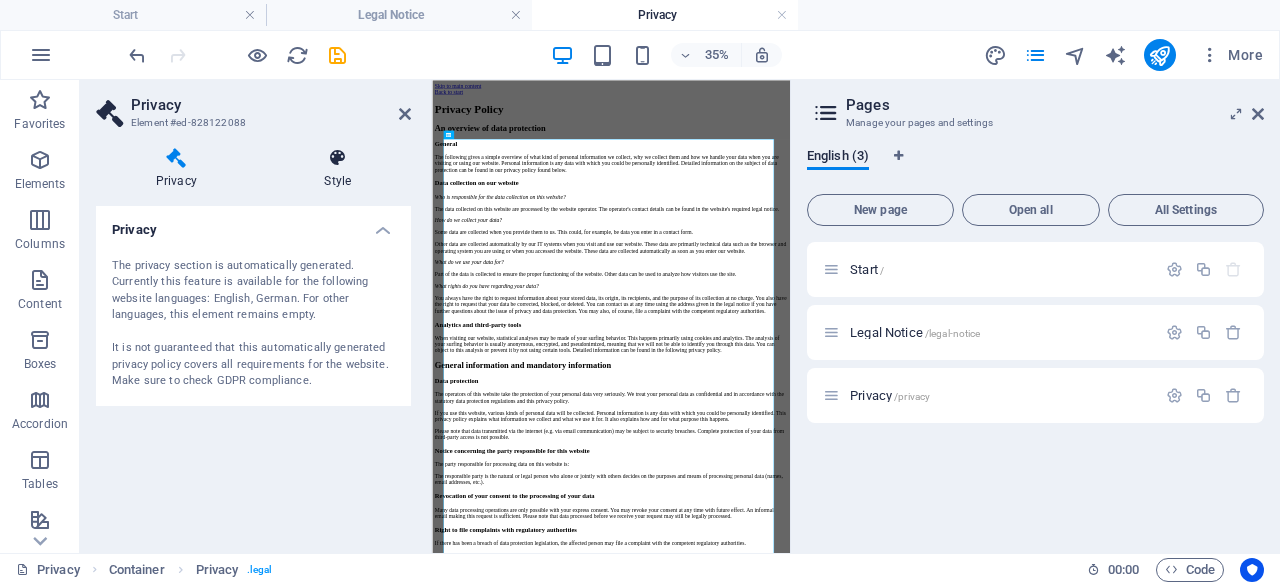 click at bounding box center (338, 158) 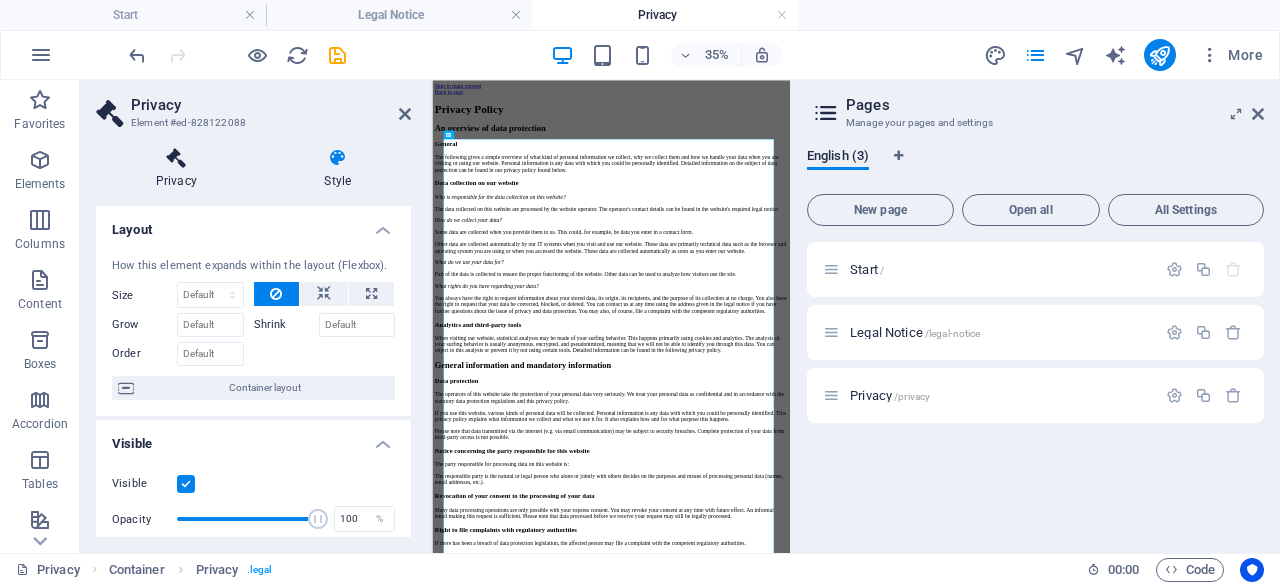 click at bounding box center [176, 158] 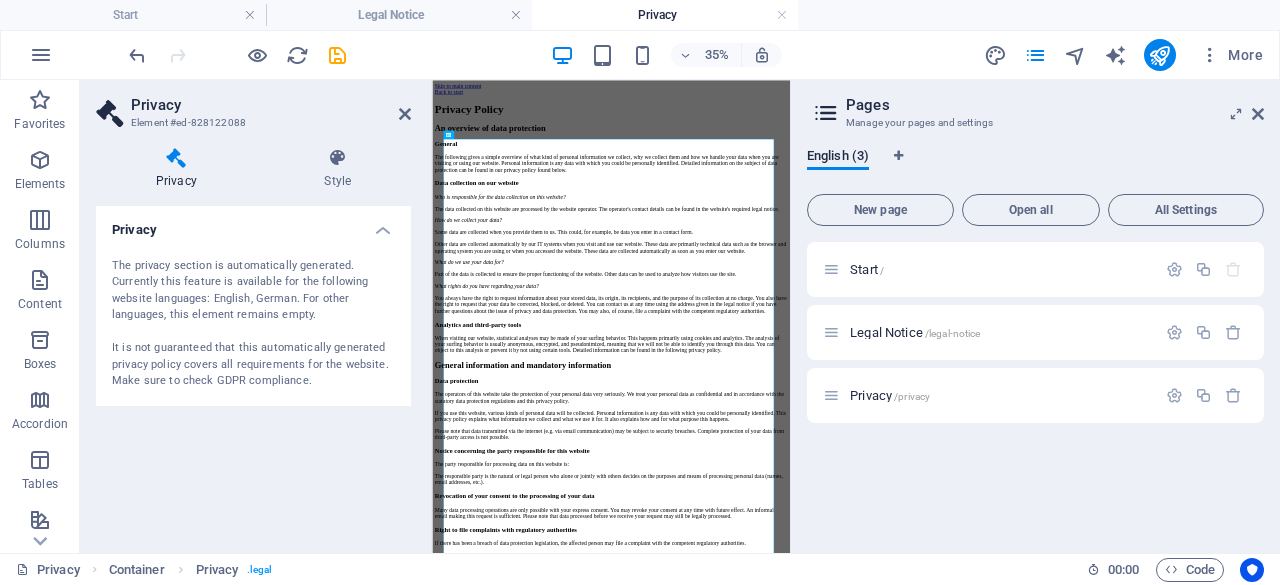 click at bounding box center [826, 113] 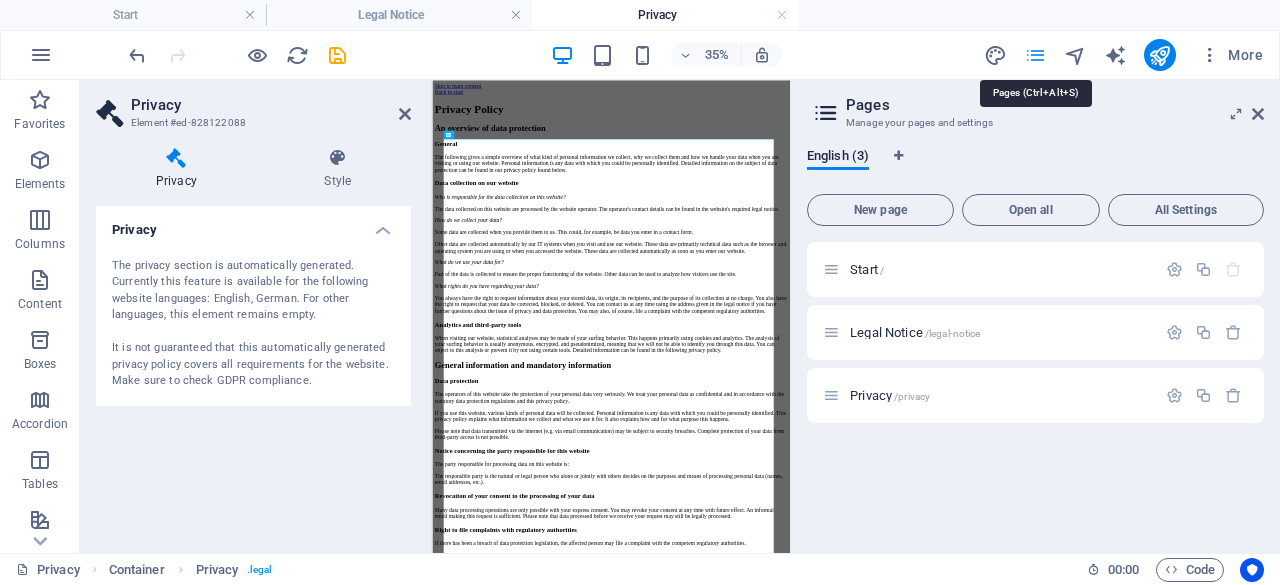 click at bounding box center (1035, 55) 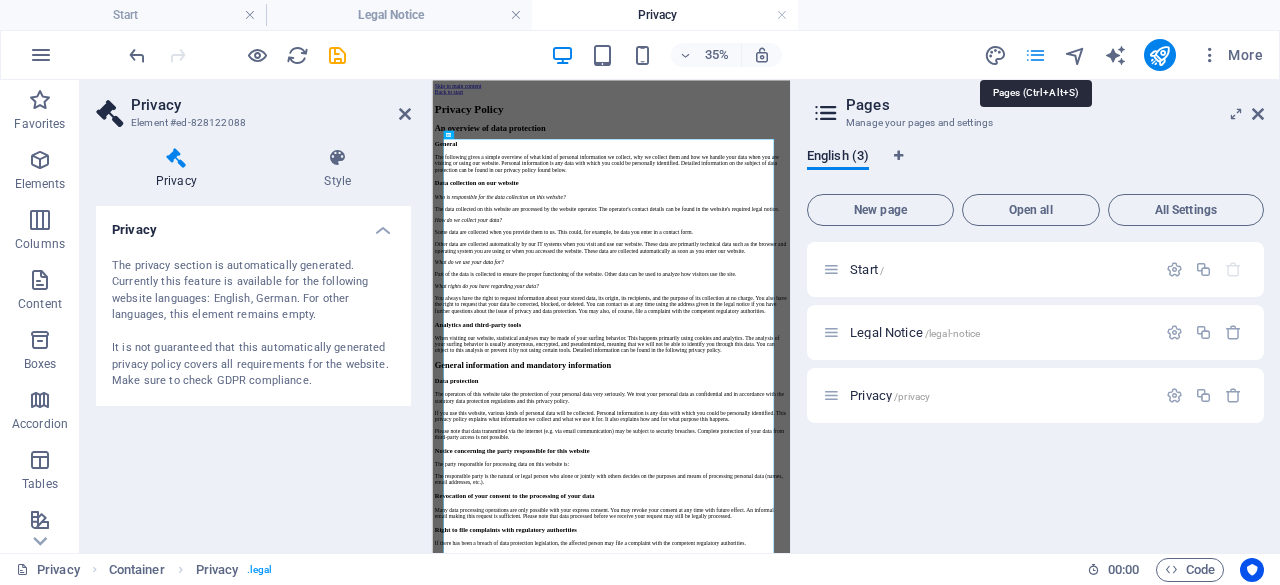 click at bounding box center (1035, 55) 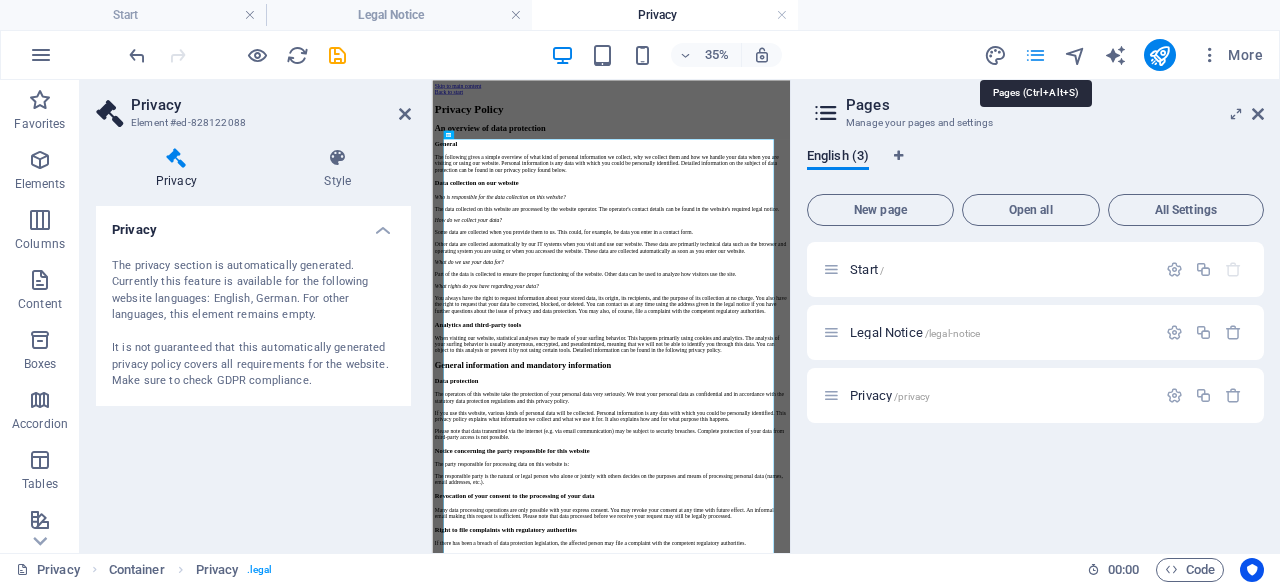 click at bounding box center (1035, 55) 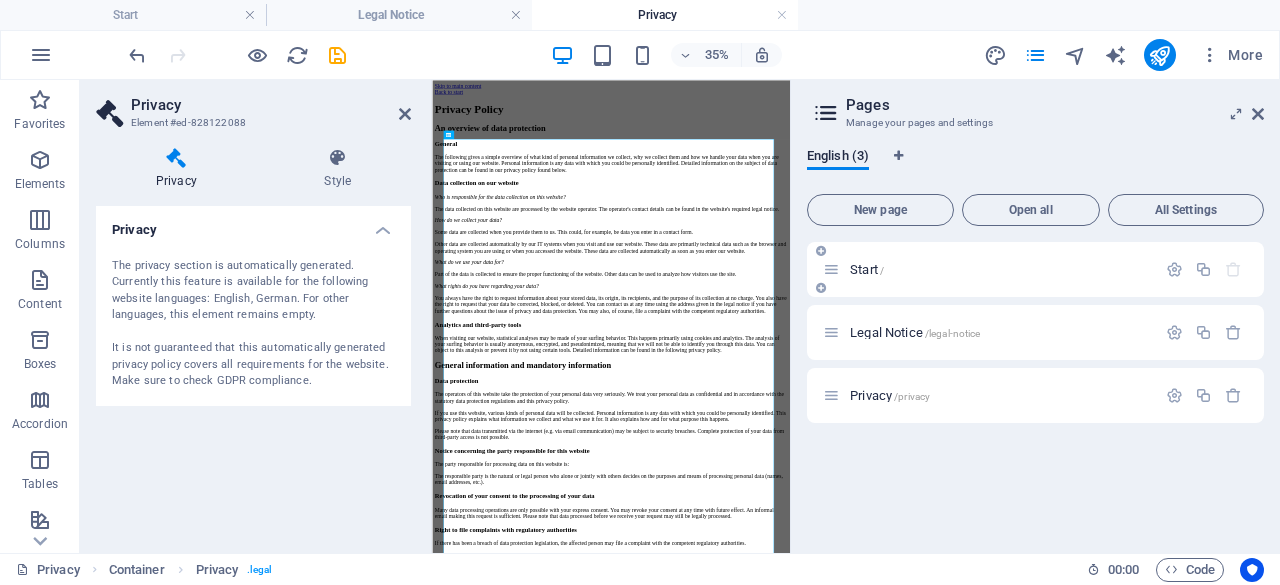 click on "Start /" at bounding box center (989, 269) 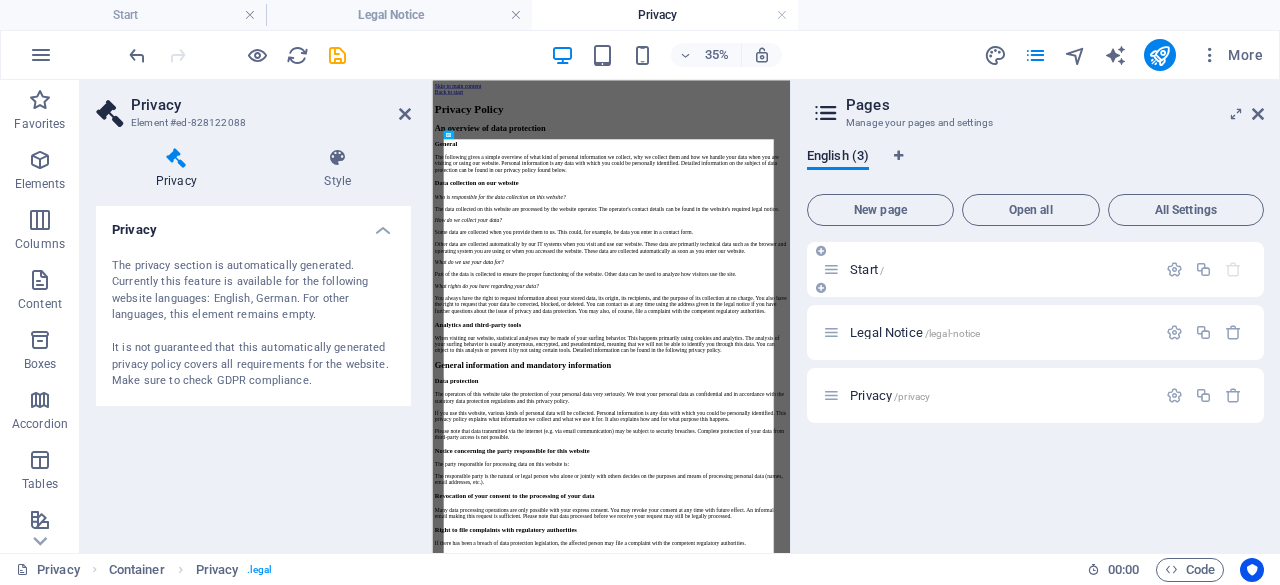 click on "Start /" at bounding box center (989, 269) 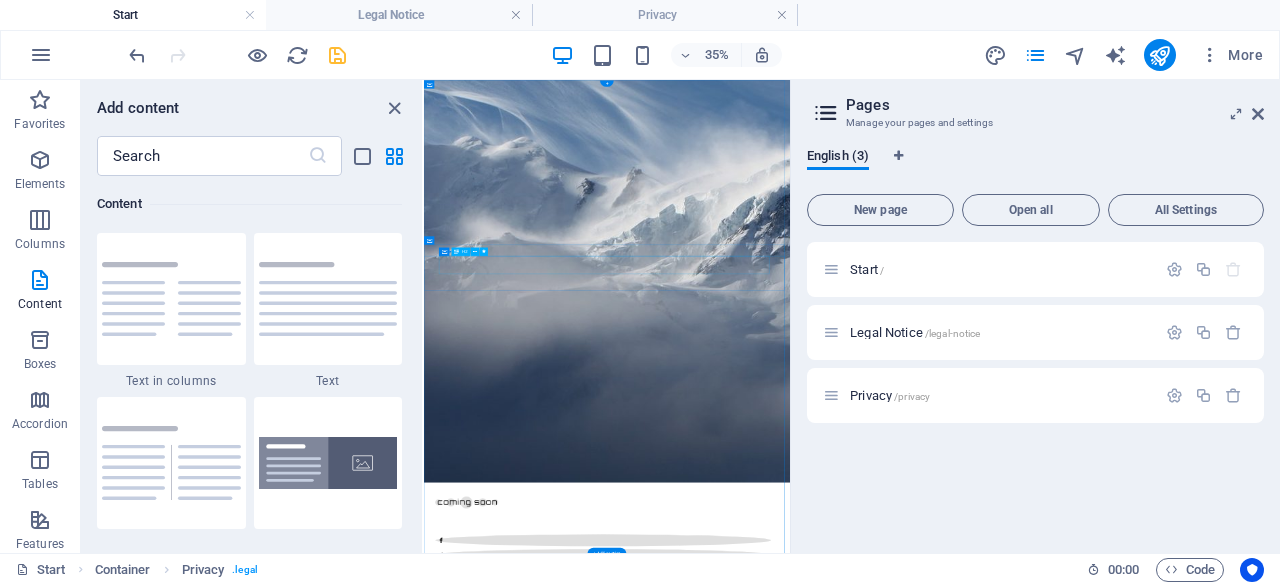 scroll, scrollTop: 0, scrollLeft: 0, axis: both 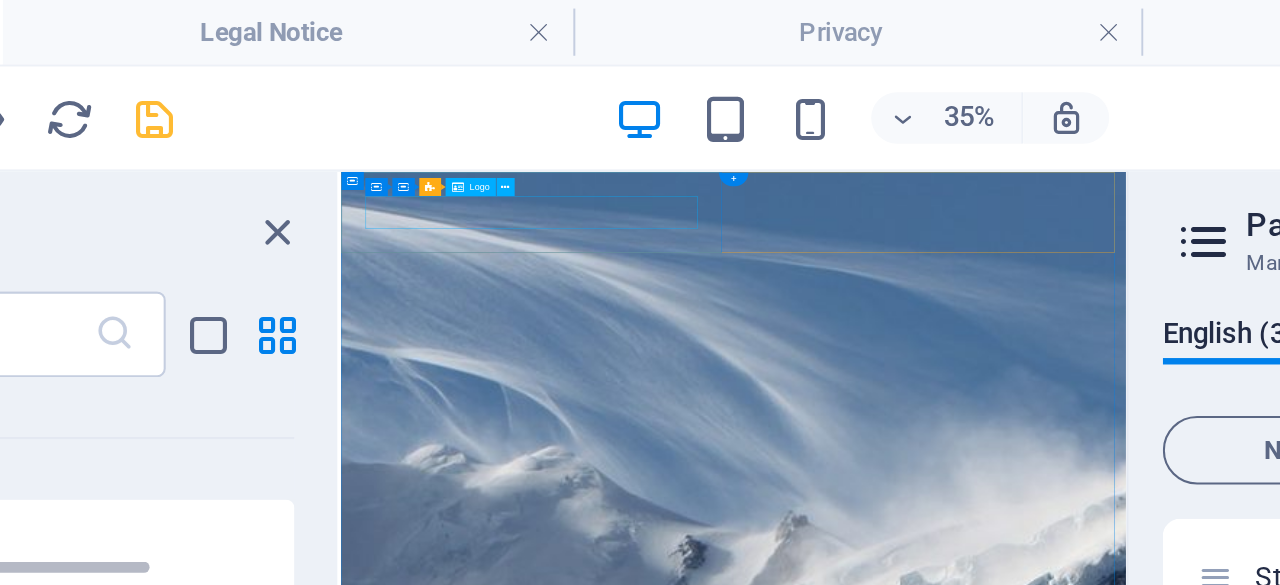 click at bounding box center [864, 1578] 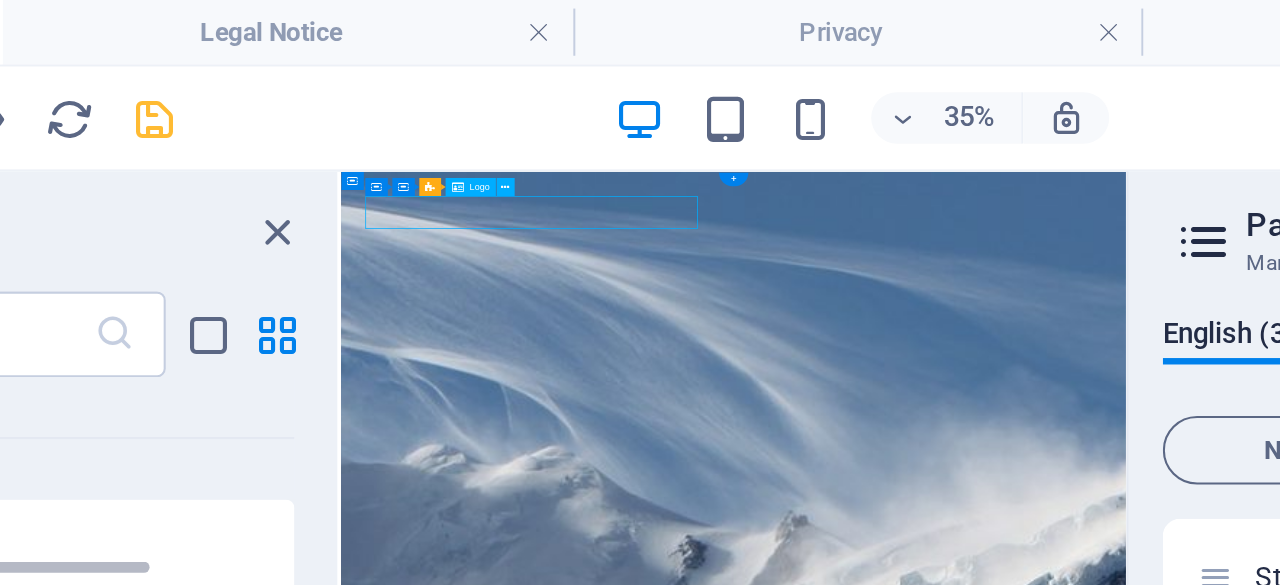 click at bounding box center [864, 1578] 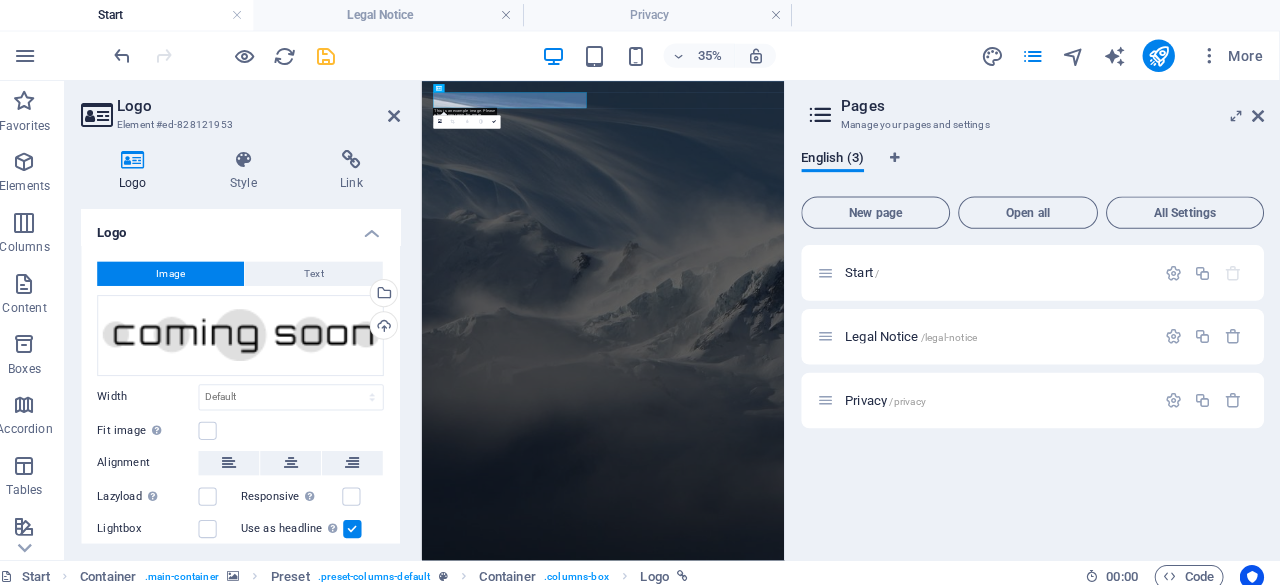 scroll, scrollTop: 0, scrollLeft: 0, axis: both 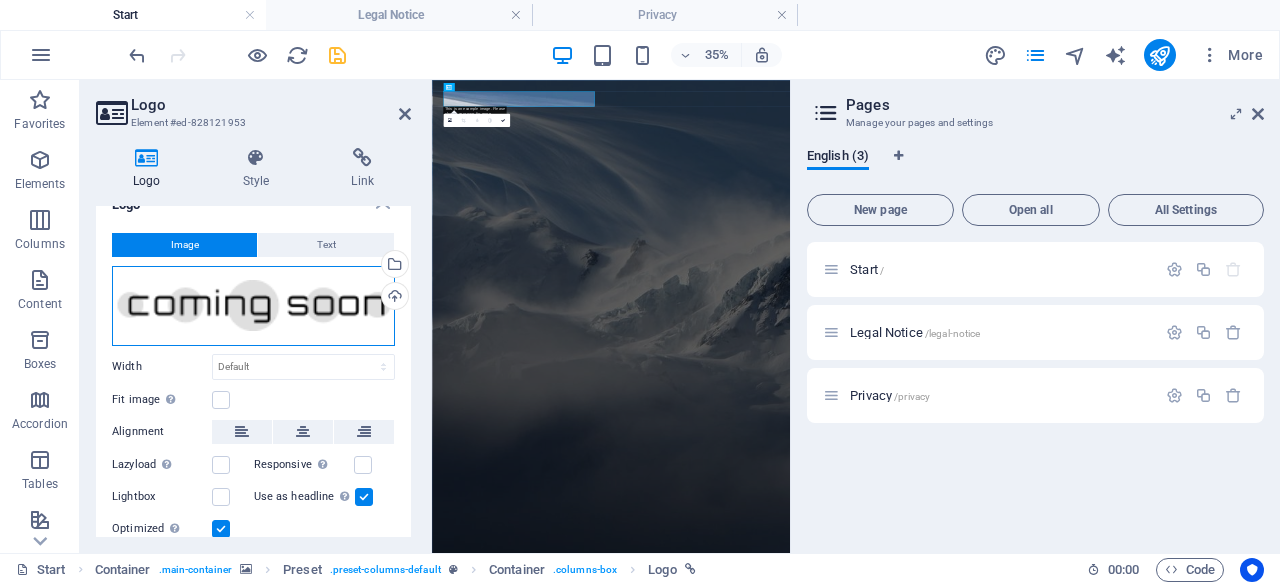 click on "Drag files here, click to choose files or select files from Files or our free stock photos & videos" at bounding box center (253, 306) 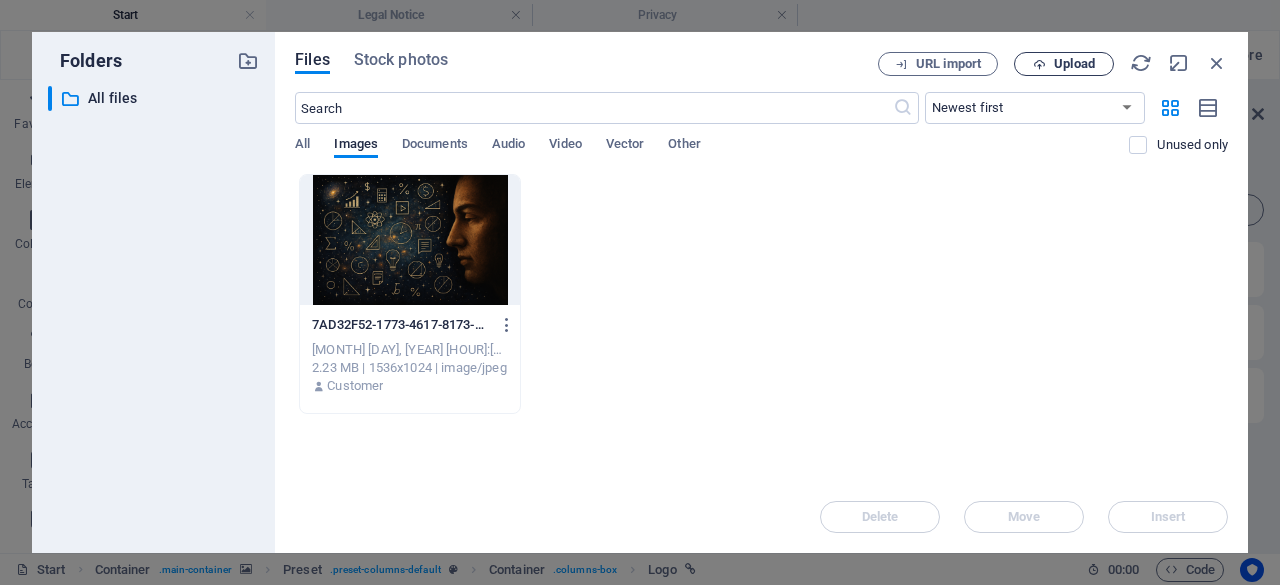 click on "Upload" at bounding box center [1074, 64] 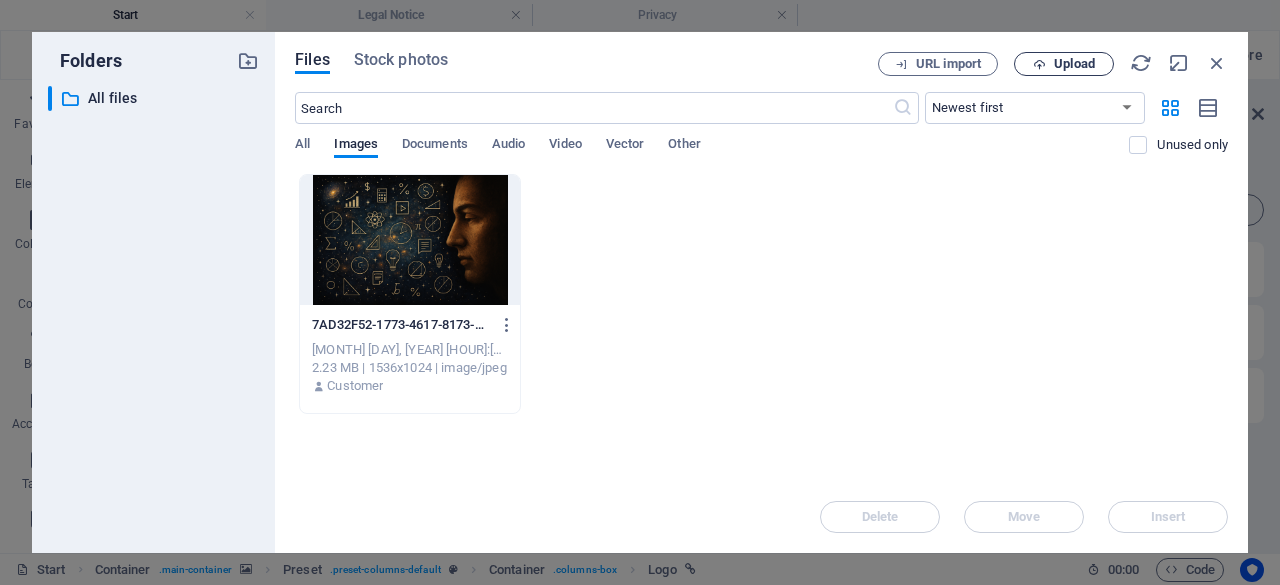 click on "Upload" at bounding box center [1074, 64] 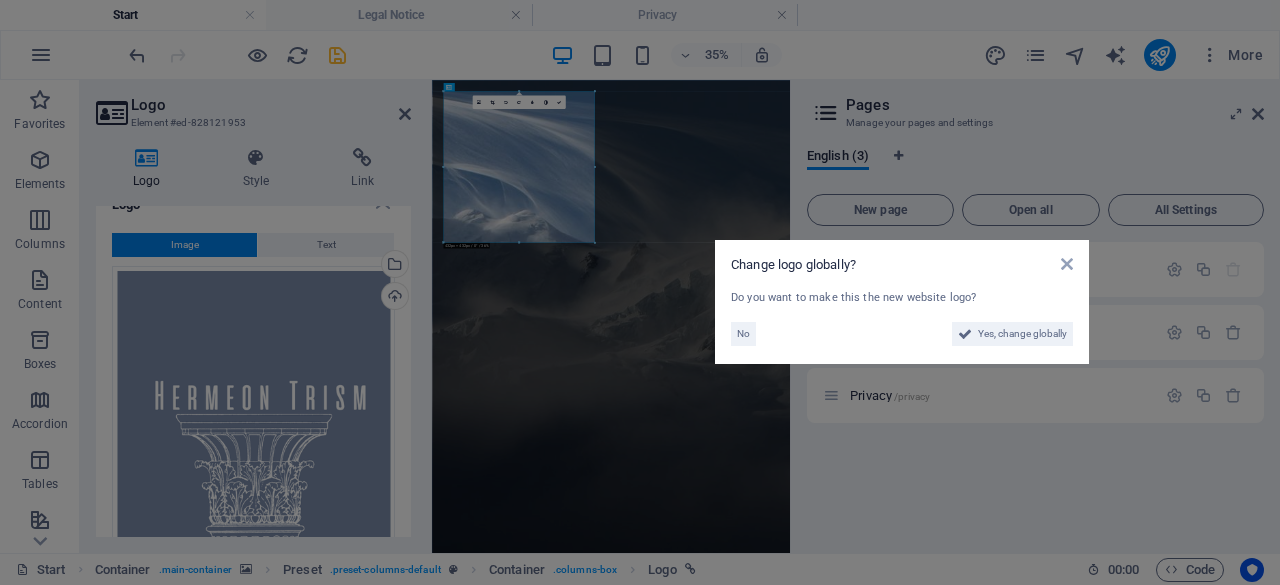 drag, startPoint x: 712, startPoint y: 254, endPoint x: 978, endPoint y: 263, distance: 266.15222 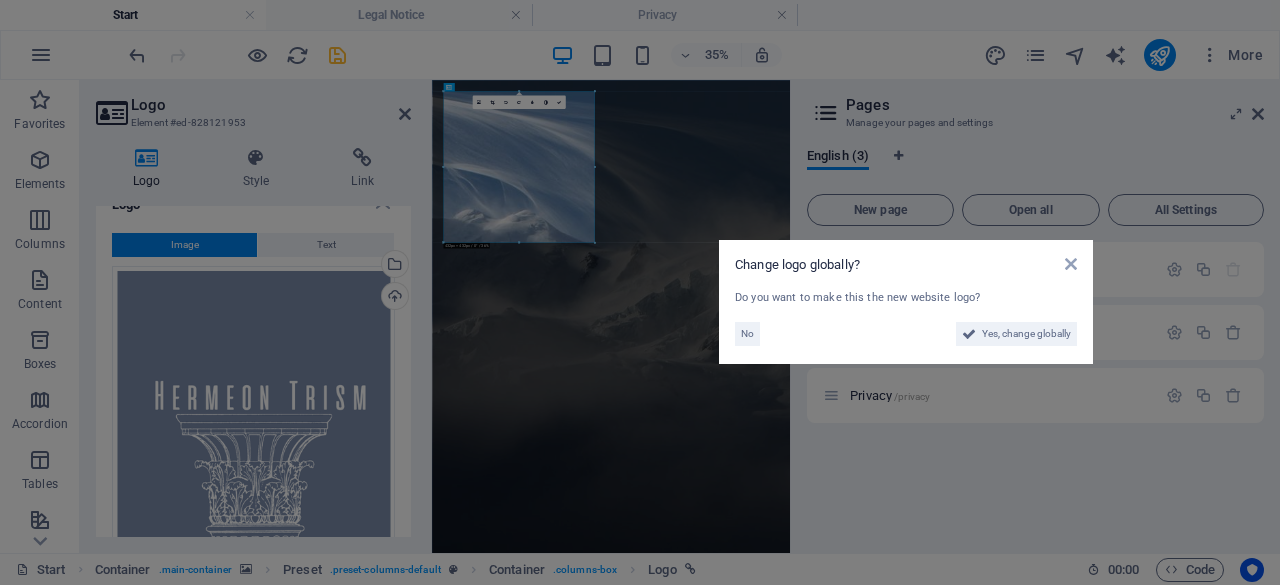 click on "Change logo globally? Do you want to make this the new website logo? No Yes, change globally" at bounding box center [640, 292] 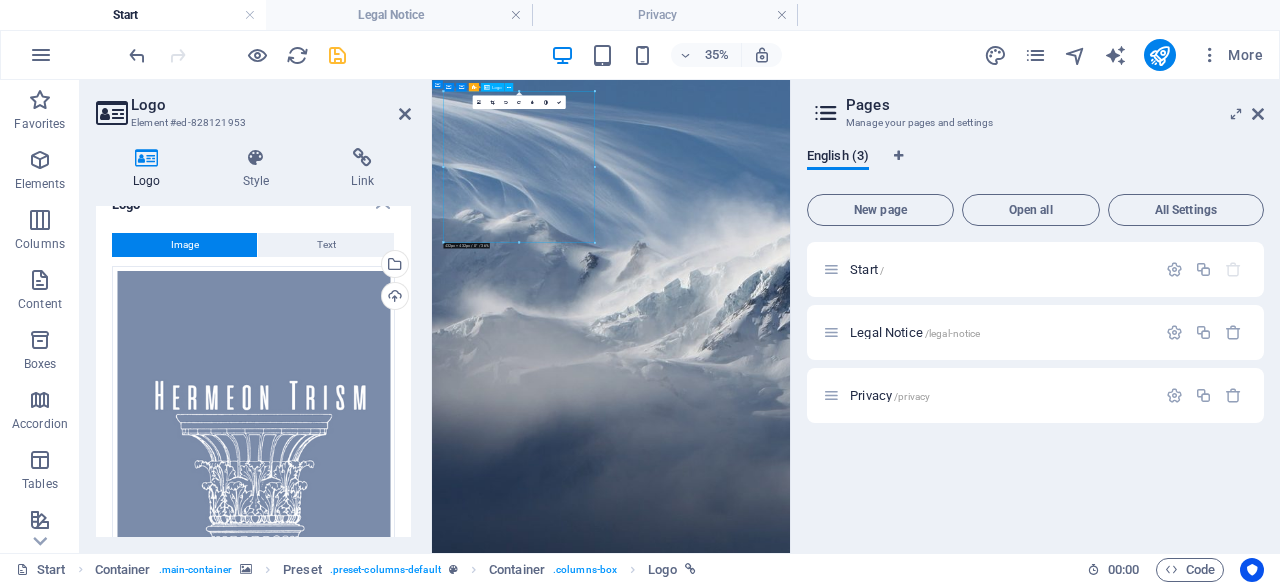 drag, startPoint x: 950, startPoint y: 171, endPoint x: 953, endPoint y: 187, distance: 16.27882 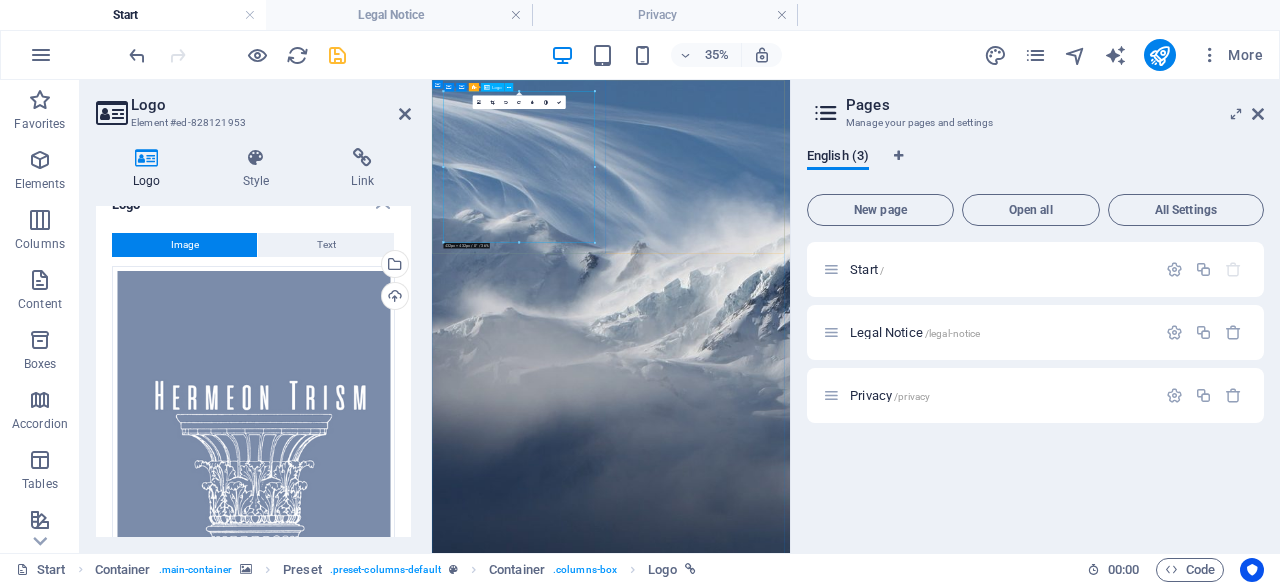drag, startPoint x: 951, startPoint y: 323, endPoint x: 677, endPoint y: 379, distance: 279.6641 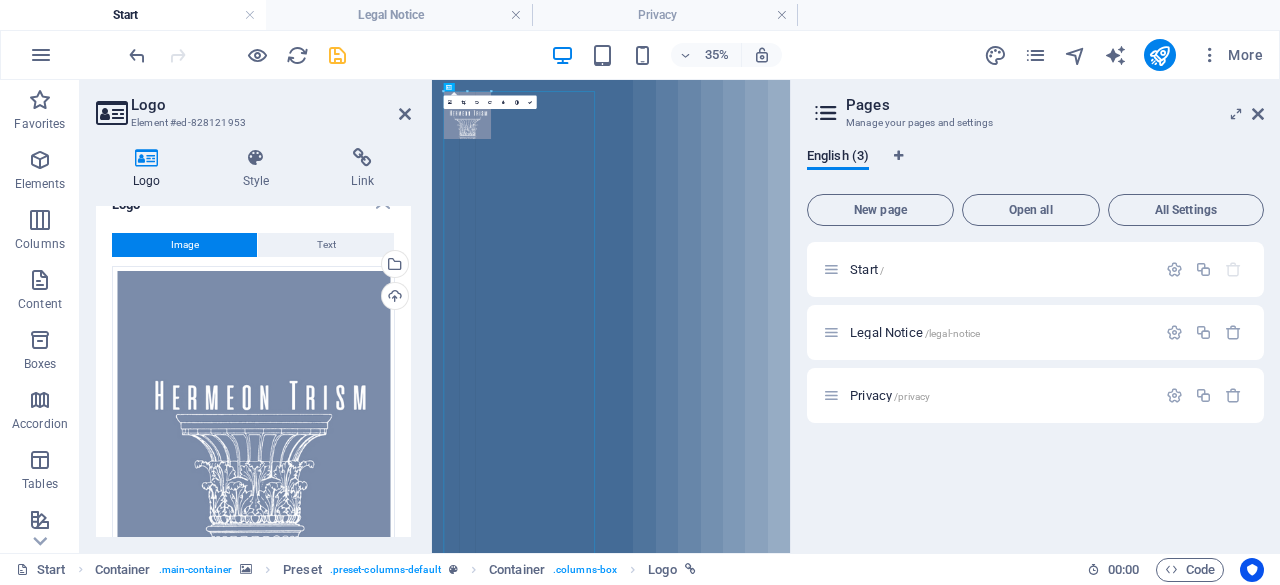 click on "35% More" at bounding box center (640, 55) 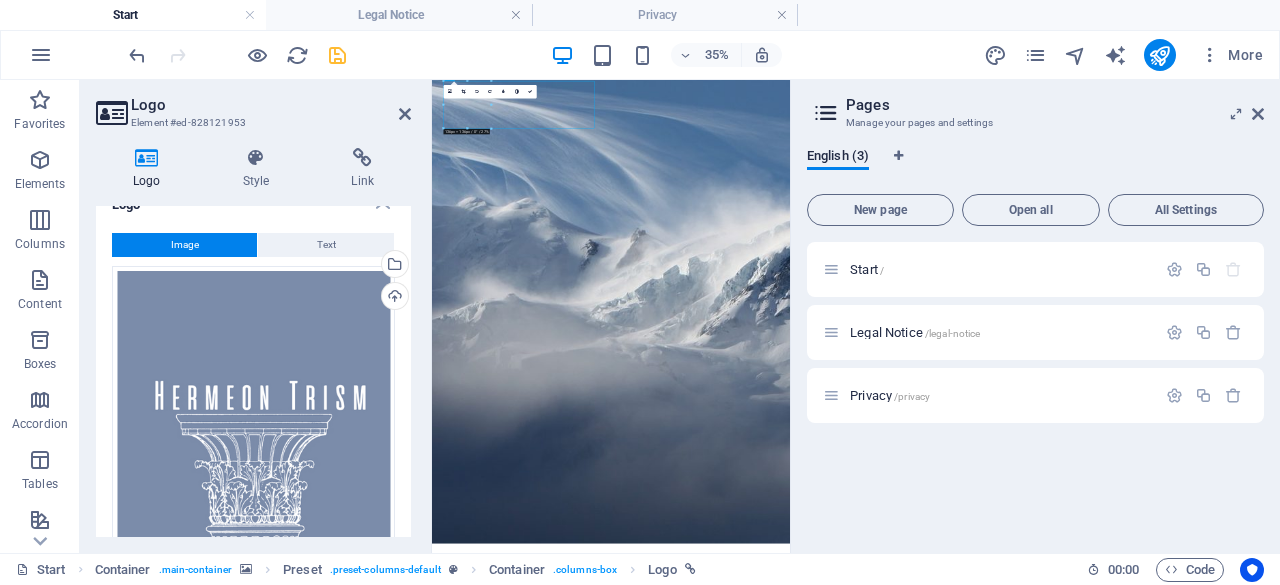 scroll, scrollTop: 0, scrollLeft: 0, axis: both 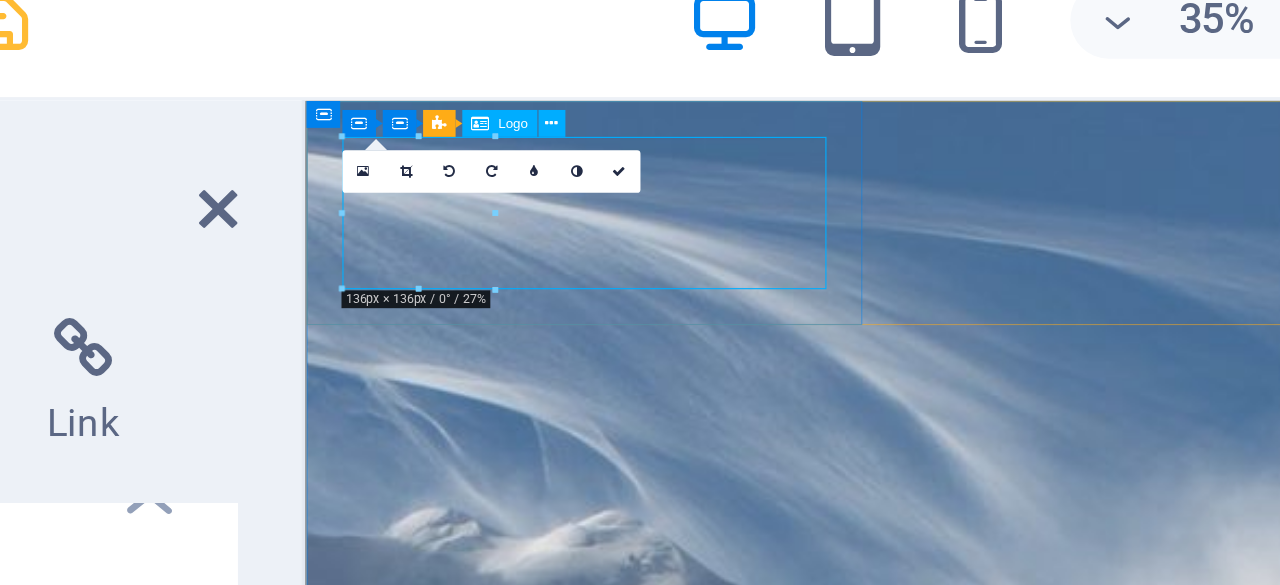 click at bounding box center [816, 1553] 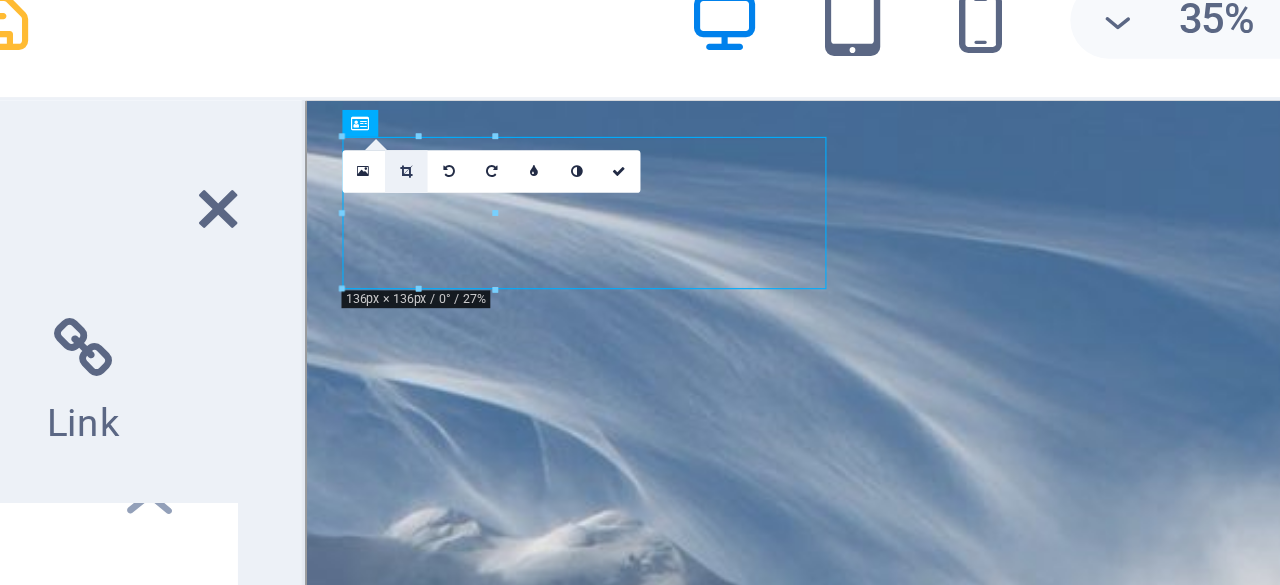 click at bounding box center (463, 102) 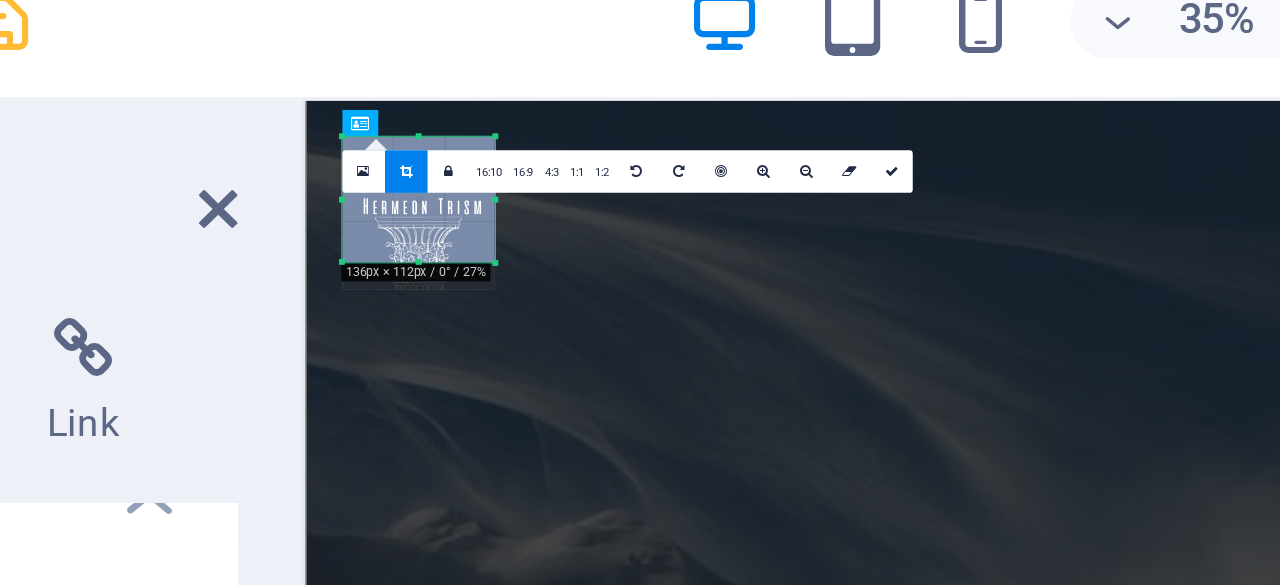drag, startPoint x: 466, startPoint y: 138, endPoint x: 471, endPoint y: 114, distance: 24.5153 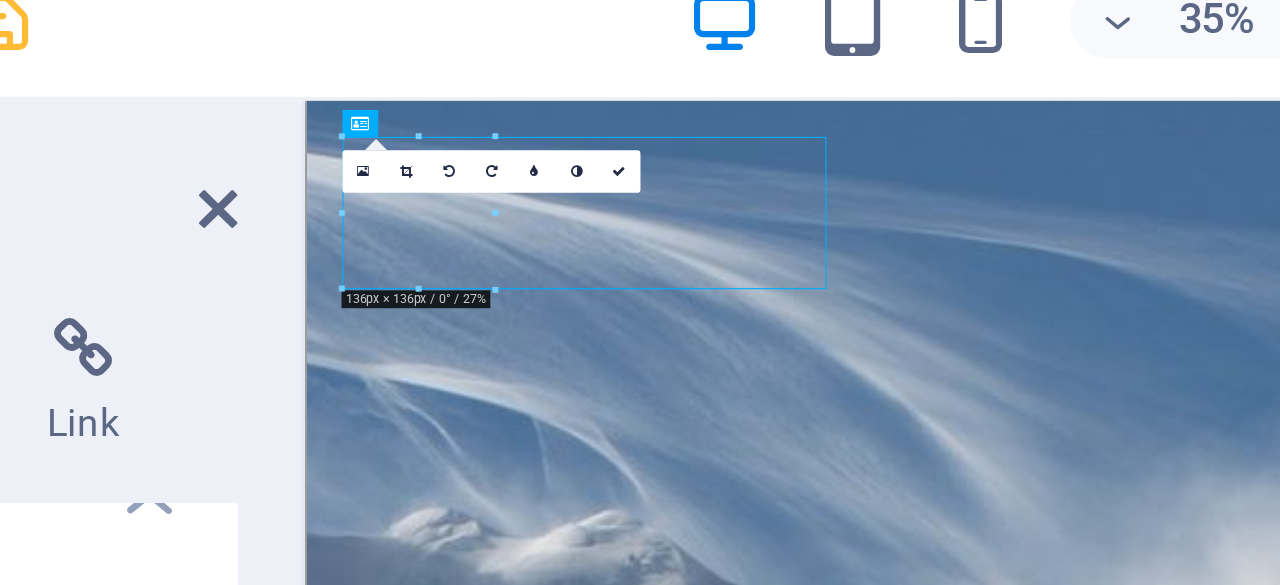 click at bounding box center (463, 102) 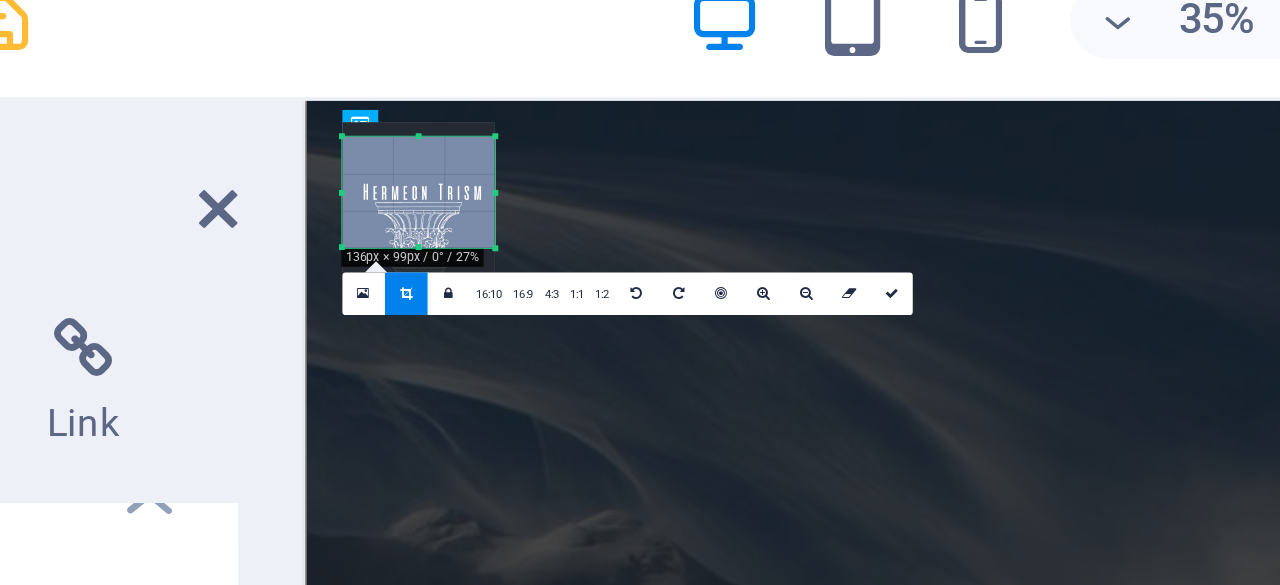 drag, startPoint x: 467, startPoint y: 92, endPoint x: 466, endPoint y: 105, distance: 13.038404 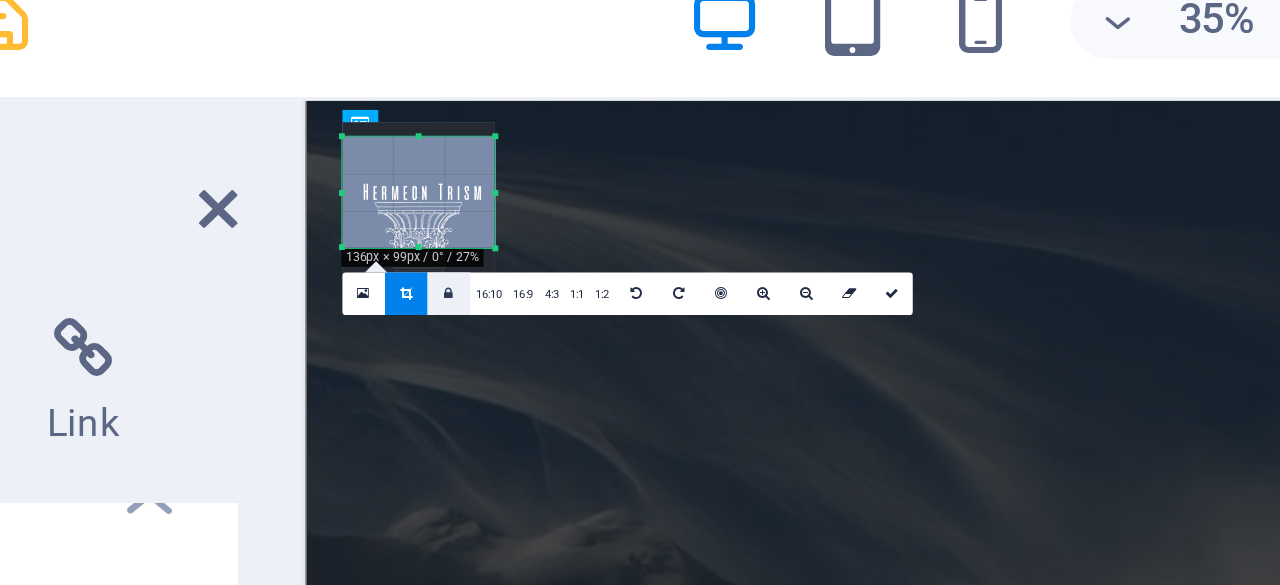 click at bounding box center [476, 140] 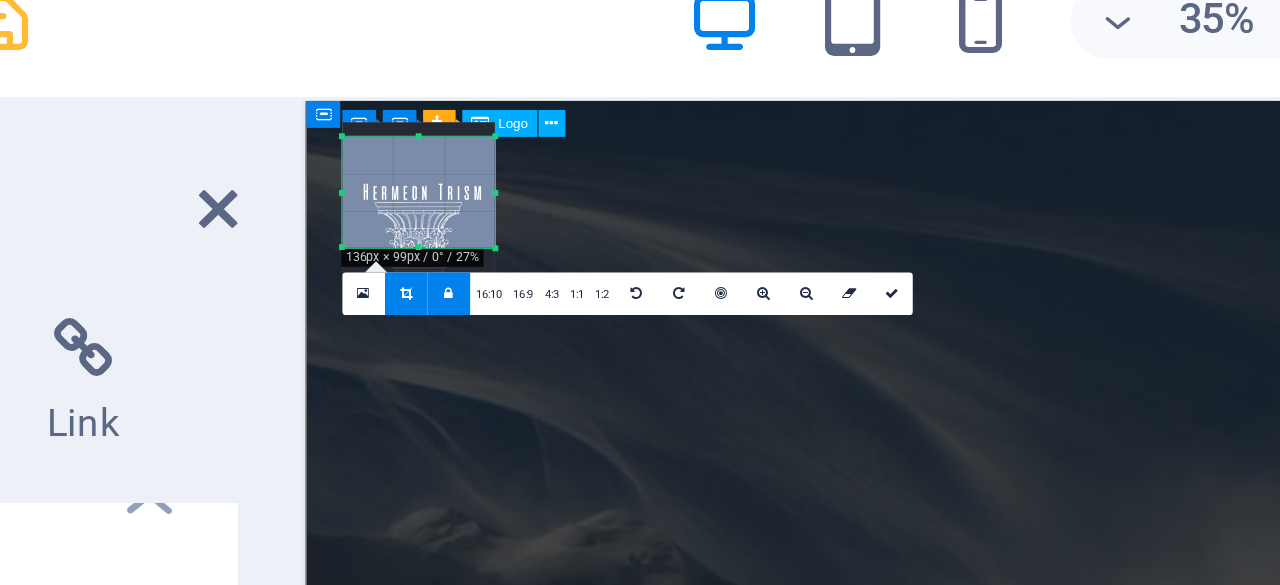 click at bounding box center (816, 1534) 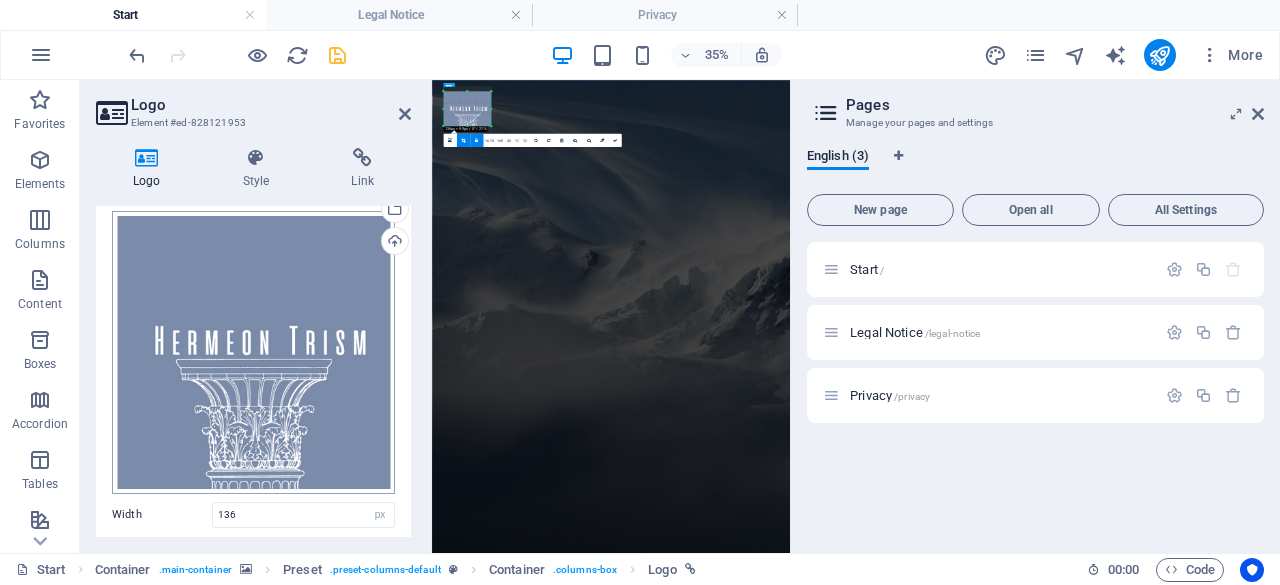 scroll, scrollTop: 290, scrollLeft: 0, axis: vertical 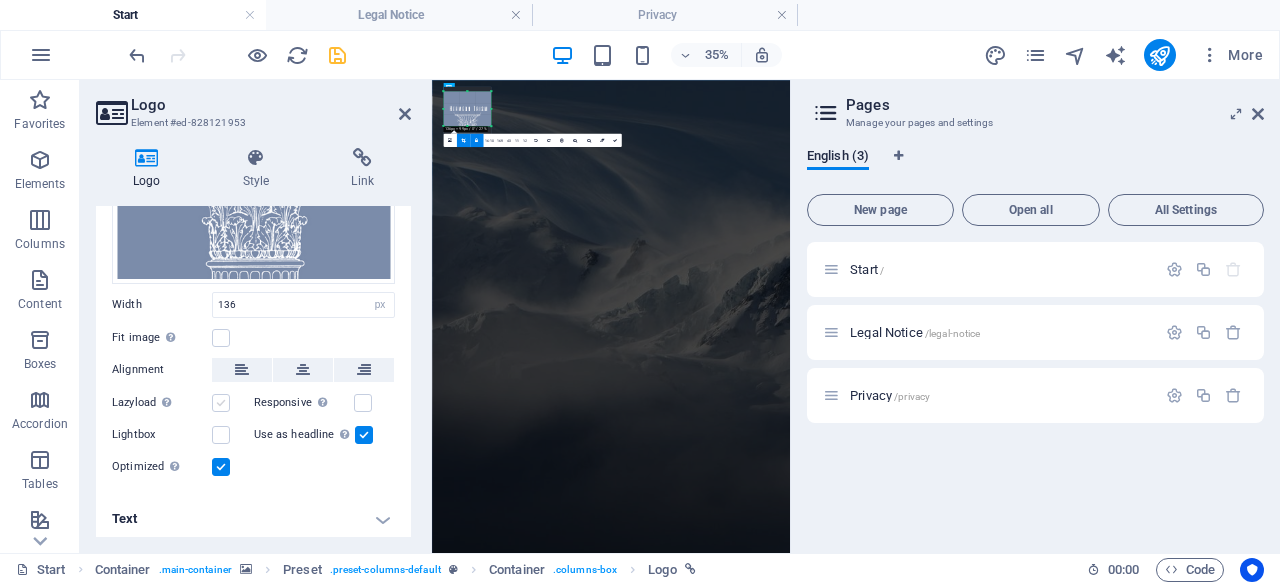 click at bounding box center [221, 403] 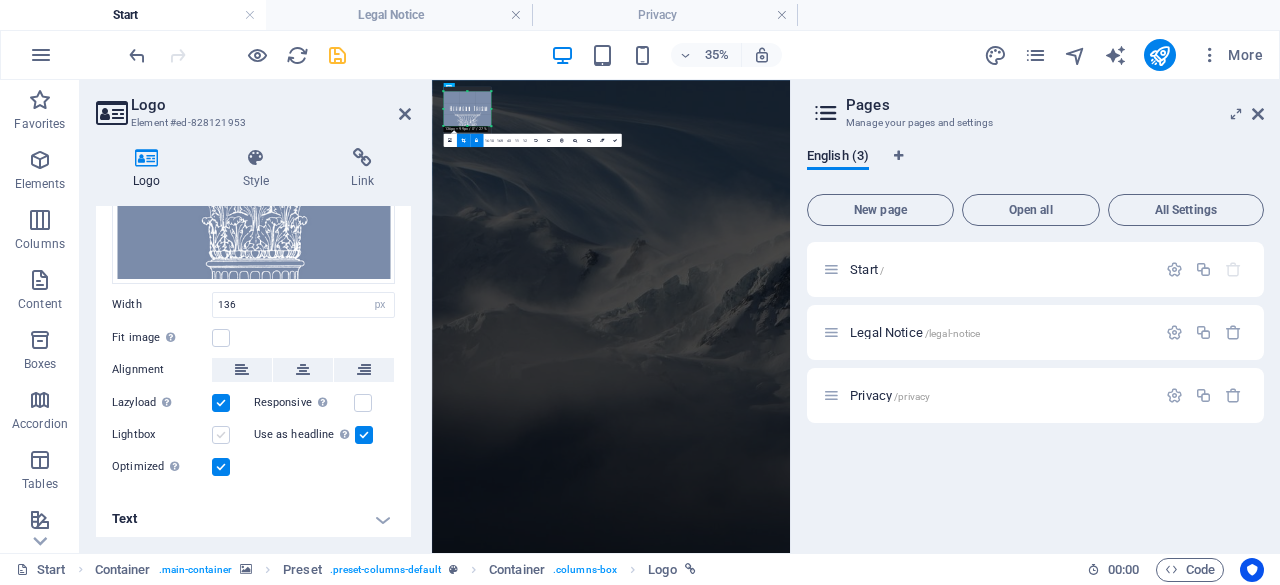 click at bounding box center (221, 435) 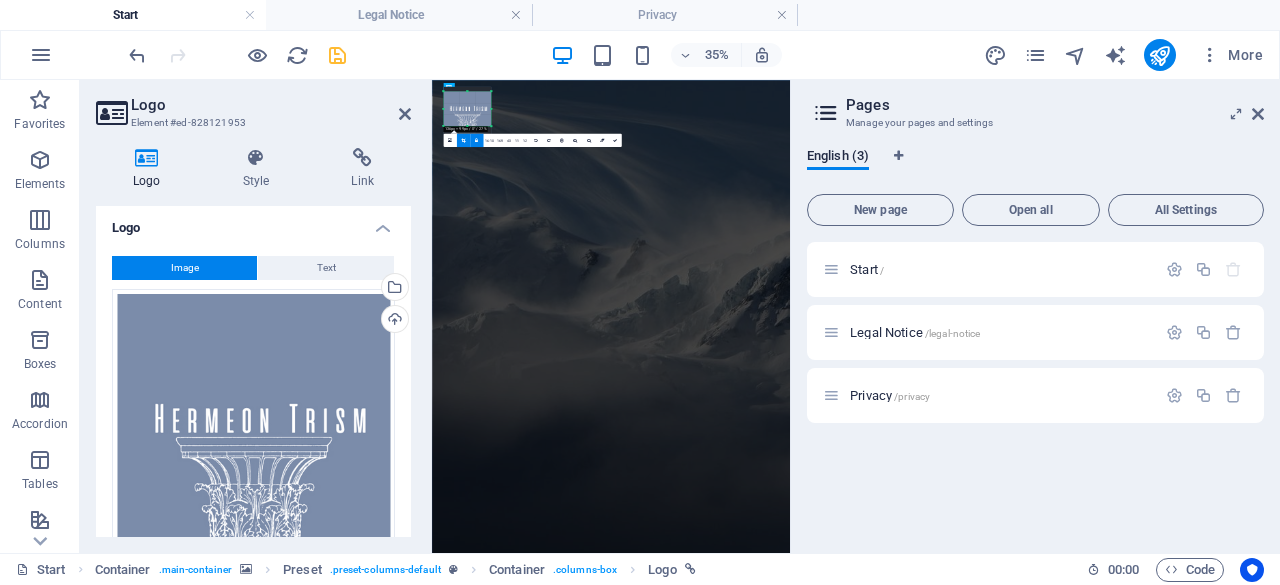 scroll, scrollTop: 0, scrollLeft: 0, axis: both 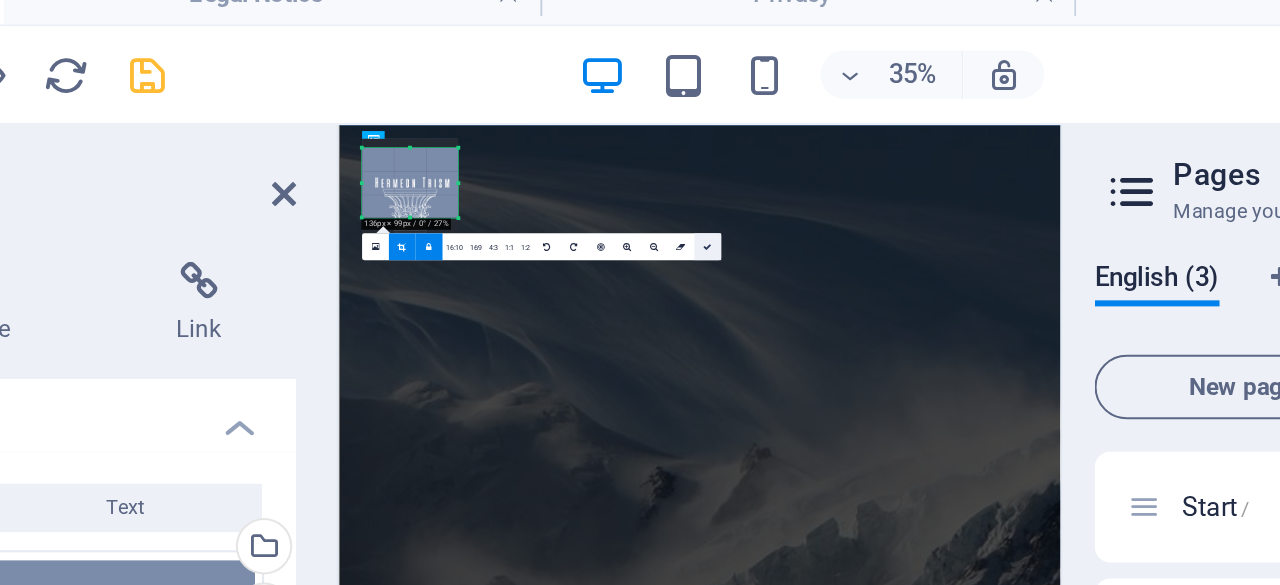 click at bounding box center [615, 140] 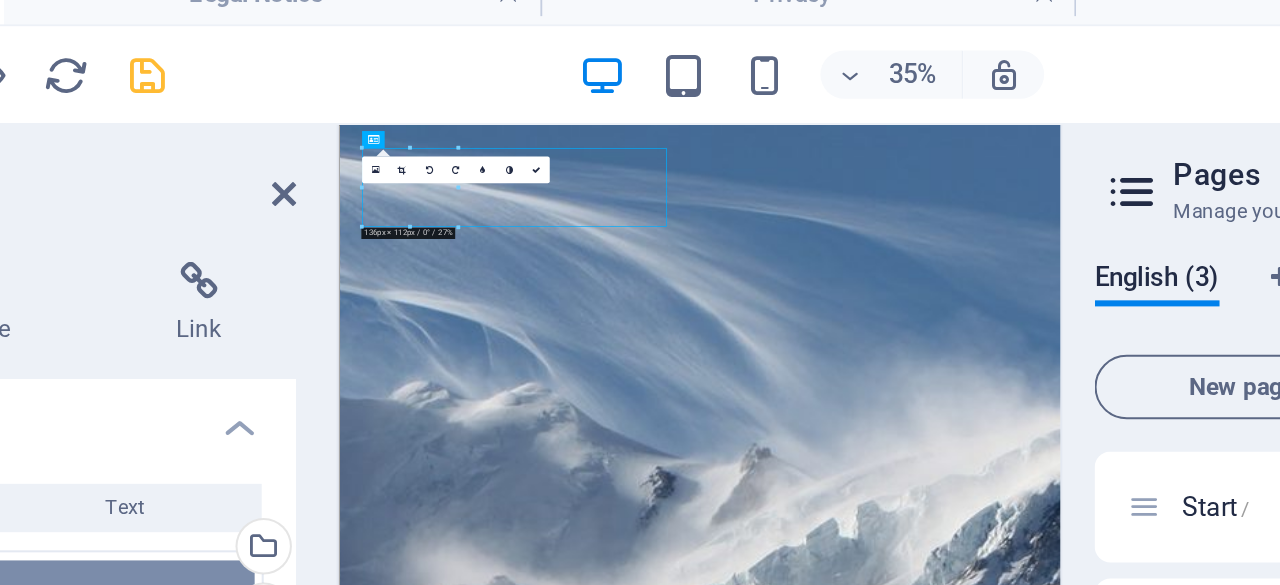 click at bounding box center (849, 801) 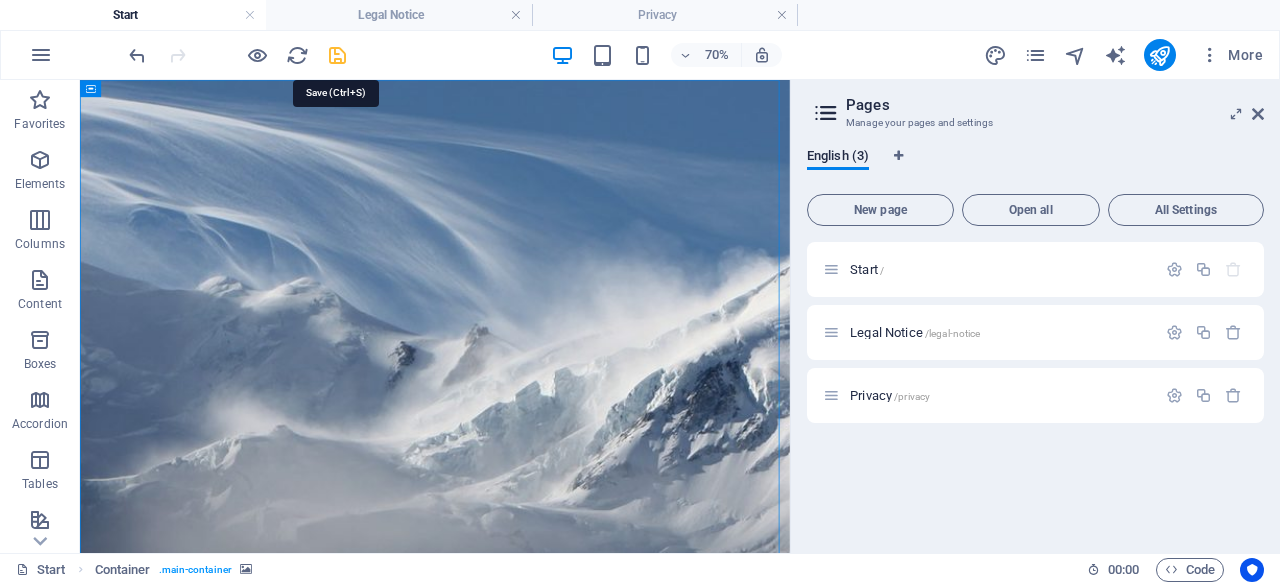 click at bounding box center [337, 55] 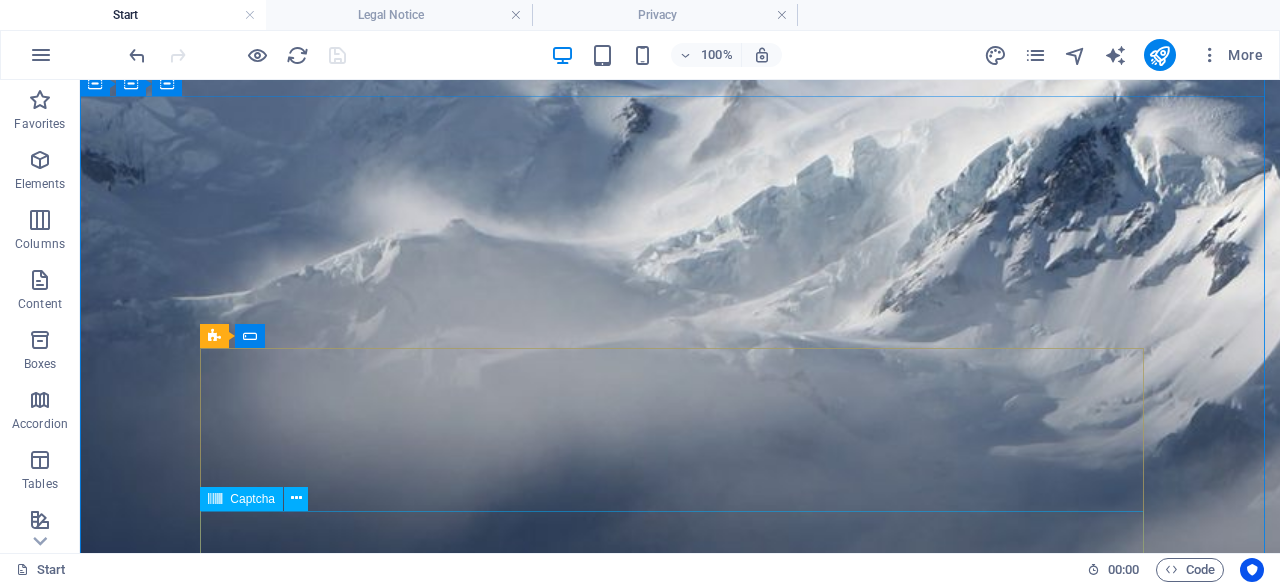 scroll, scrollTop: 0, scrollLeft: 0, axis: both 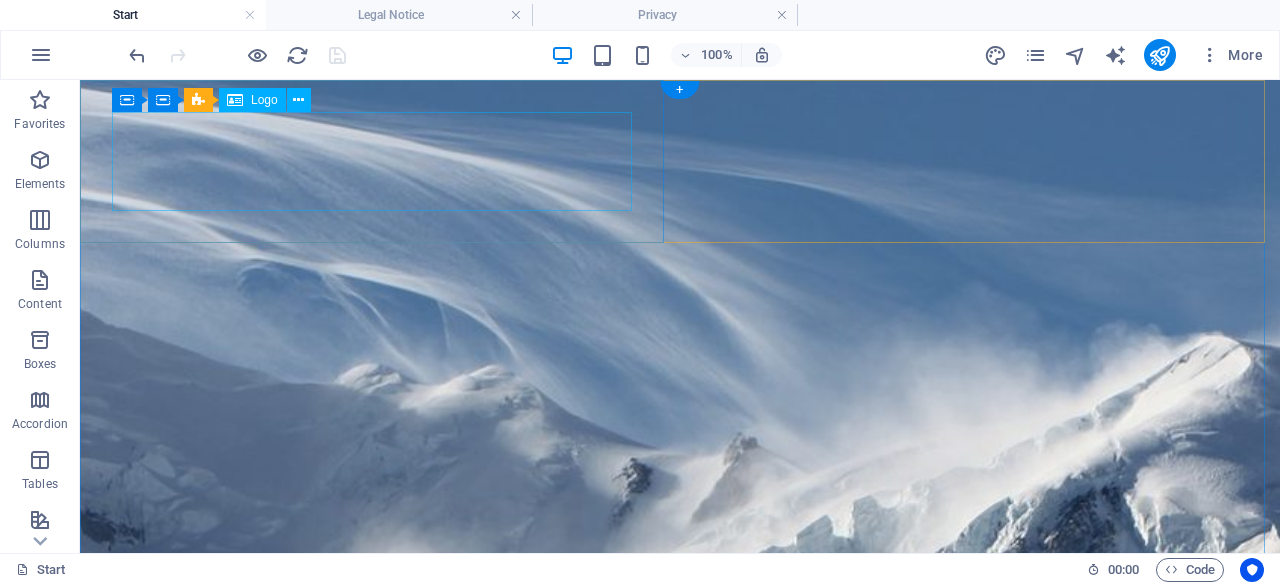 click at bounding box center [680, 1218] 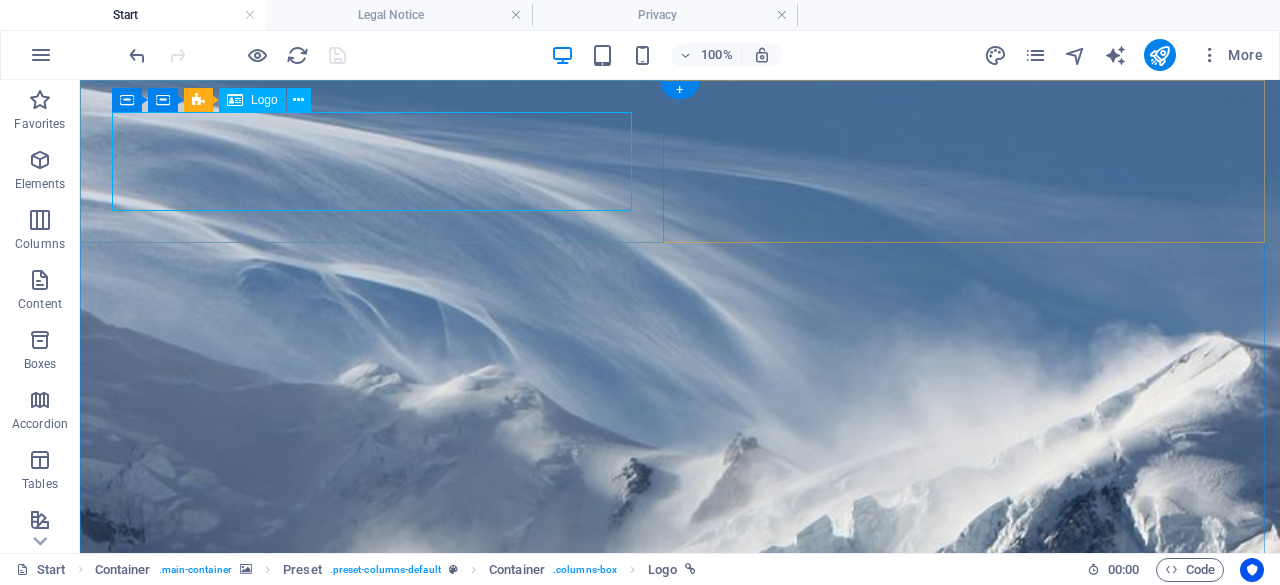 click at bounding box center (680, 1218) 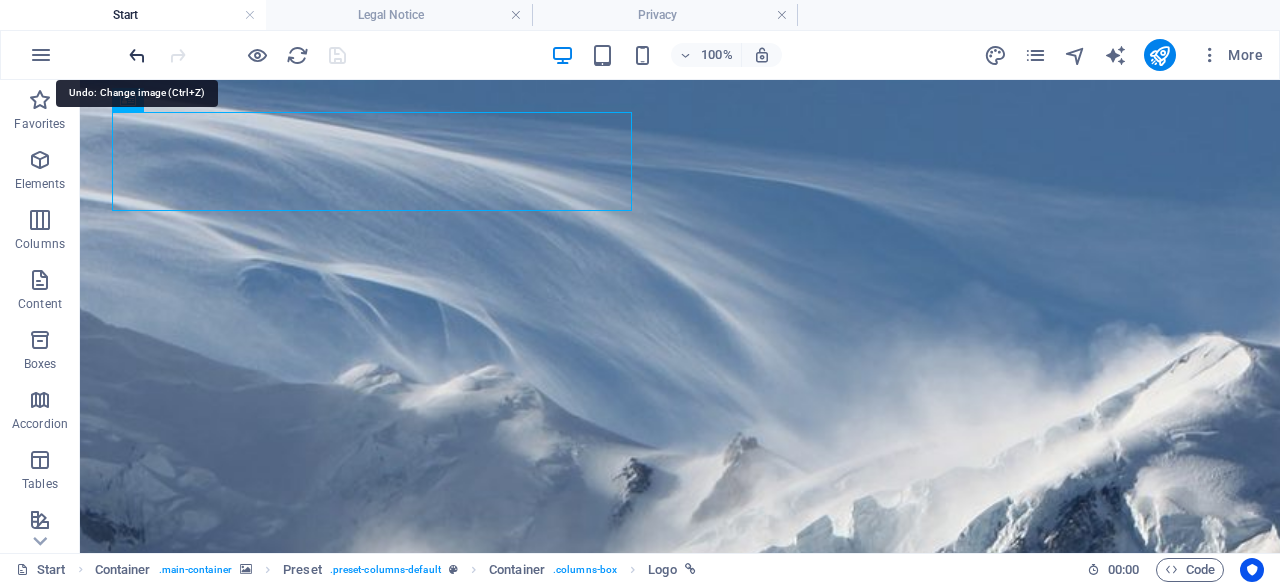 click at bounding box center (137, 55) 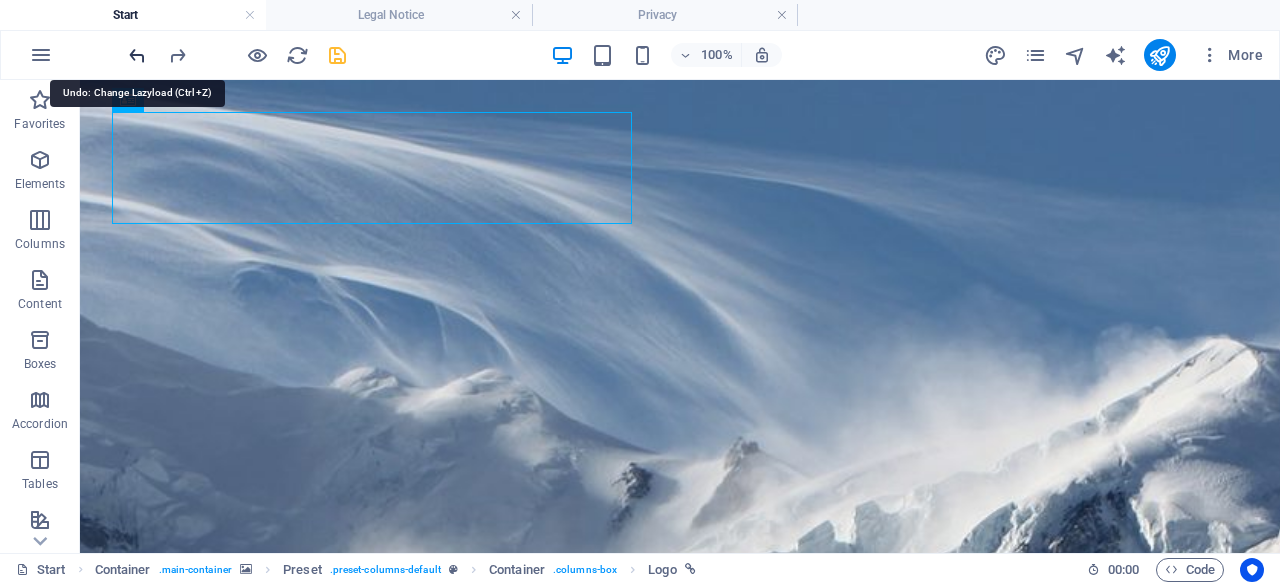 click at bounding box center (137, 55) 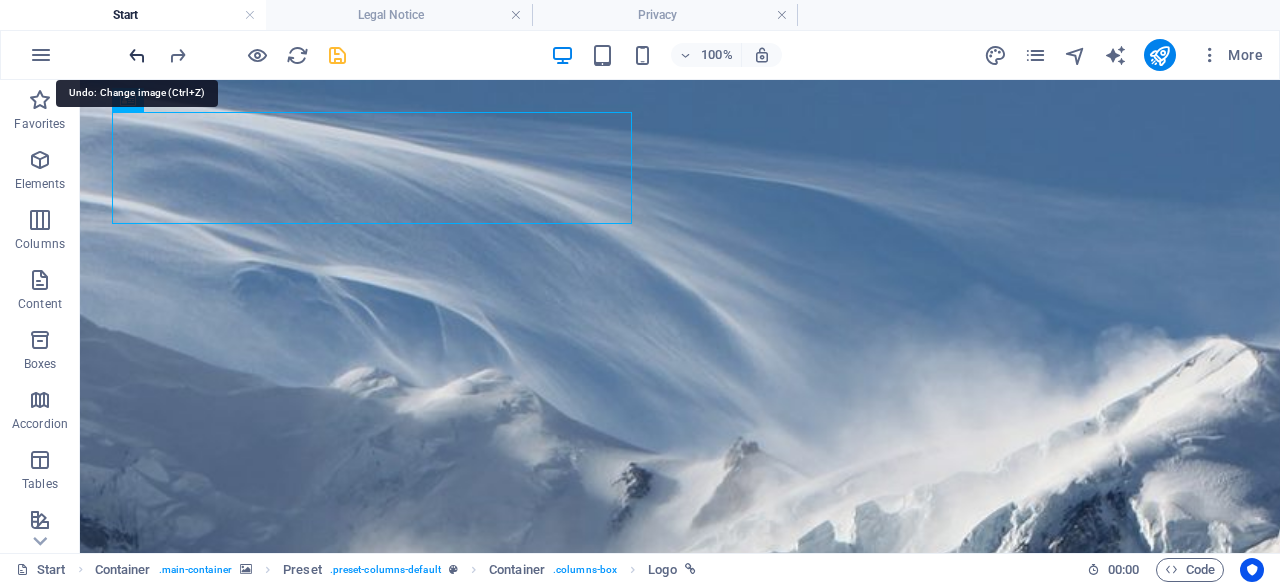 click at bounding box center [137, 55] 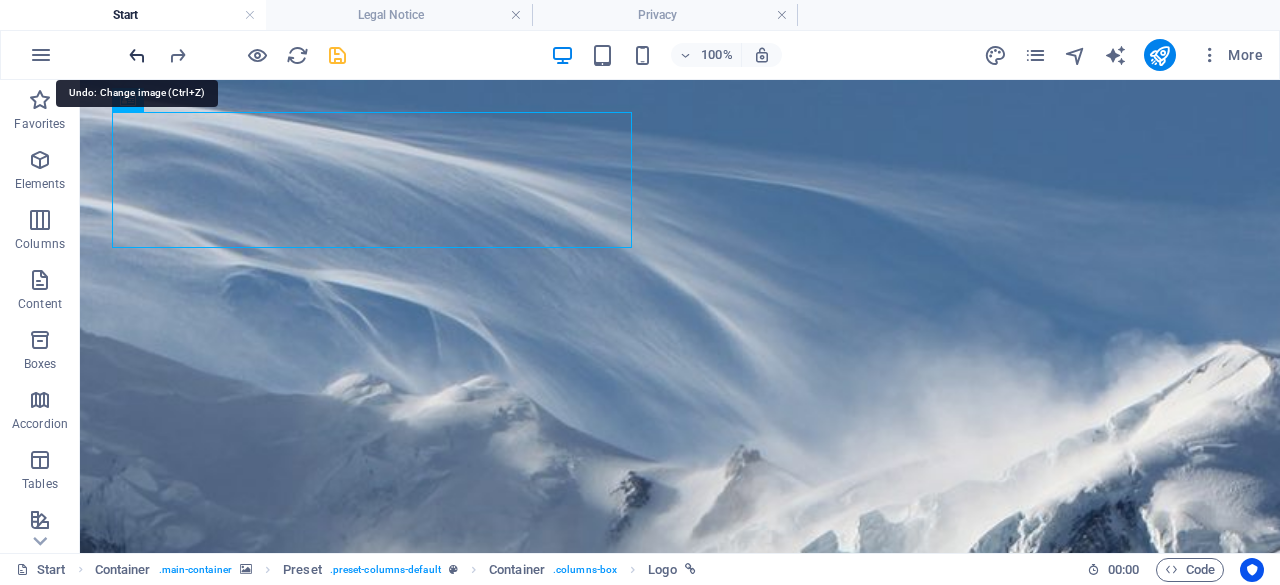 click at bounding box center [137, 55] 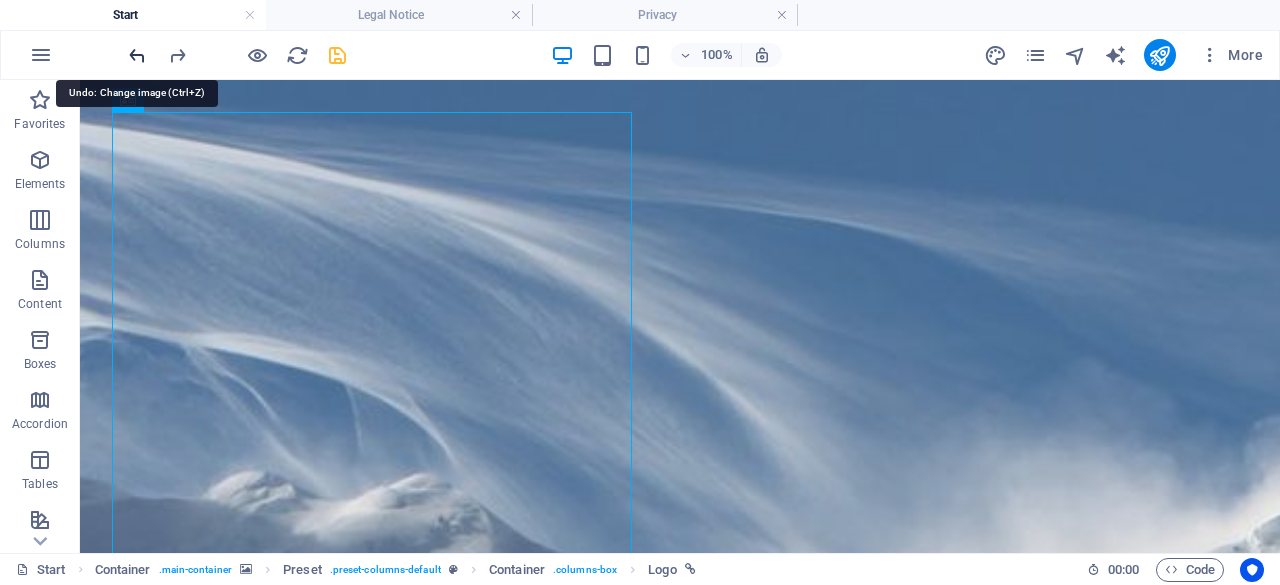 click at bounding box center (137, 55) 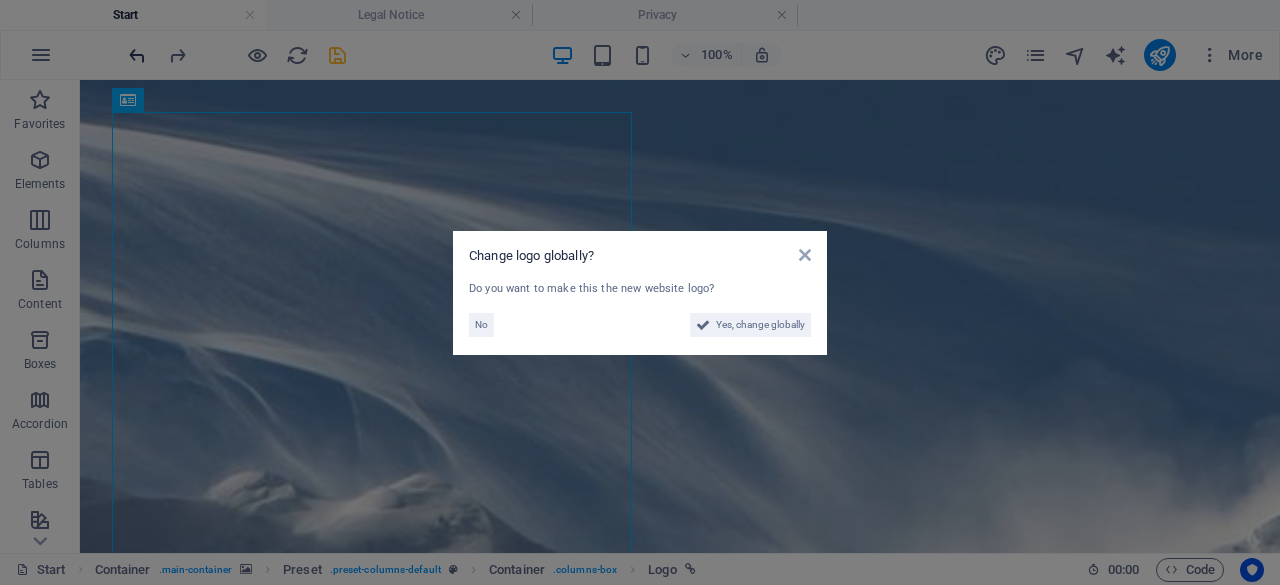 click on "Change logo globally? Do you want to make this the new website logo? No Yes, change globally" at bounding box center [640, 292] 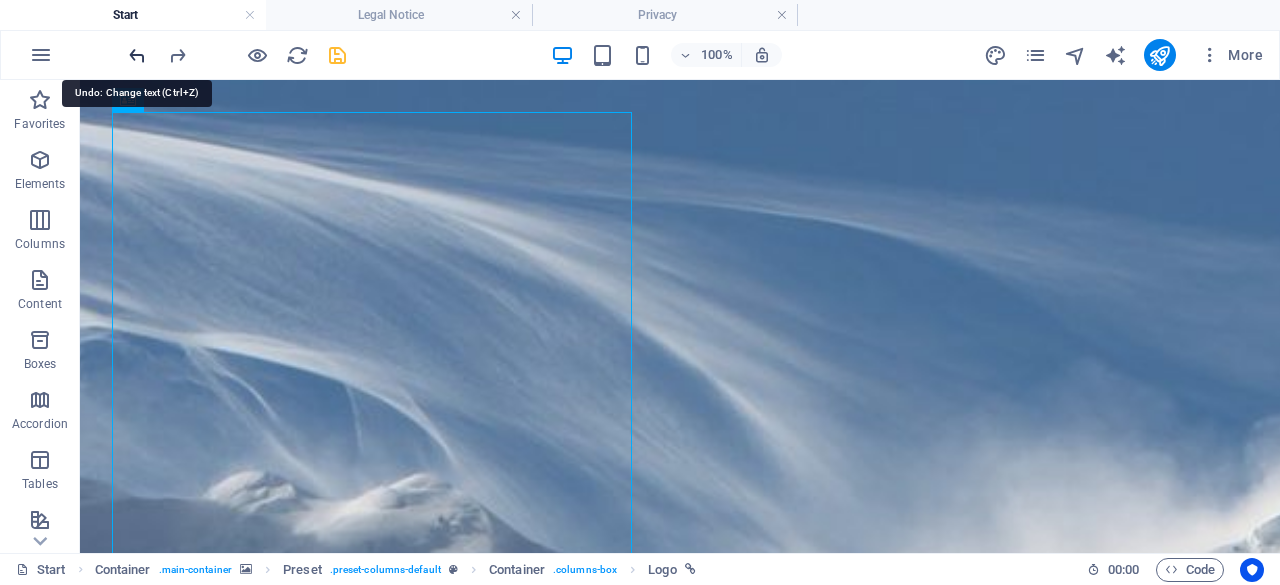 click at bounding box center [137, 55] 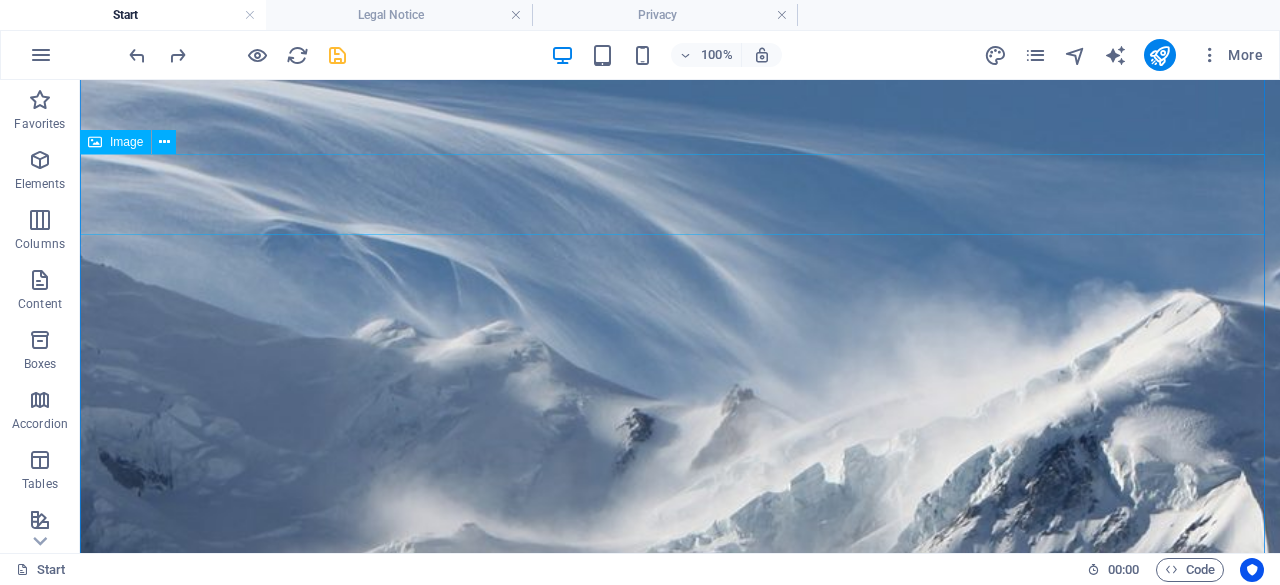 scroll, scrollTop: 0, scrollLeft: 0, axis: both 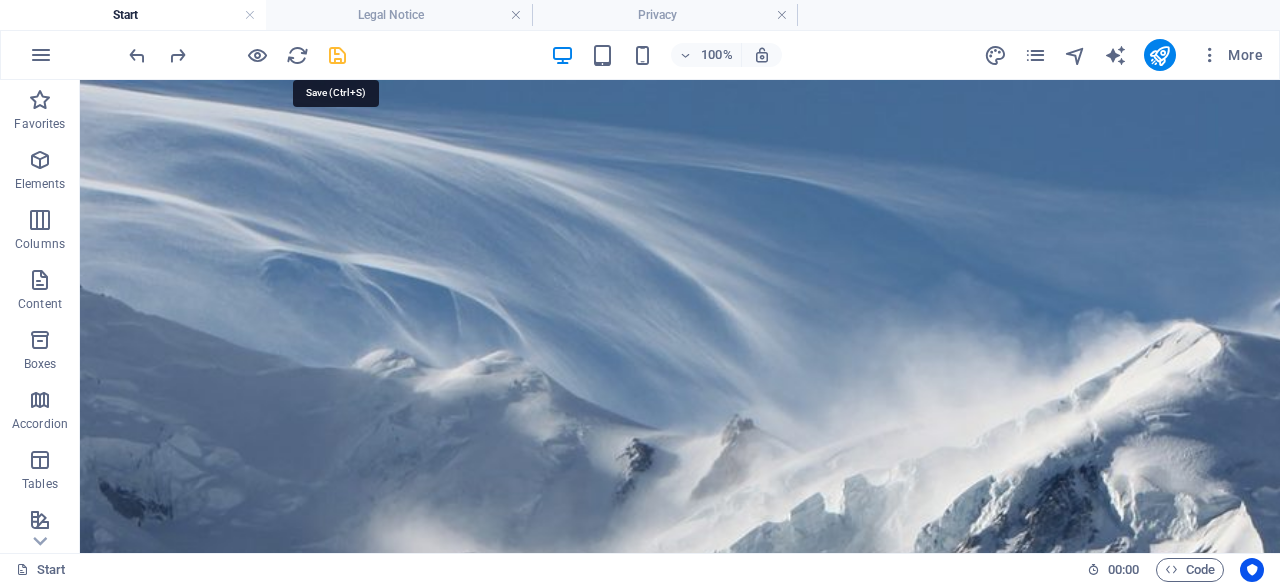 click at bounding box center [337, 55] 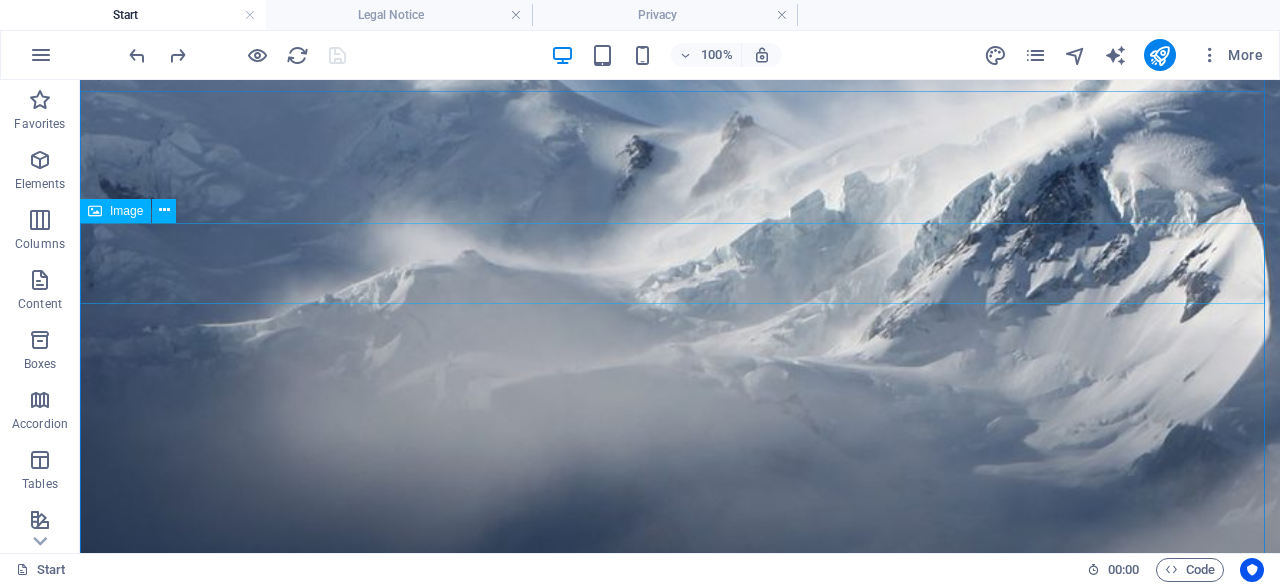 scroll, scrollTop: 0, scrollLeft: 0, axis: both 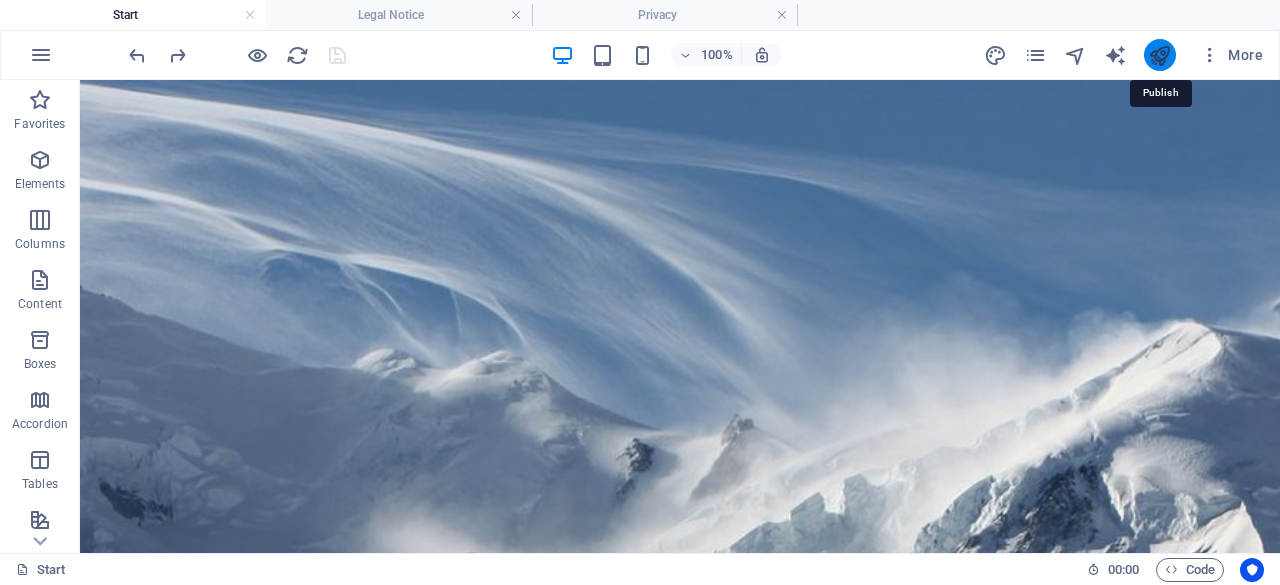 click at bounding box center (1159, 55) 